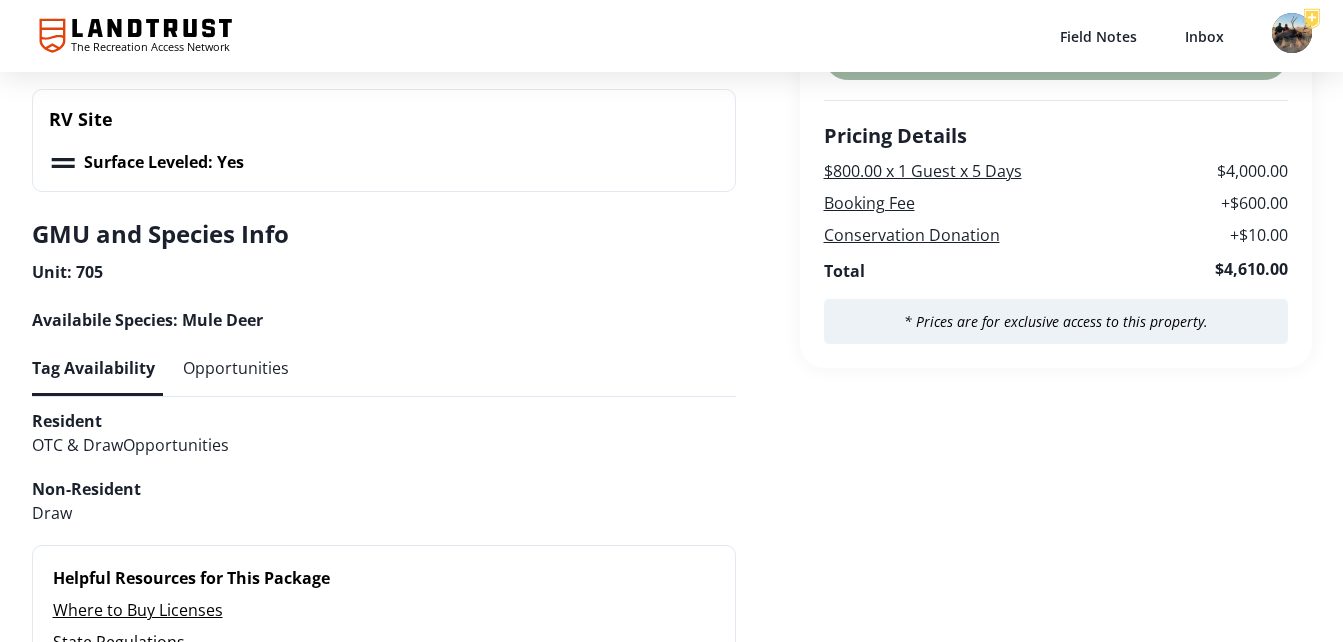 scroll, scrollTop: 0, scrollLeft: 0, axis: both 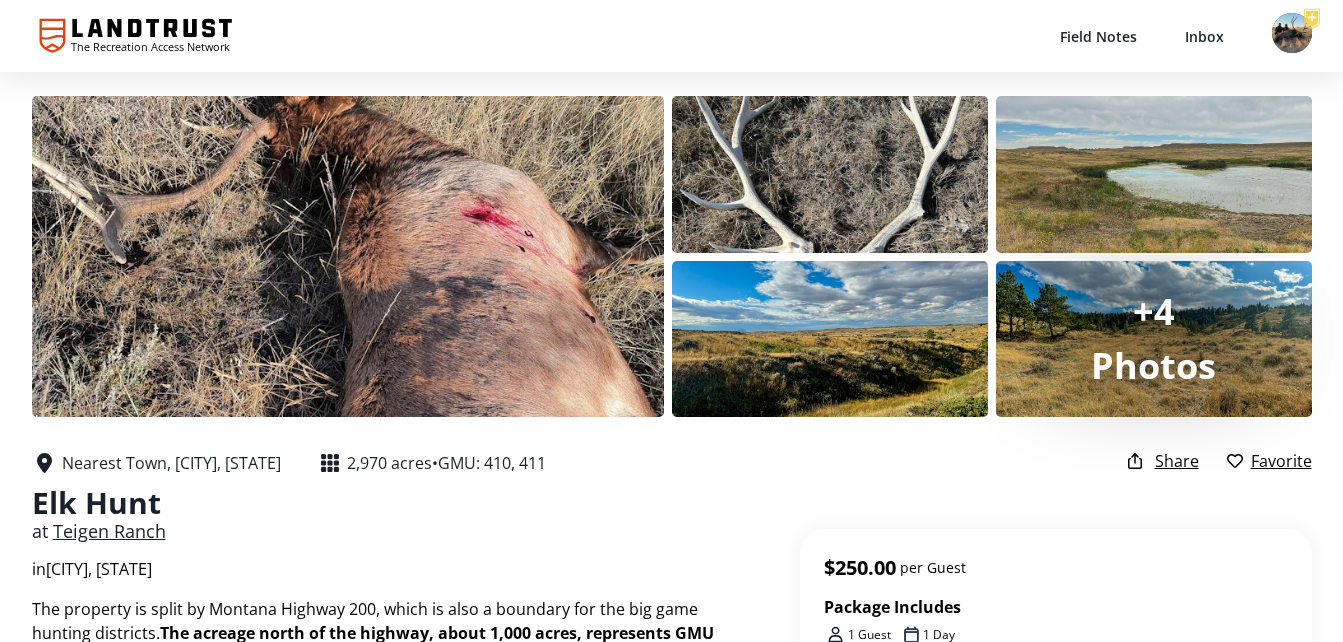 click at bounding box center (348, 256) 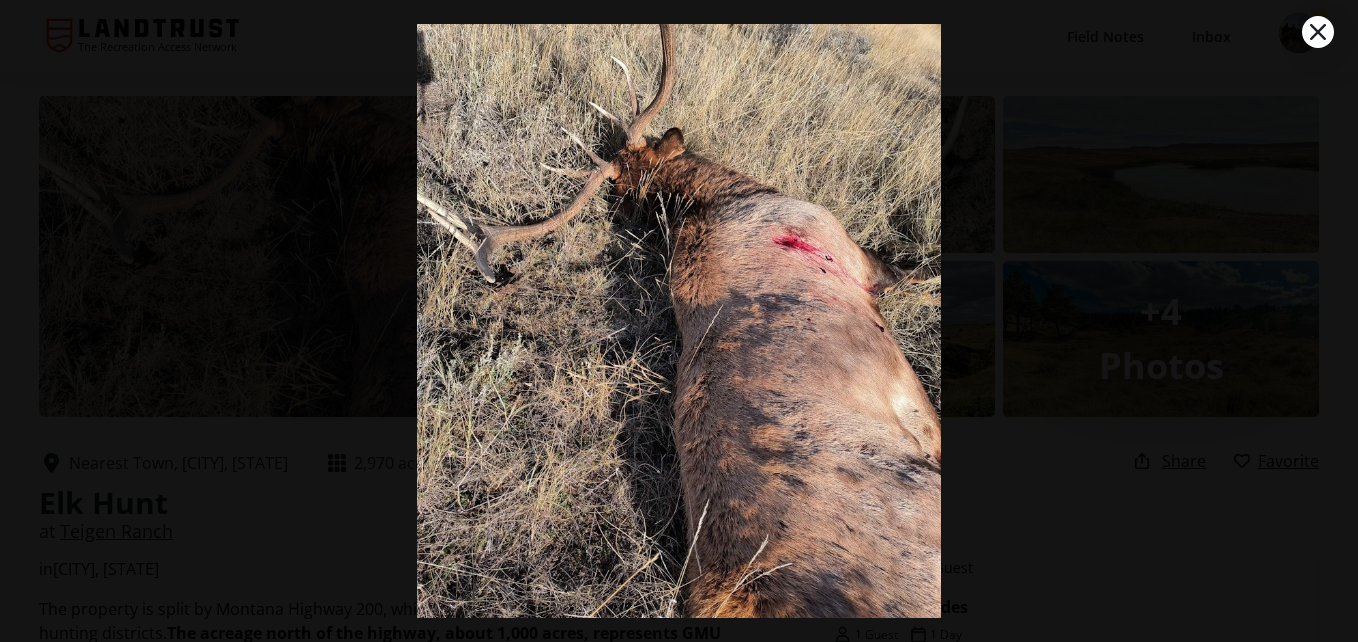 scroll, scrollTop: 97, scrollLeft: 0, axis: vertical 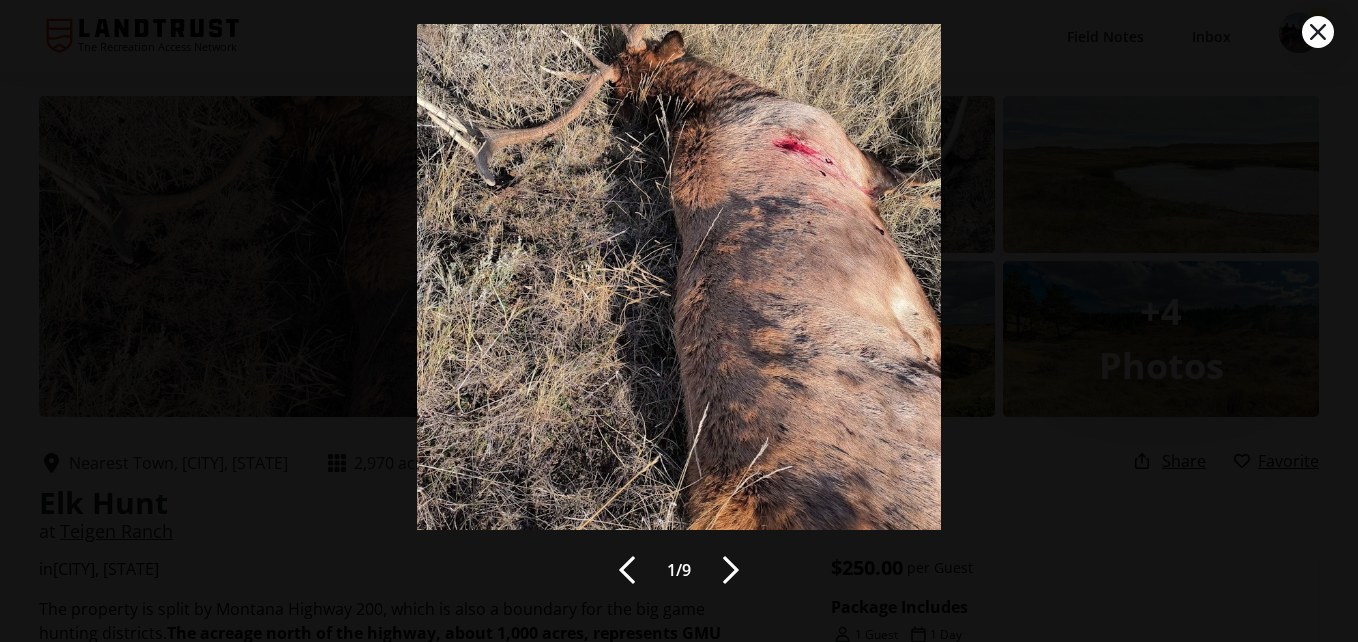 click at bounding box center (731, 570) 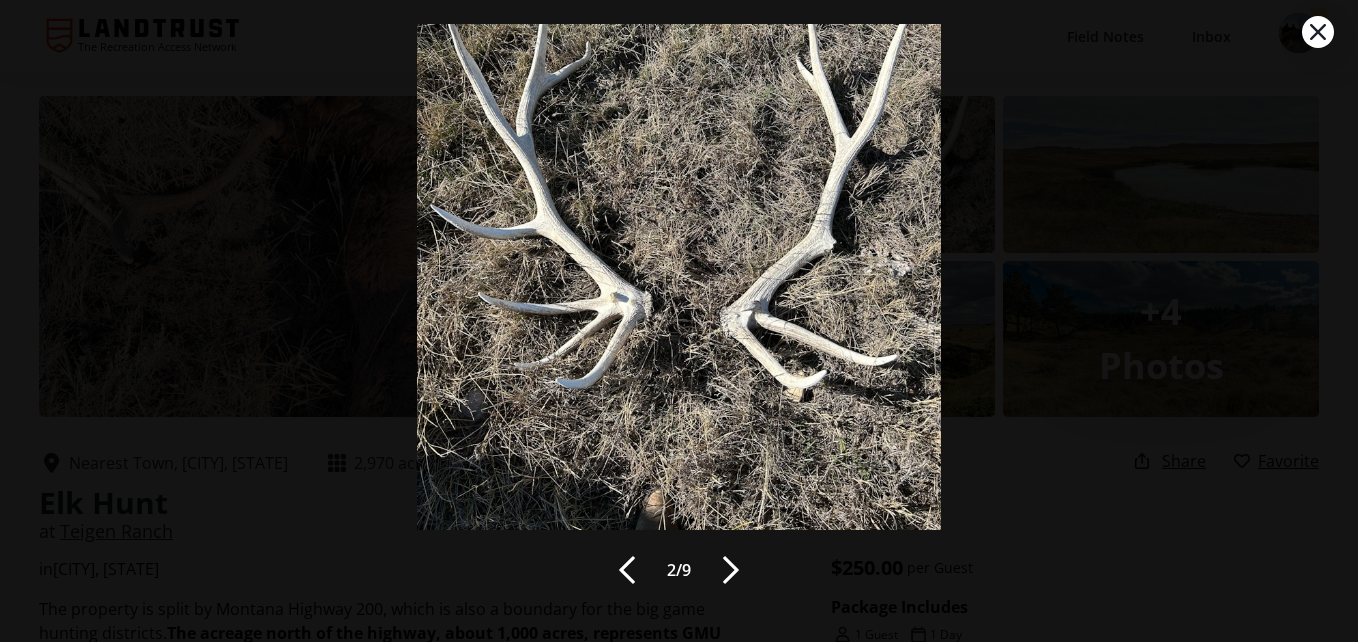 click at bounding box center (731, 570) 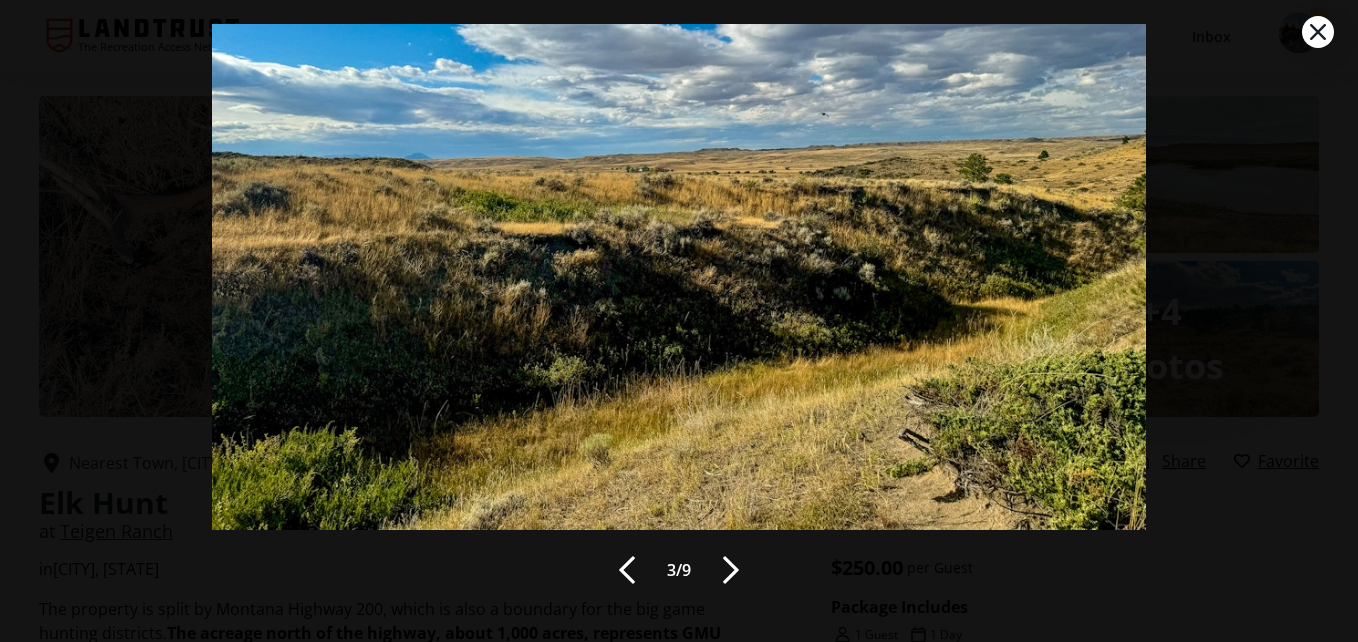 click at bounding box center (731, 570) 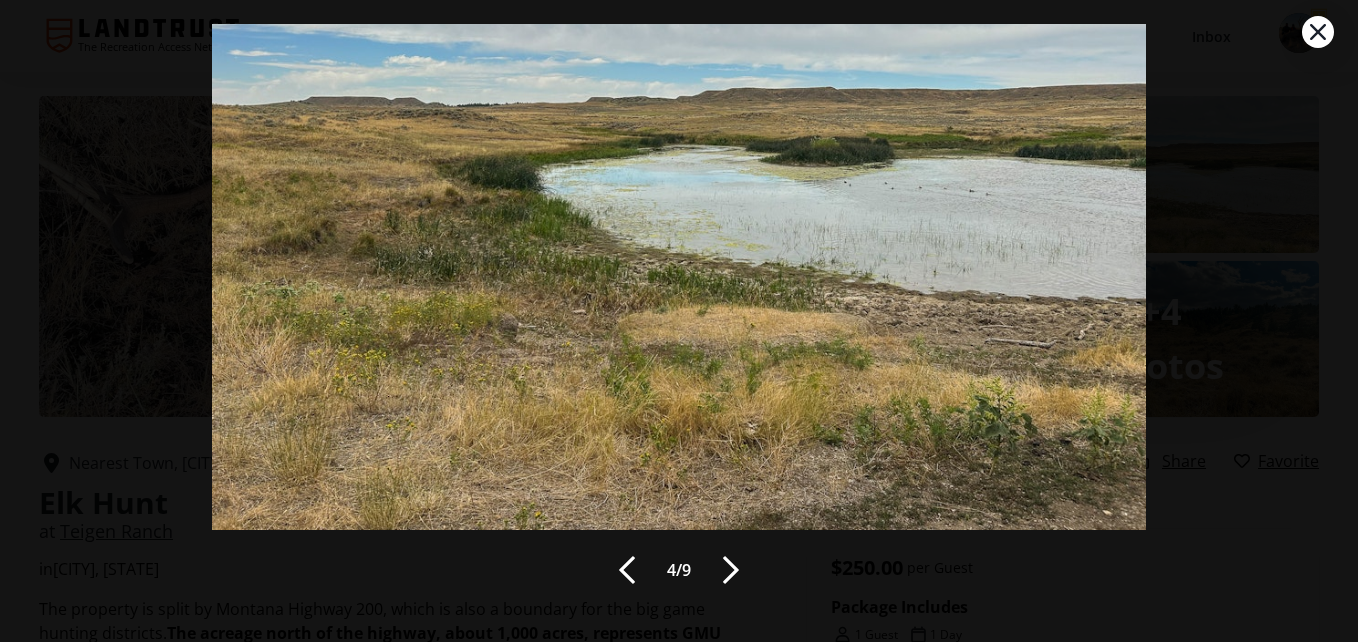 click at bounding box center [731, 570] 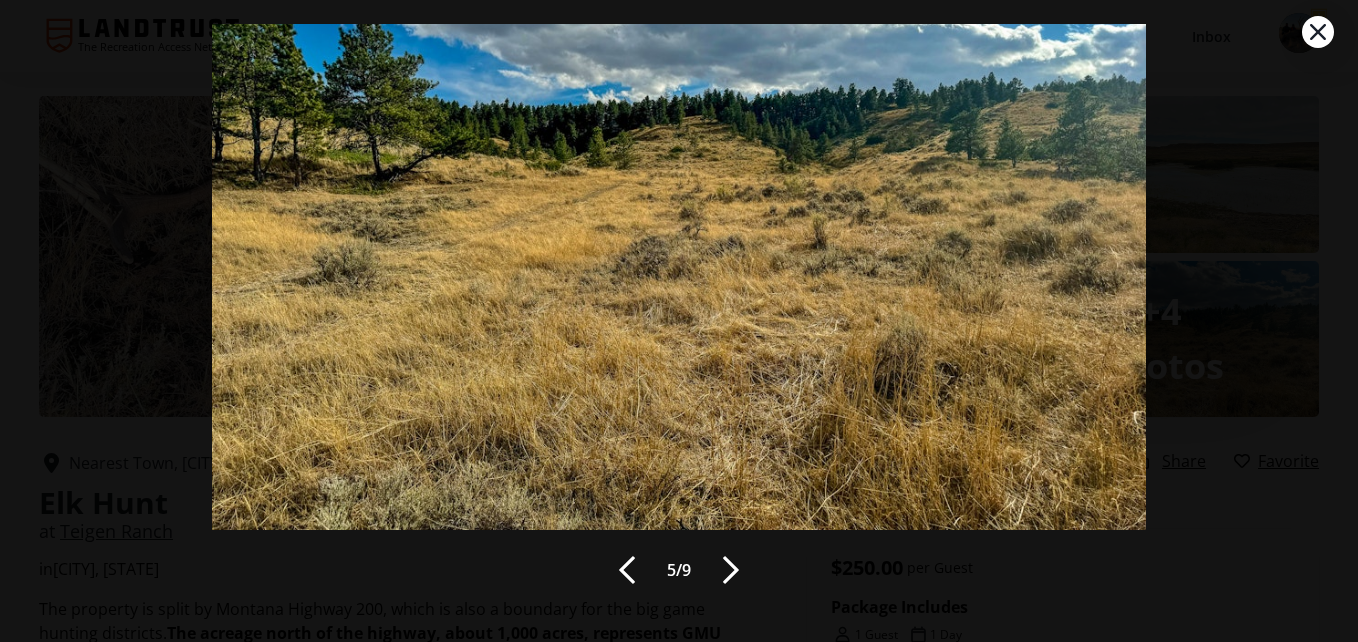 click at bounding box center (731, 570) 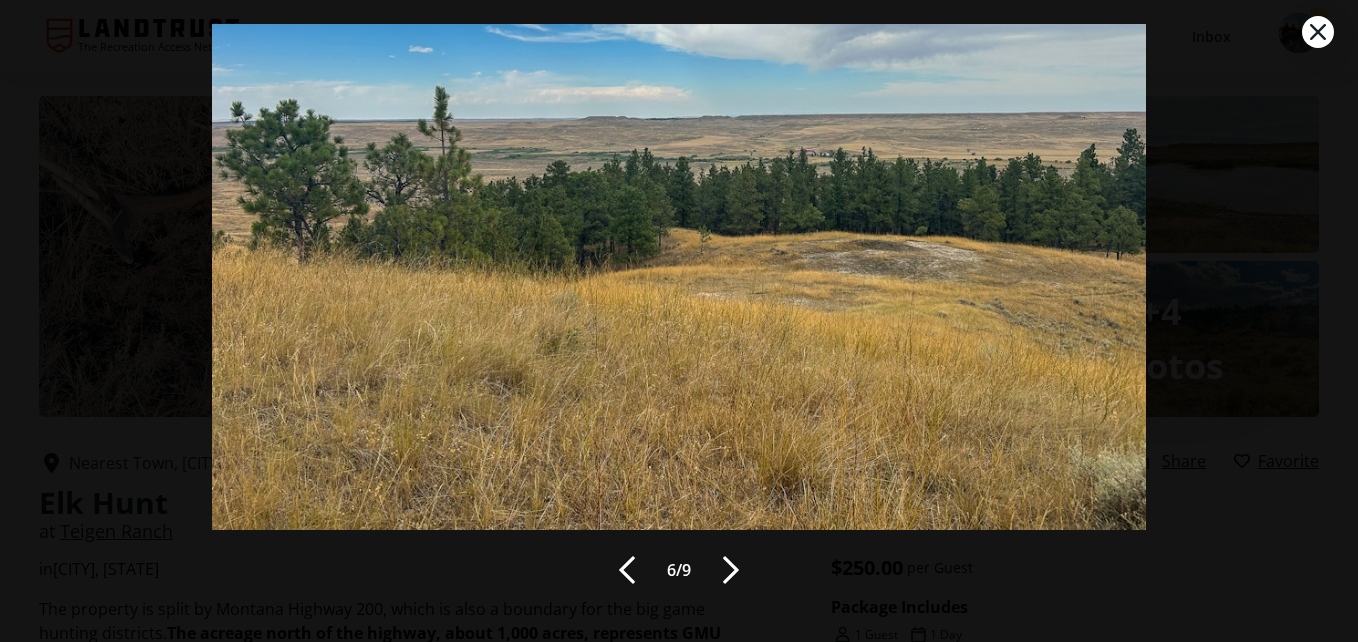 click at bounding box center [731, 570] 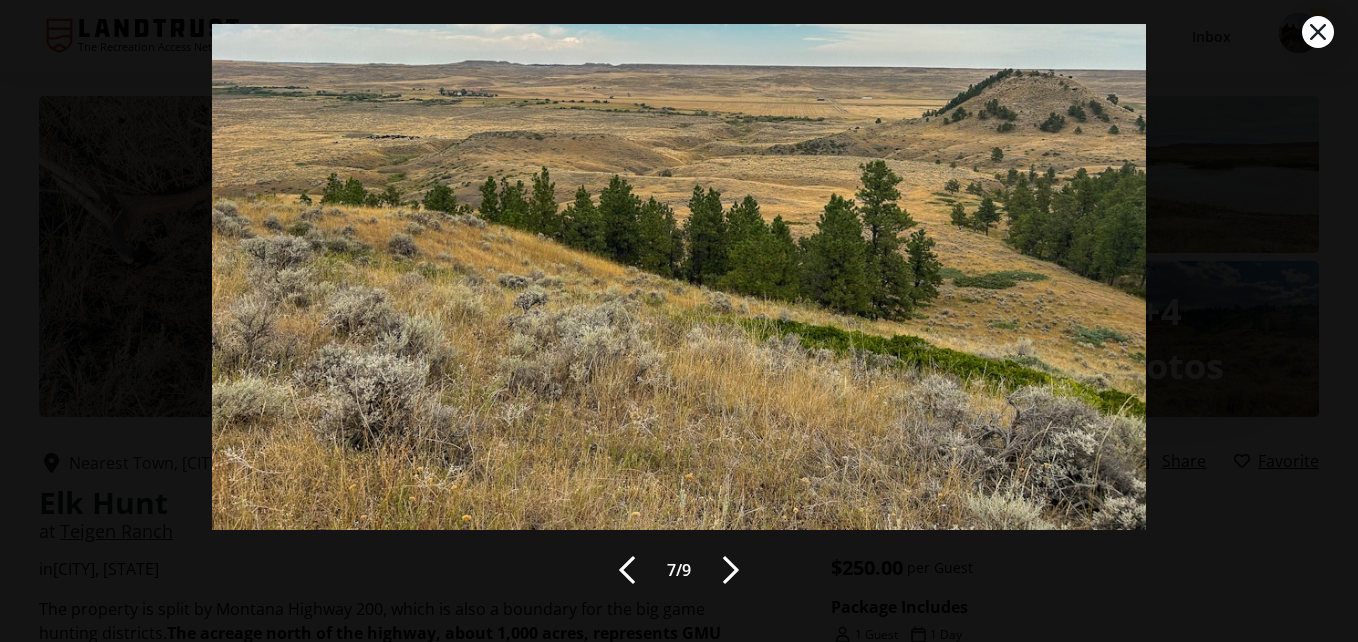 click at bounding box center [731, 570] 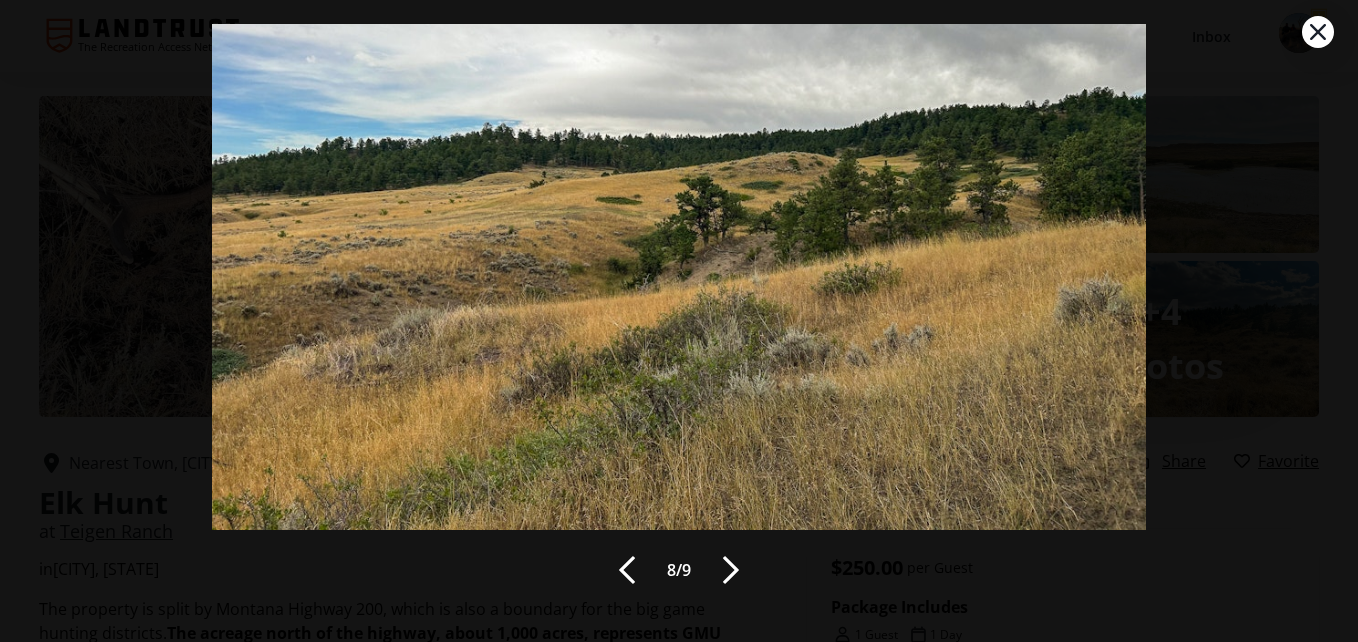 click at bounding box center [731, 570] 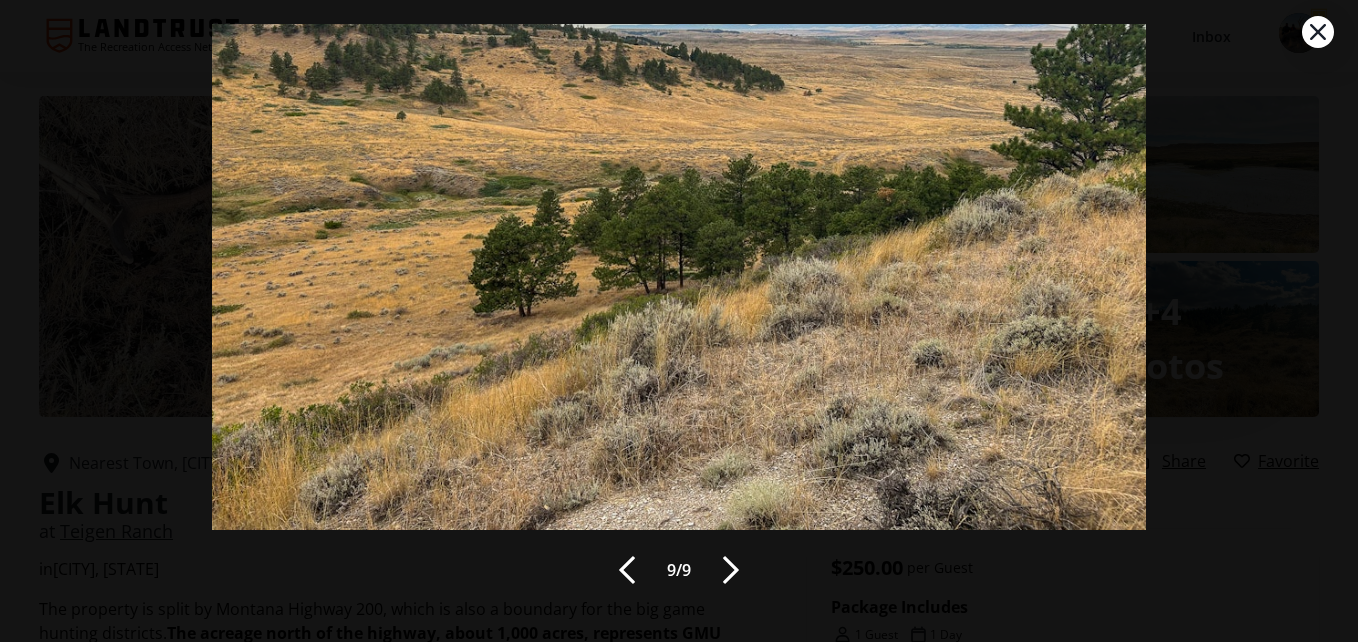 click 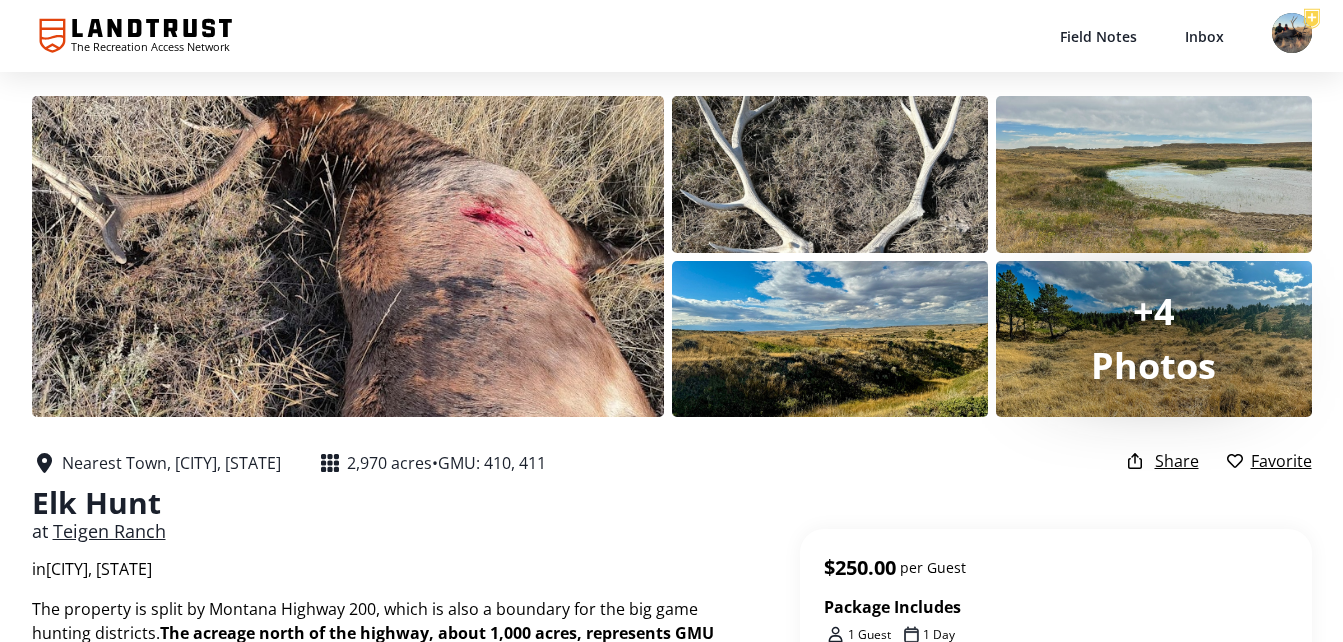 click on "Photos" at bounding box center [1154, 366] 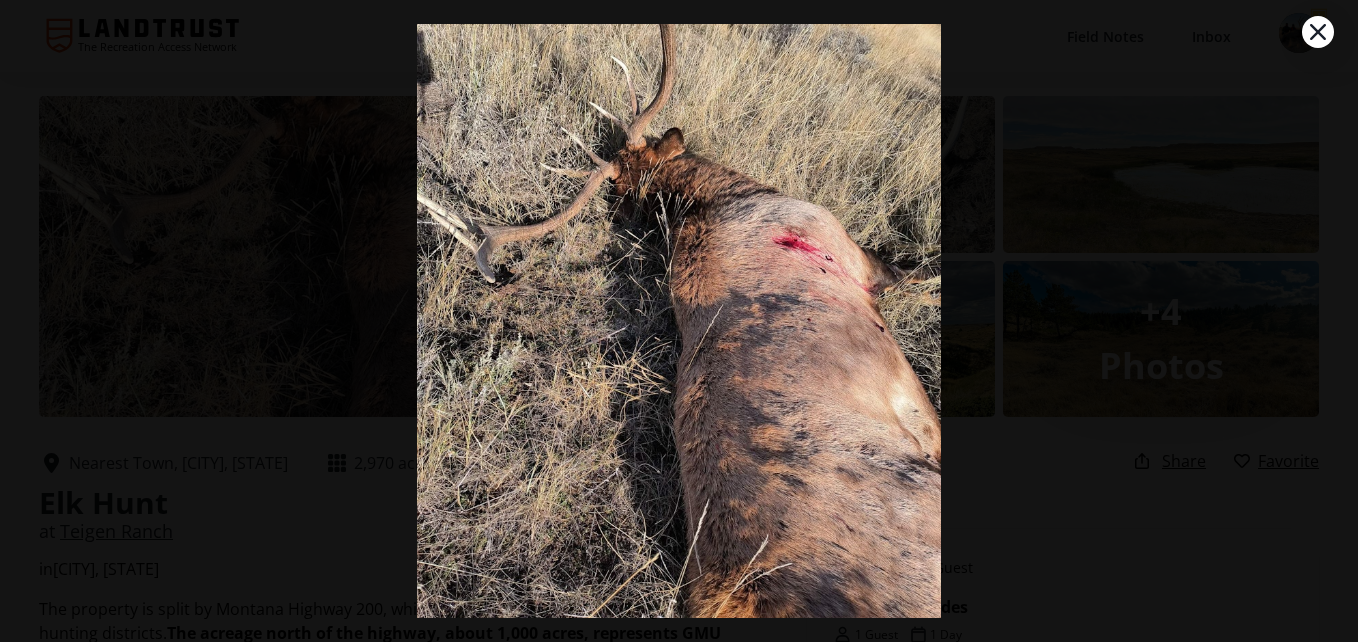 scroll, scrollTop: 97, scrollLeft: 0, axis: vertical 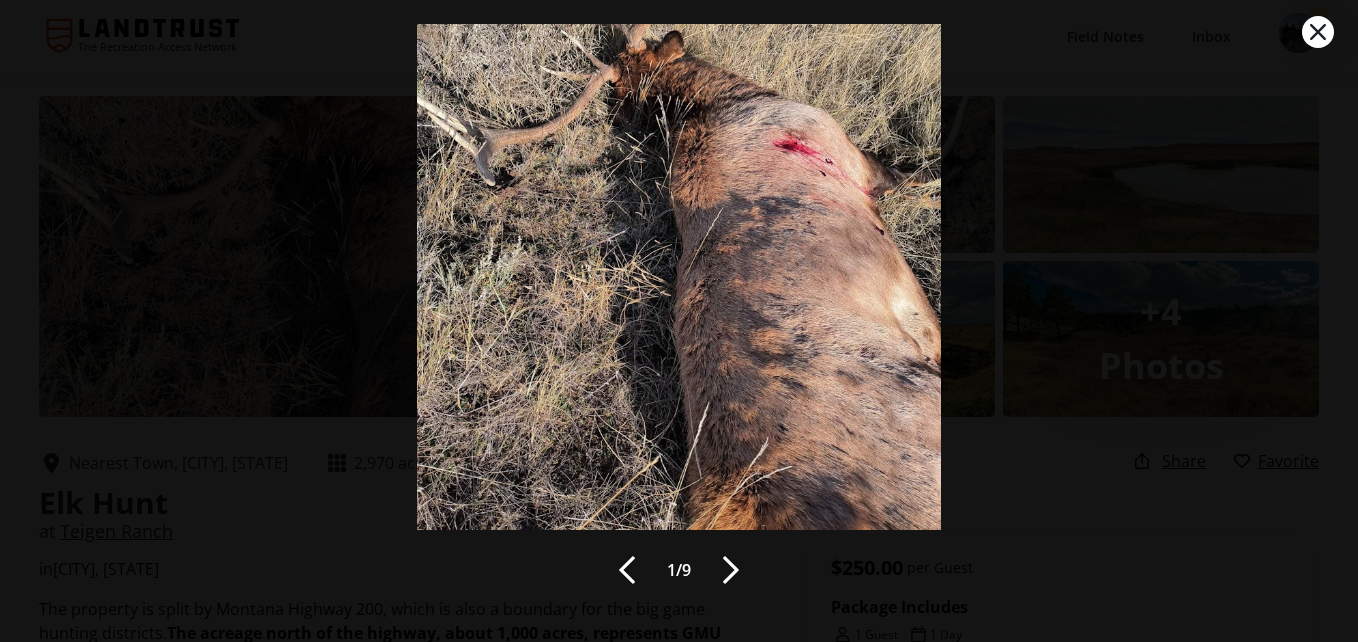 click at bounding box center [731, 570] 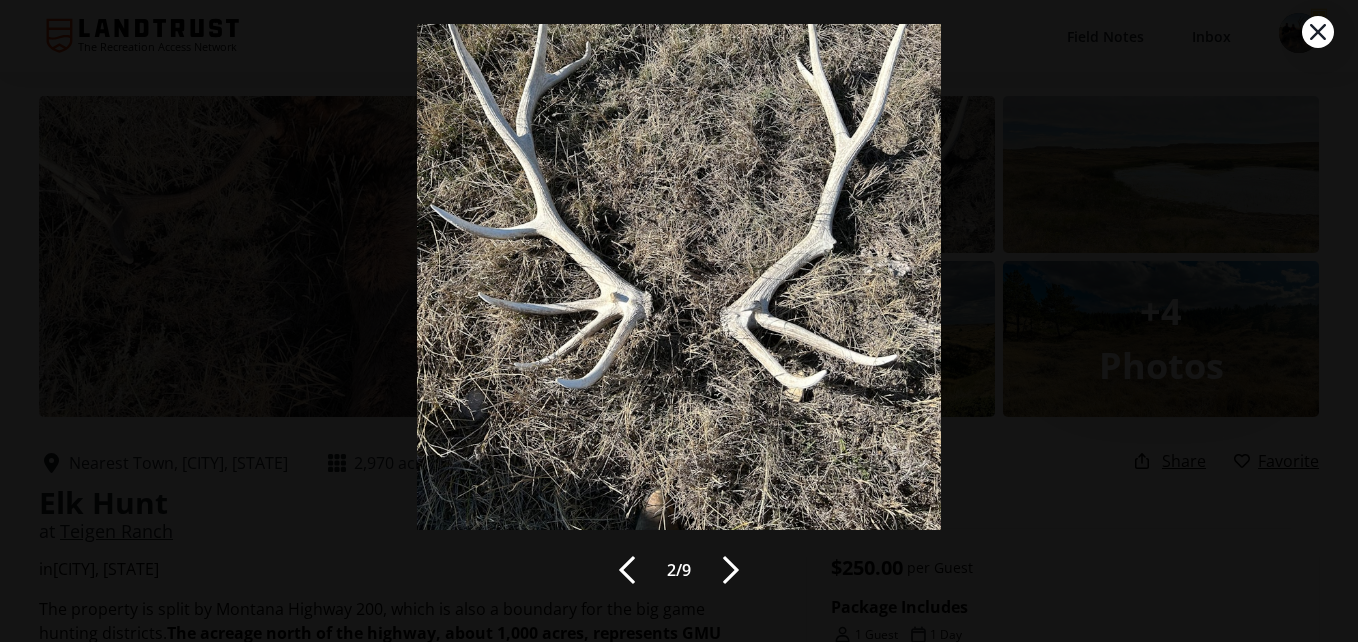 click at bounding box center (731, 570) 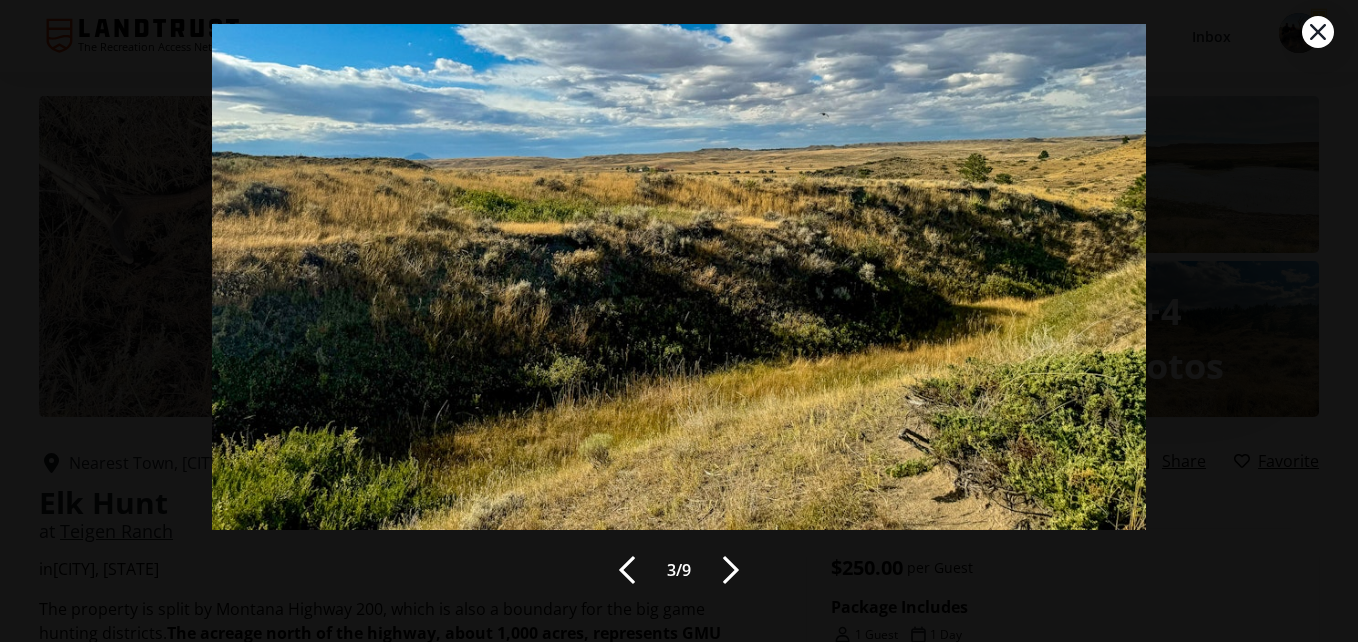 click at bounding box center [731, 570] 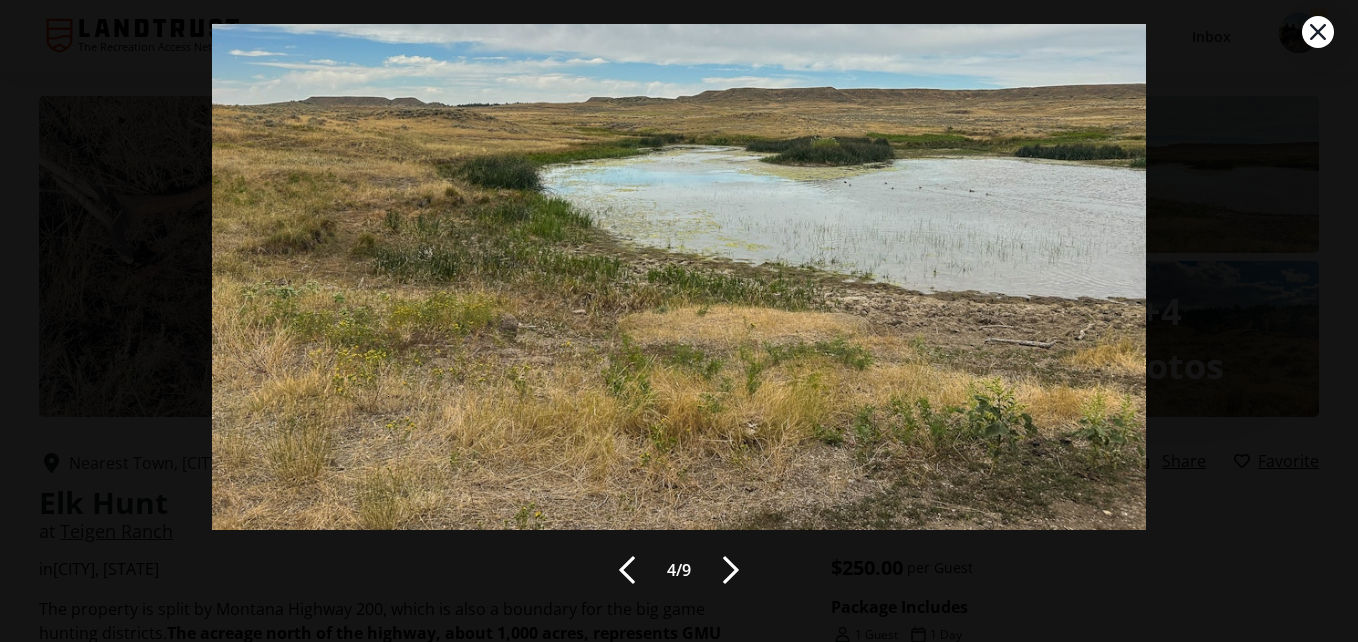 click at bounding box center (731, 570) 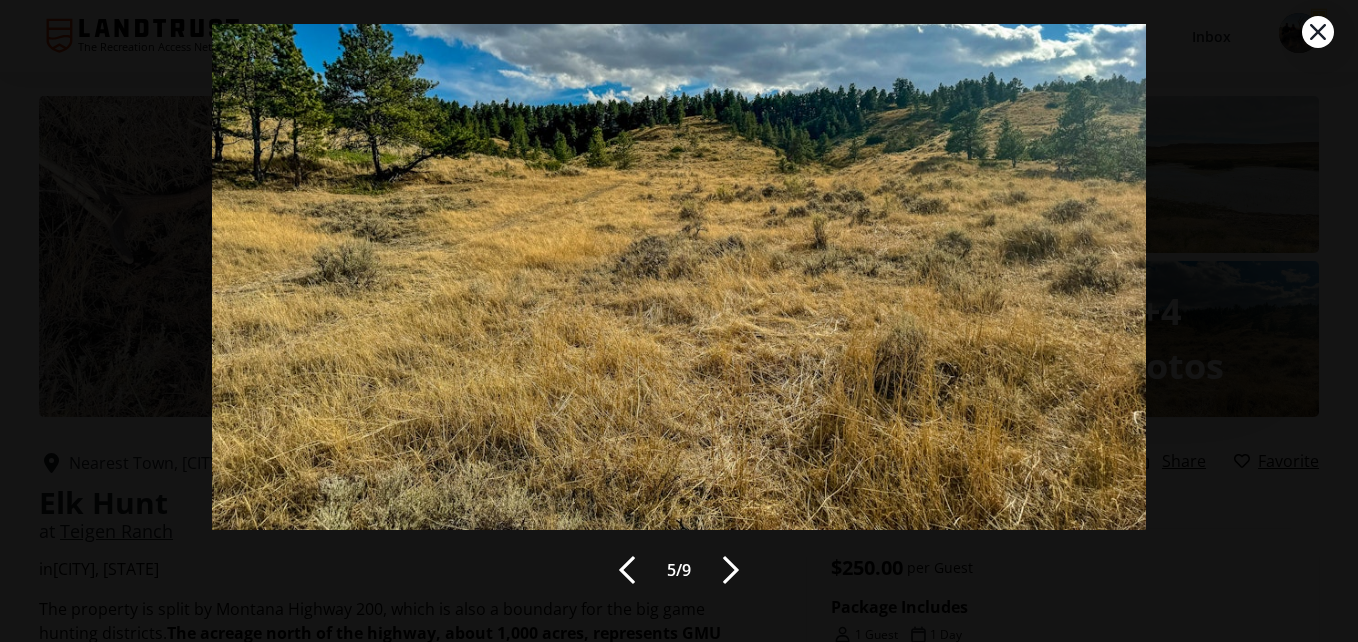 click on "5 / 9" at bounding box center (679, 570) 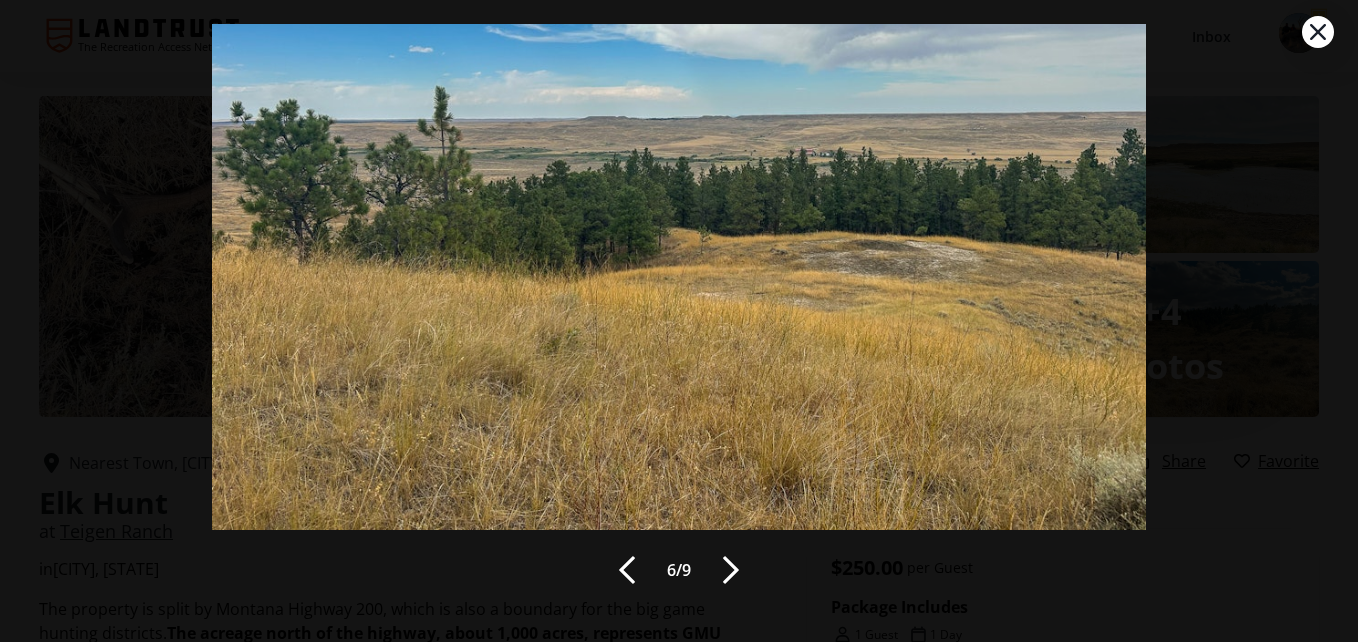 click at bounding box center (731, 570) 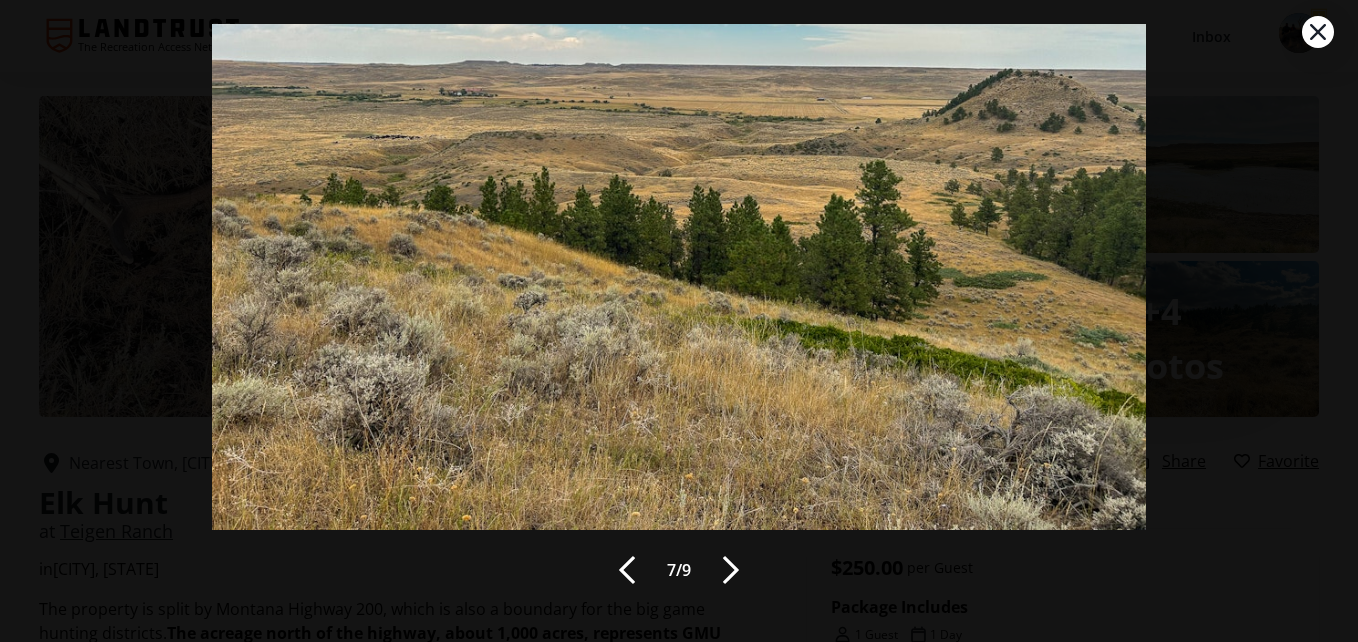 click at bounding box center [731, 570] 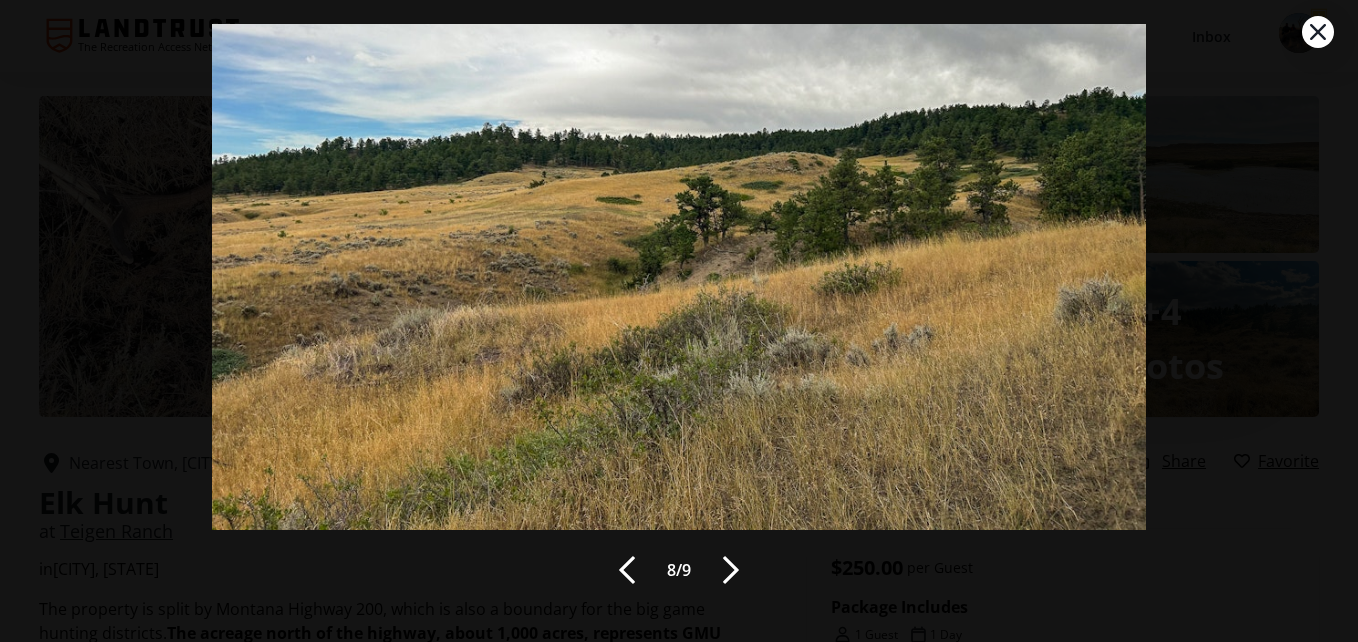 click at bounding box center [731, 570] 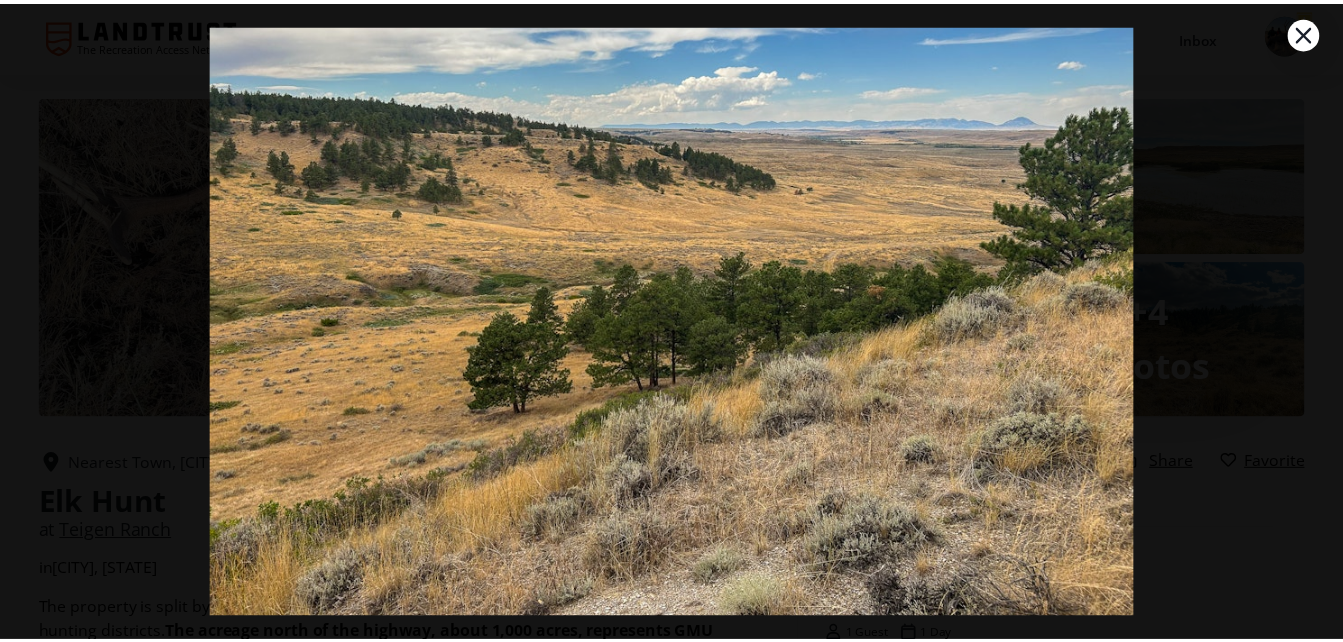 scroll, scrollTop: 97, scrollLeft: 0, axis: vertical 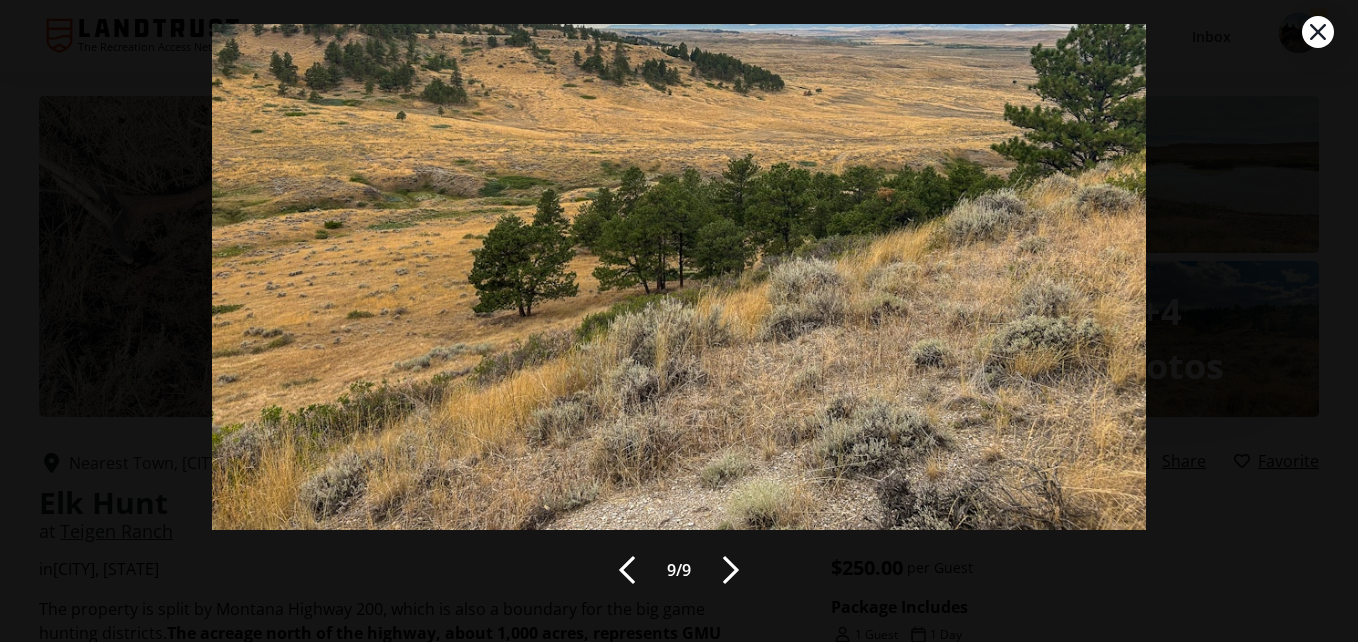 click 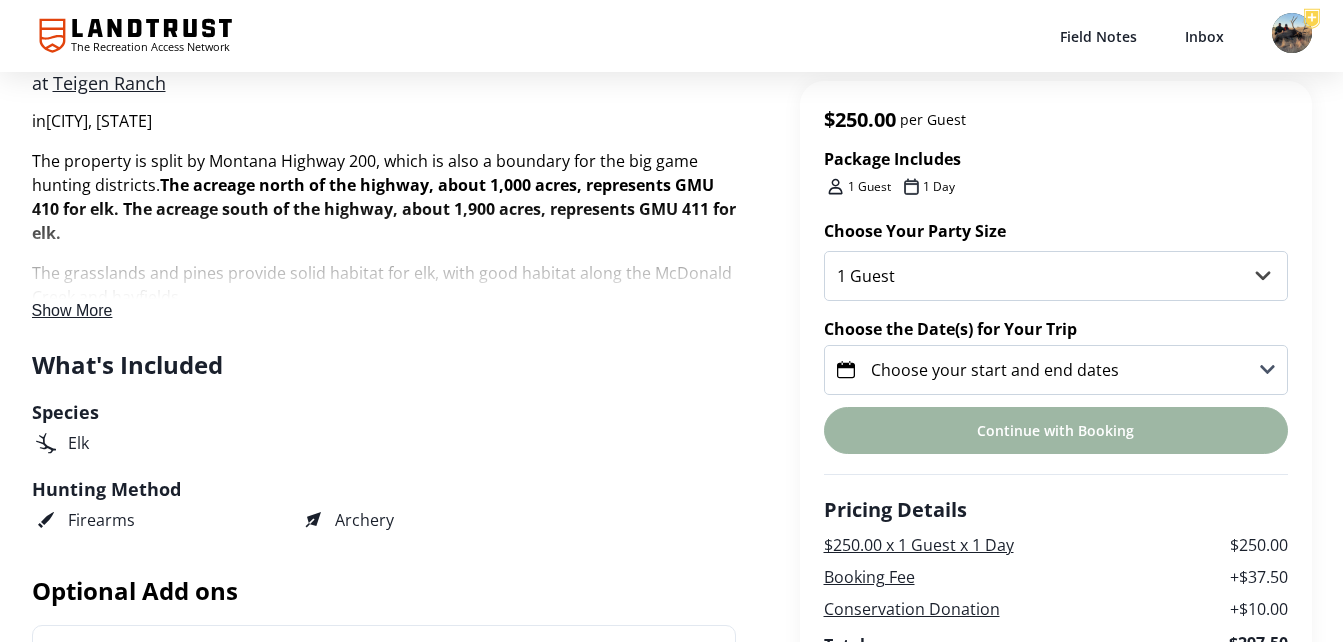 scroll, scrollTop: 444, scrollLeft: 0, axis: vertical 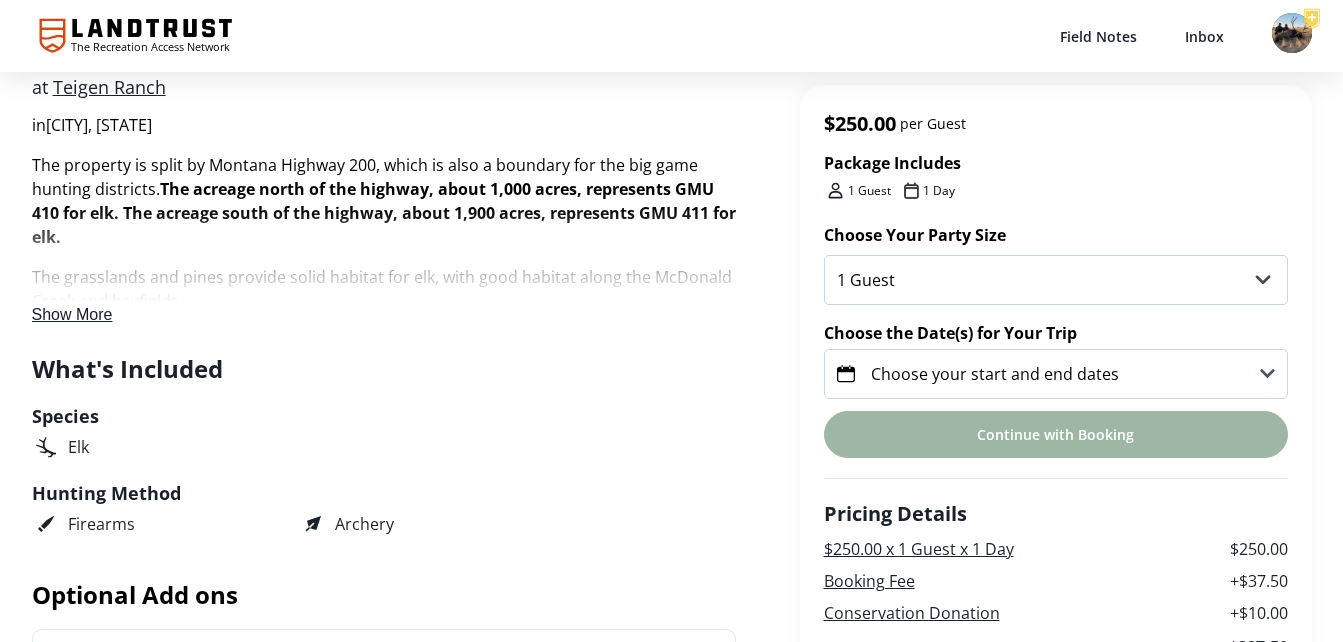 click 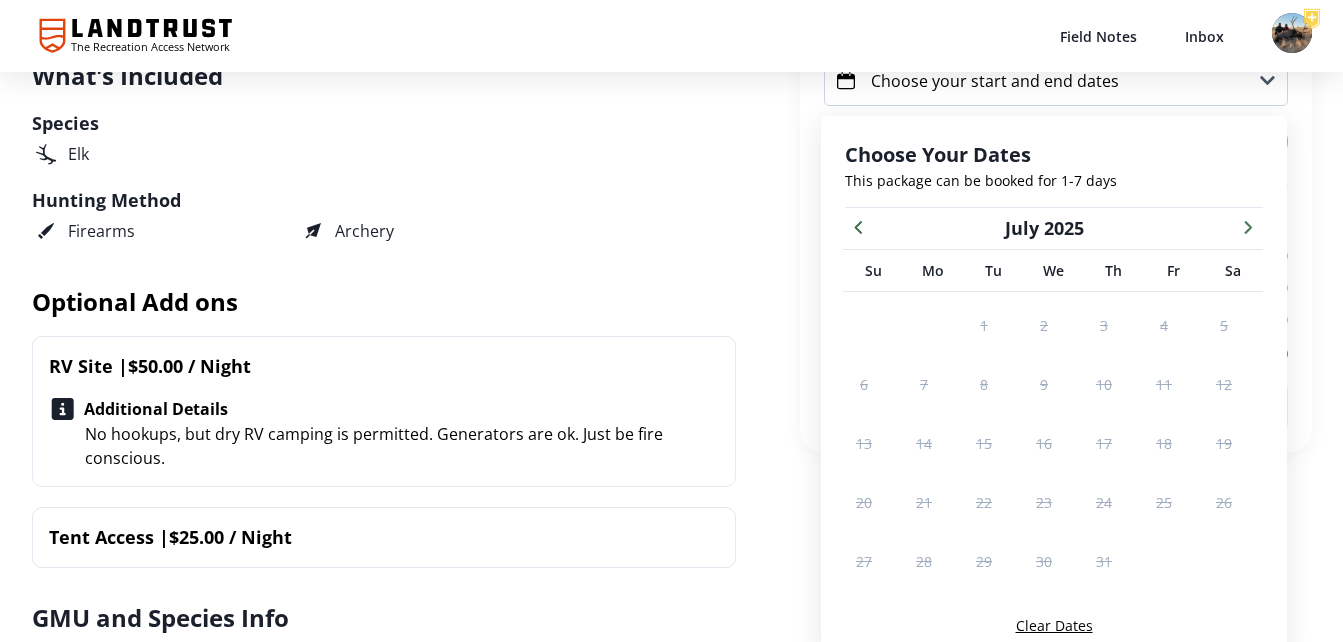scroll, scrollTop: 771, scrollLeft: 0, axis: vertical 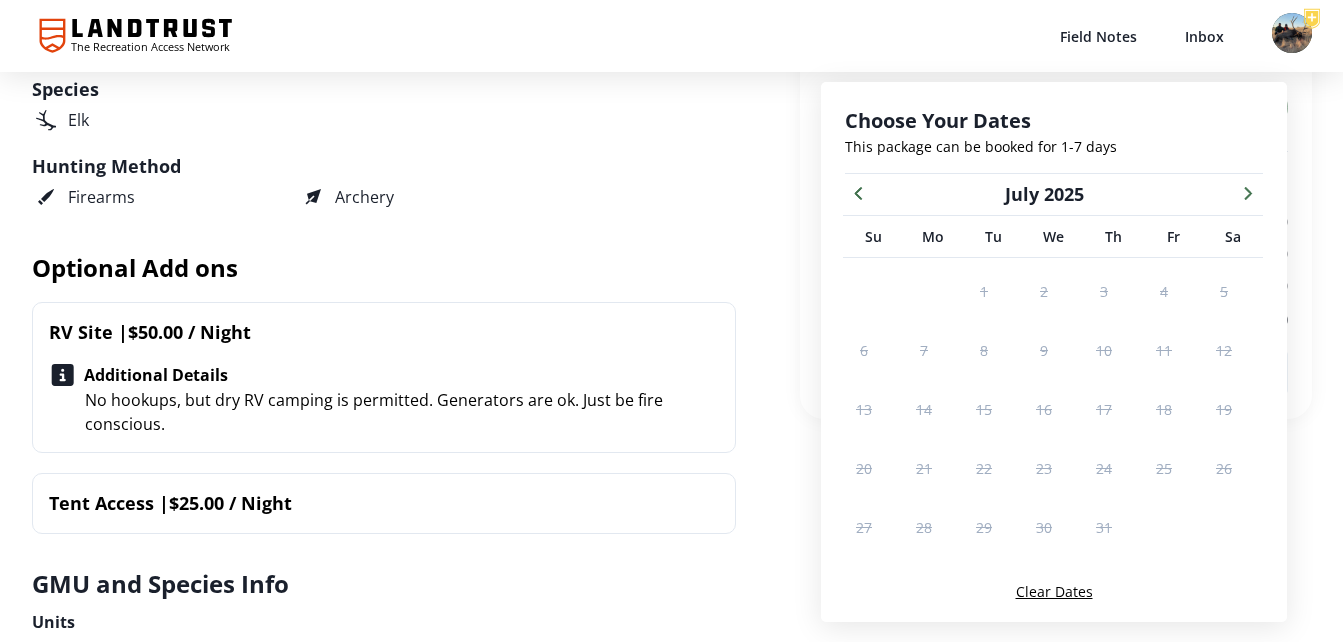 click at bounding box center [1248, 192] 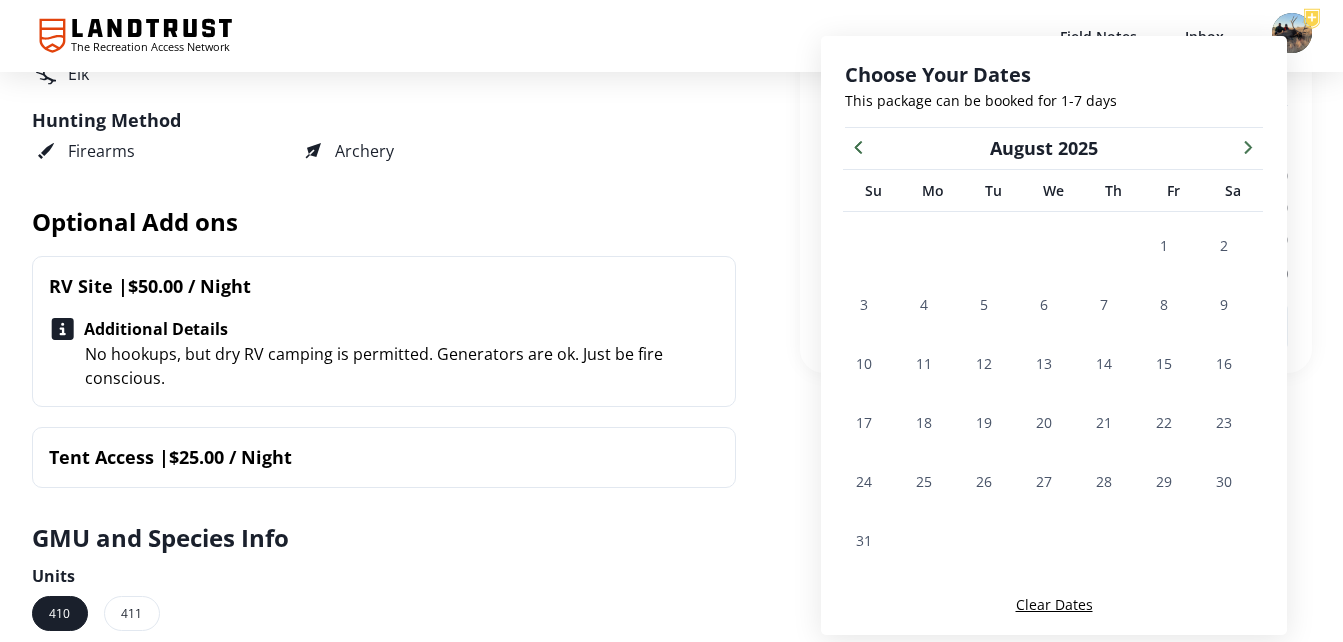scroll, scrollTop: 820, scrollLeft: 0, axis: vertical 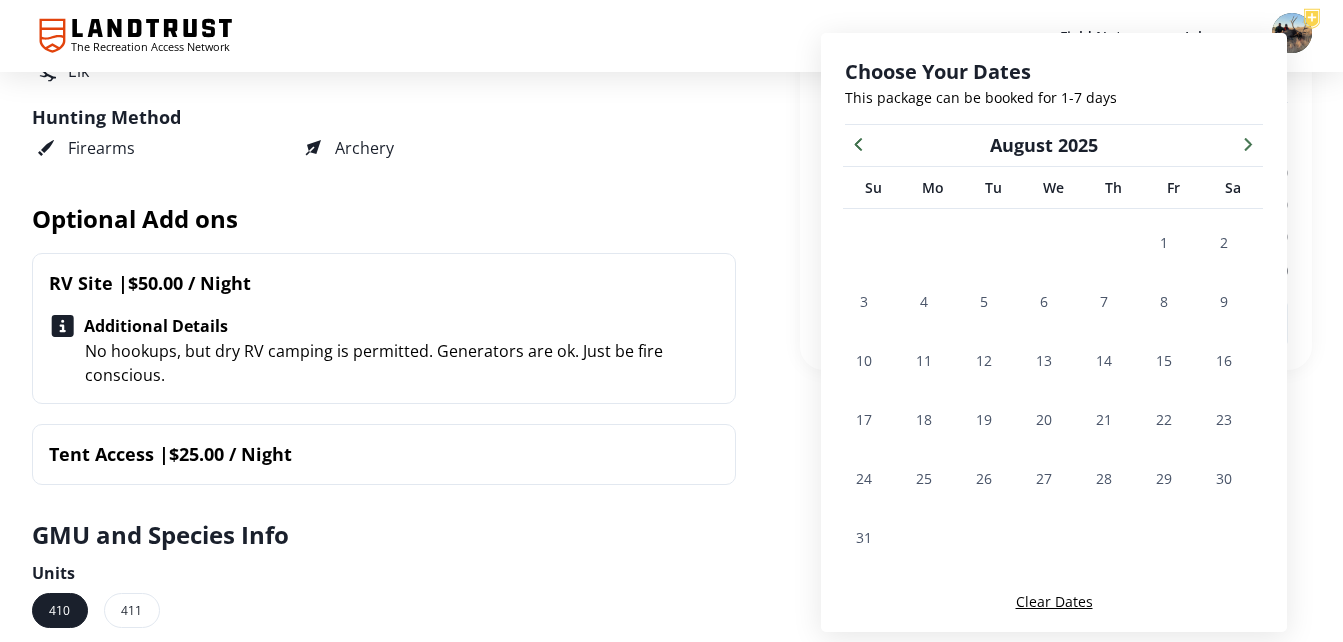 click on "$250.00 per Guest Package Includes 1 Guest 1 Day Choose Your Party Size 1  Guest 2  Guests 3  Guests 4  Guests Choose the Date(s) for Your Trip Choose your start and end dates Continue with Booking Pricing Details $250.00 x 1 Guest x 1 Day $250.00 Booking Fee + $37.50 Conservation Donation + $10.00 Total $297.50 * Prices are for exclusive access to this property." at bounding box center [1056, 39] 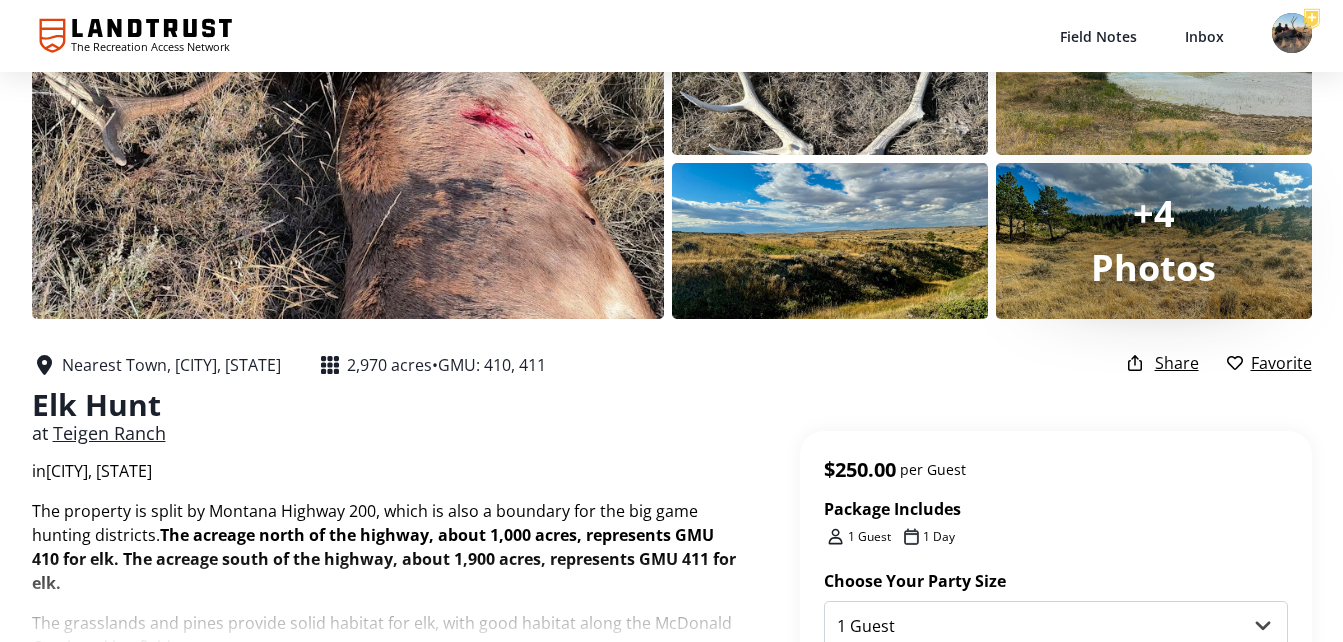 scroll, scrollTop: 99, scrollLeft: 0, axis: vertical 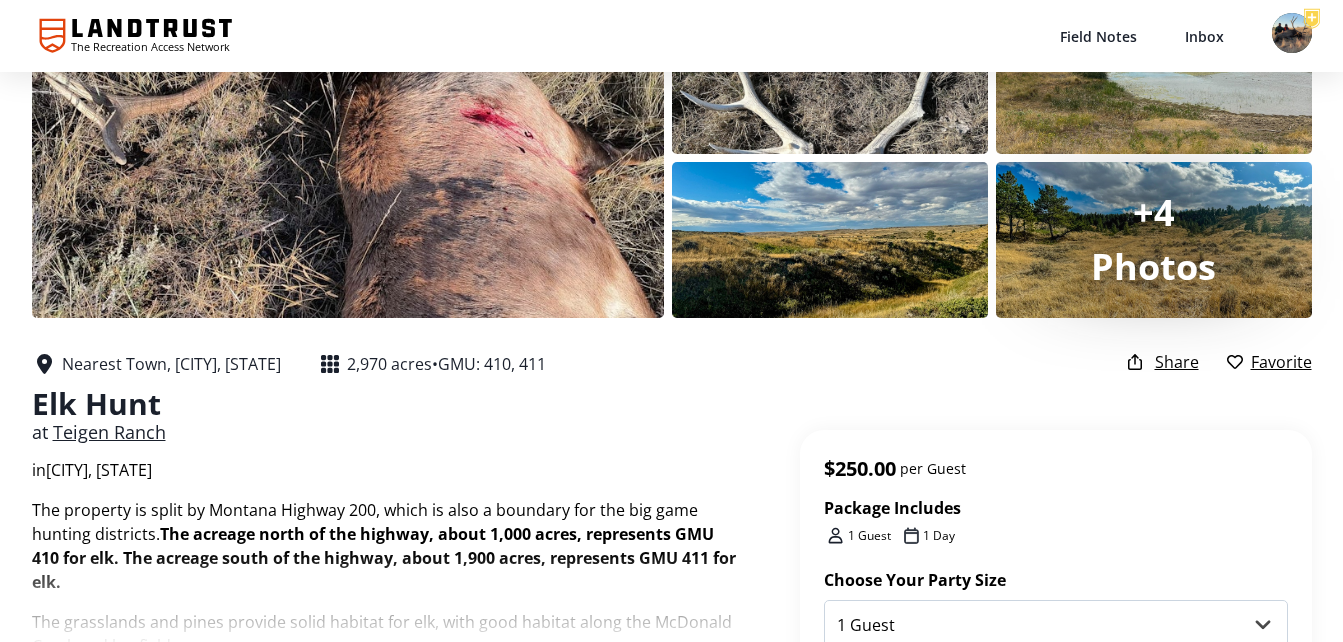 click at bounding box center [348, 157] 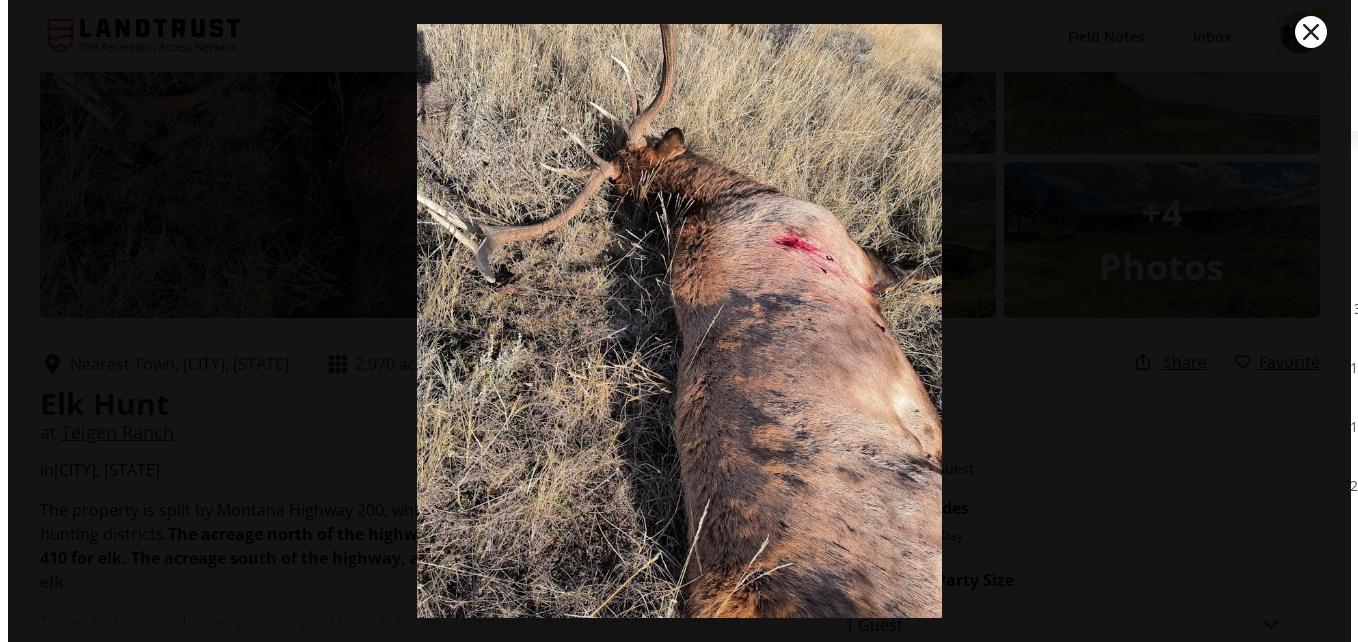 scroll, scrollTop: 0, scrollLeft: 0, axis: both 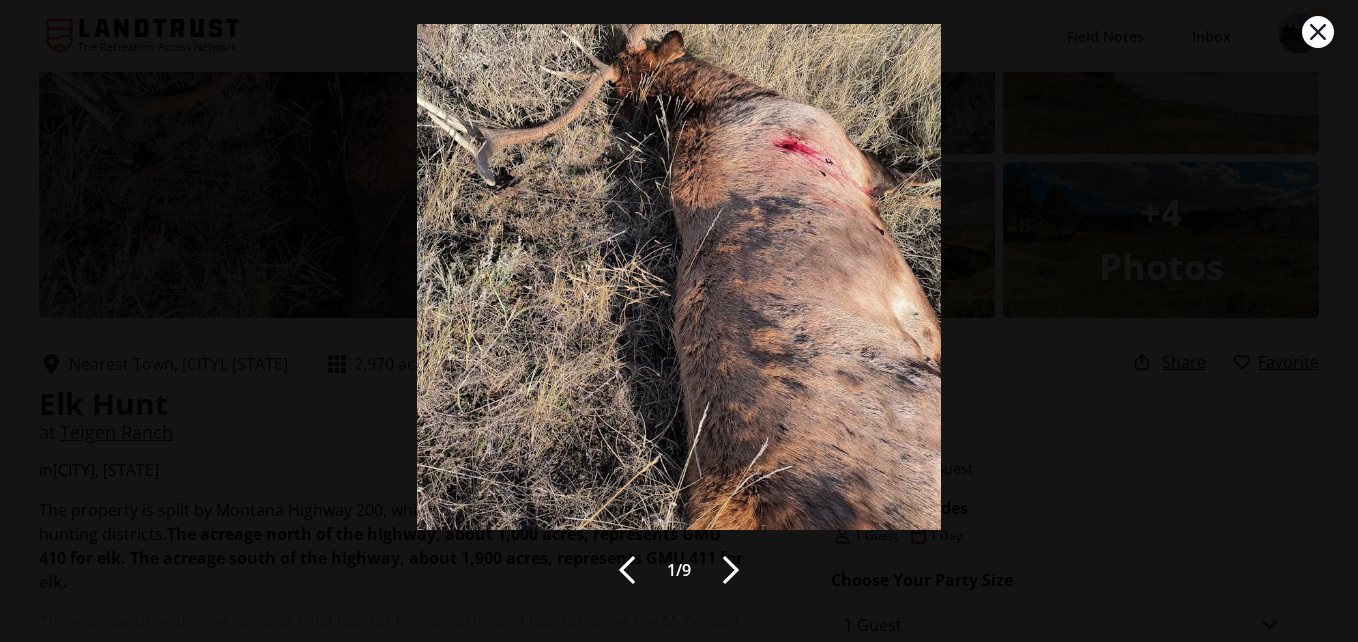 click at bounding box center (731, 570) 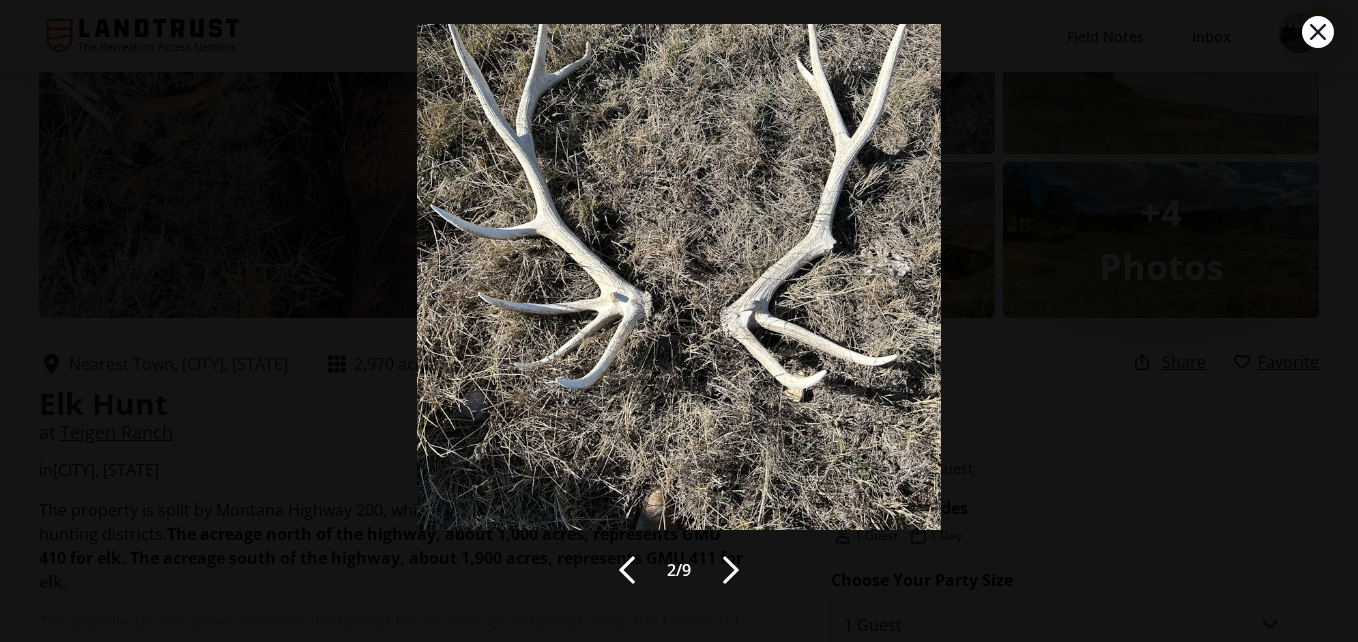 click at bounding box center (731, 570) 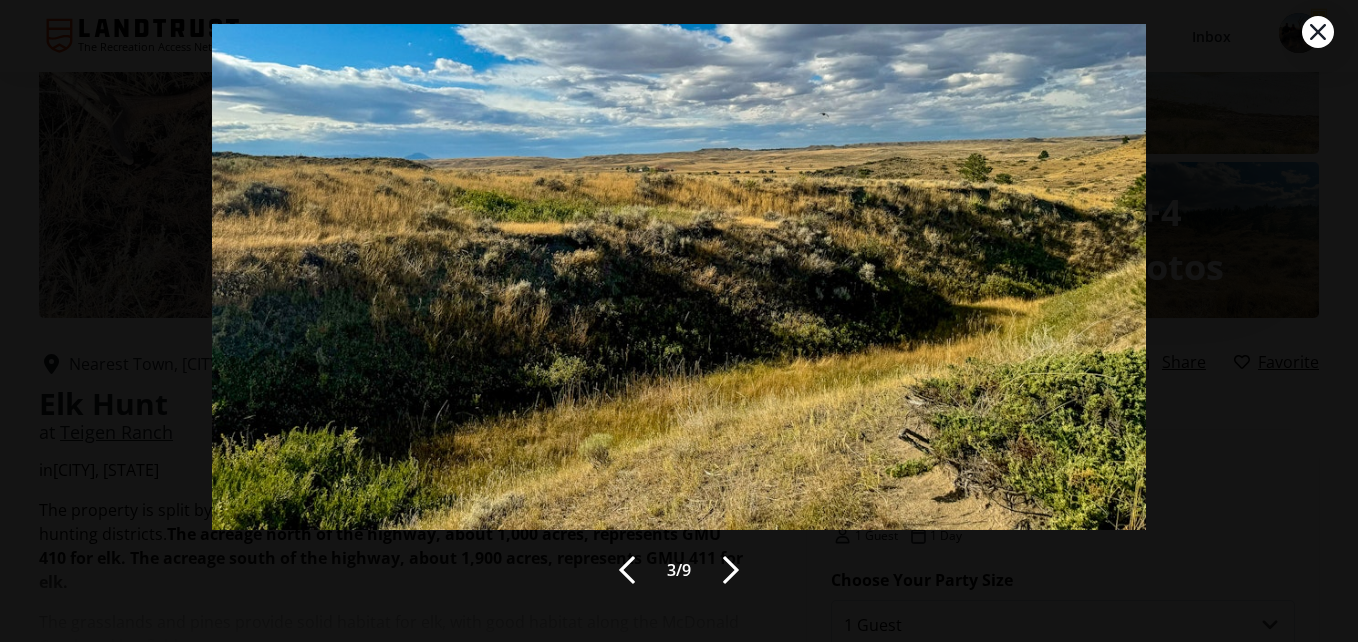 click at bounding box center [731, 570] 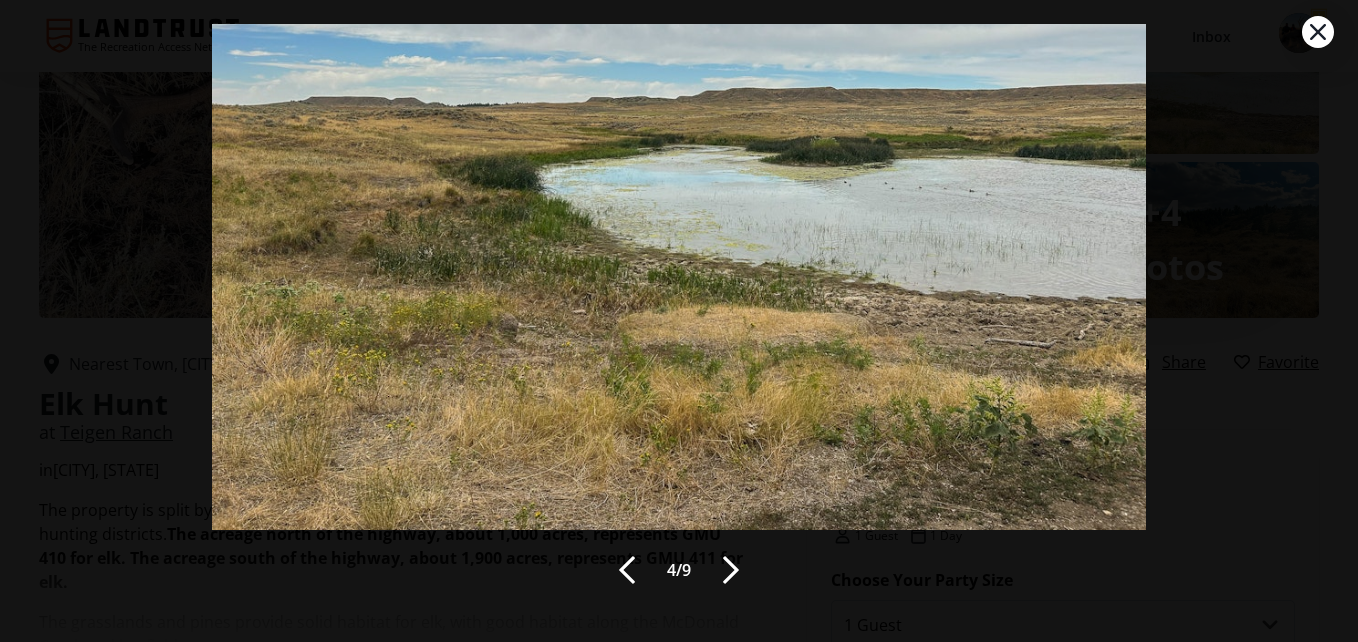 click at bounding box center (731, 570) 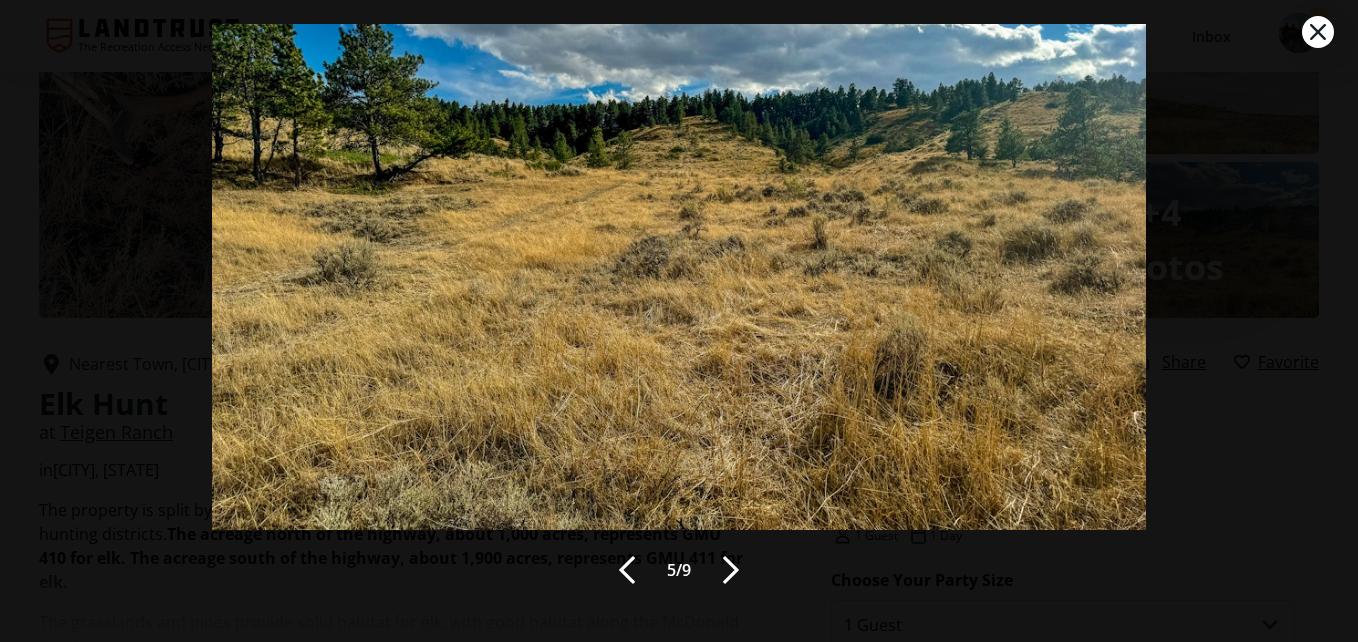 click at bounding box center (1318, 32) 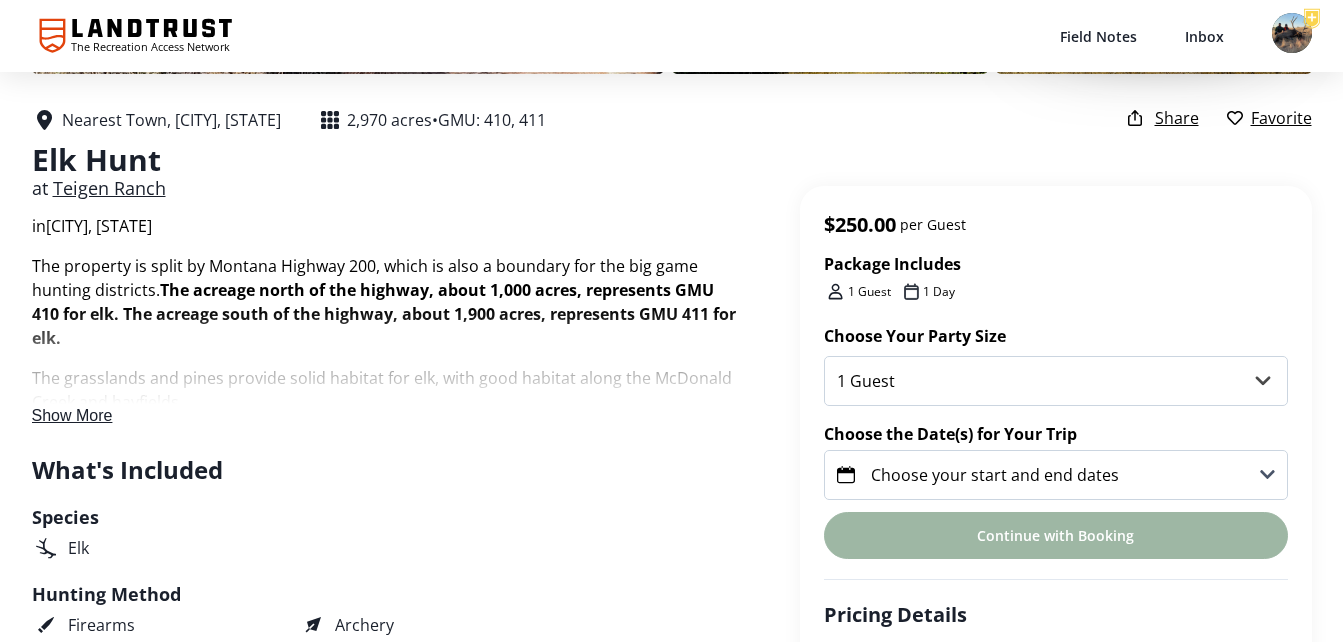 scroll, scrollTop: 367, scrollLeft: 0, axis: vertical 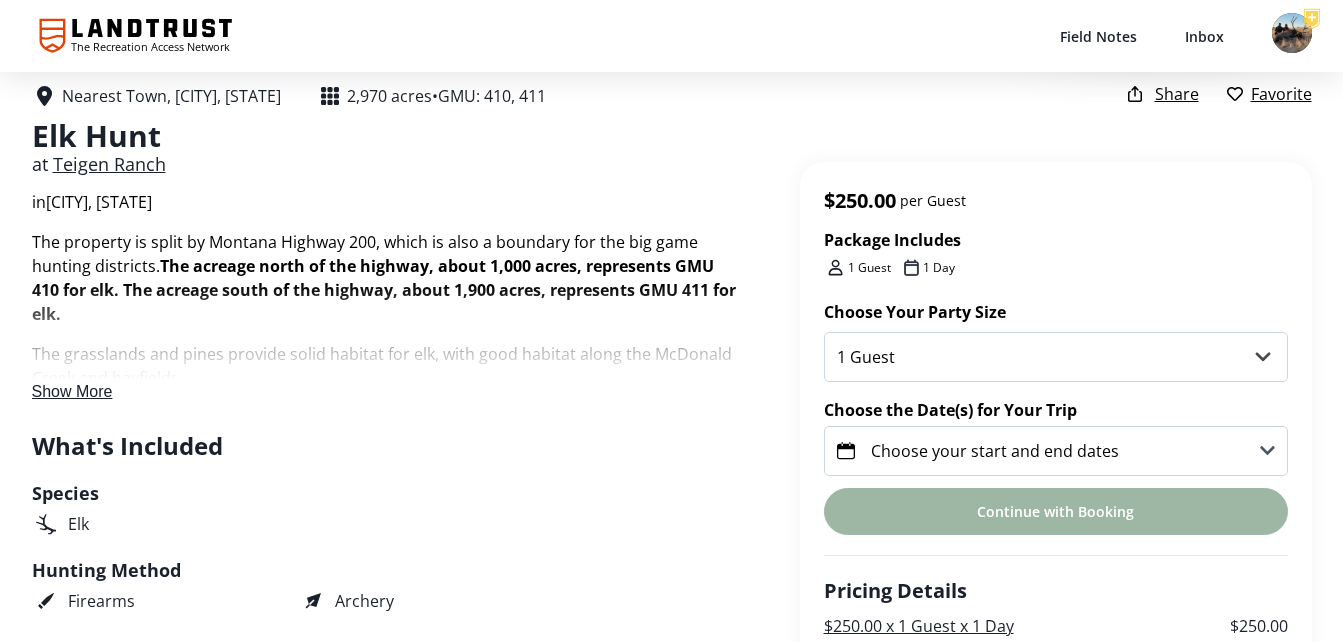 click 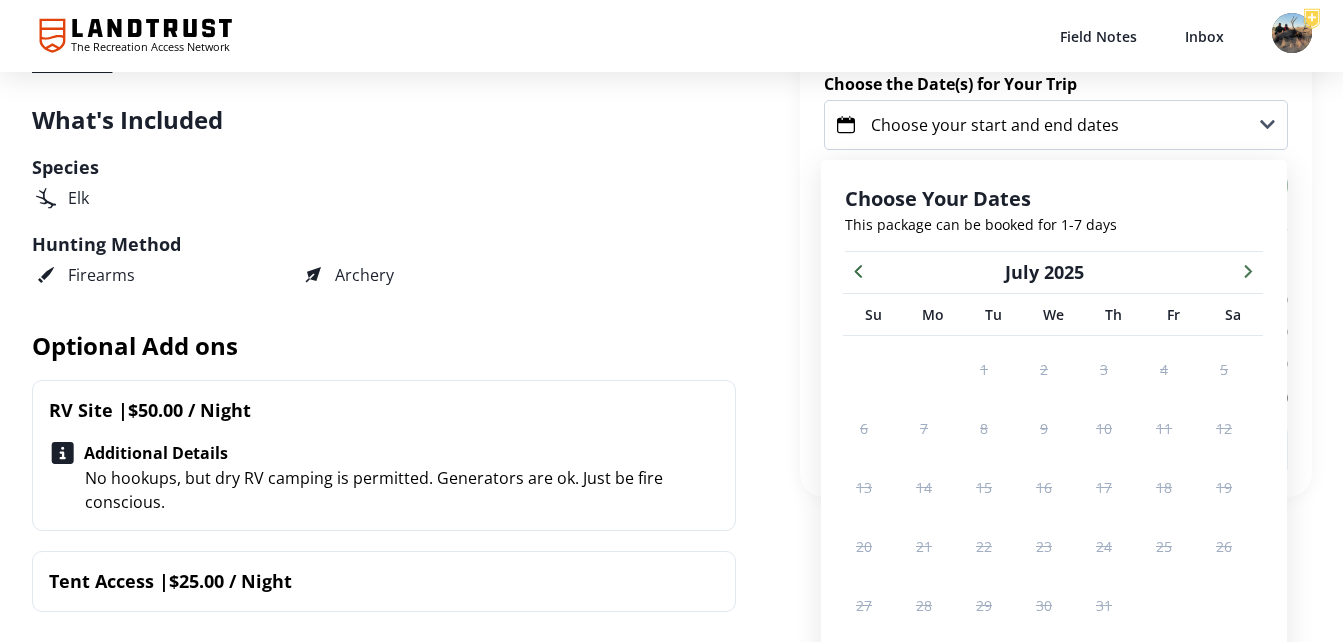 scroll, scrollTop: 771, scrollLeft: 0, axis: vertical 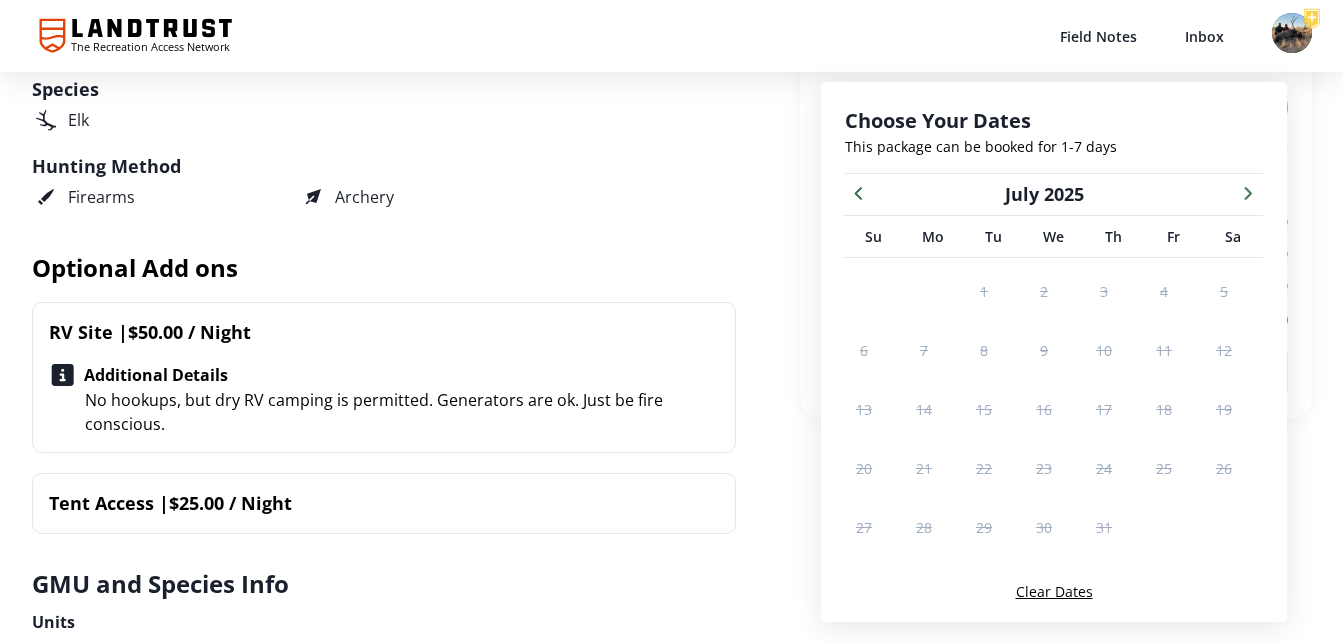 click 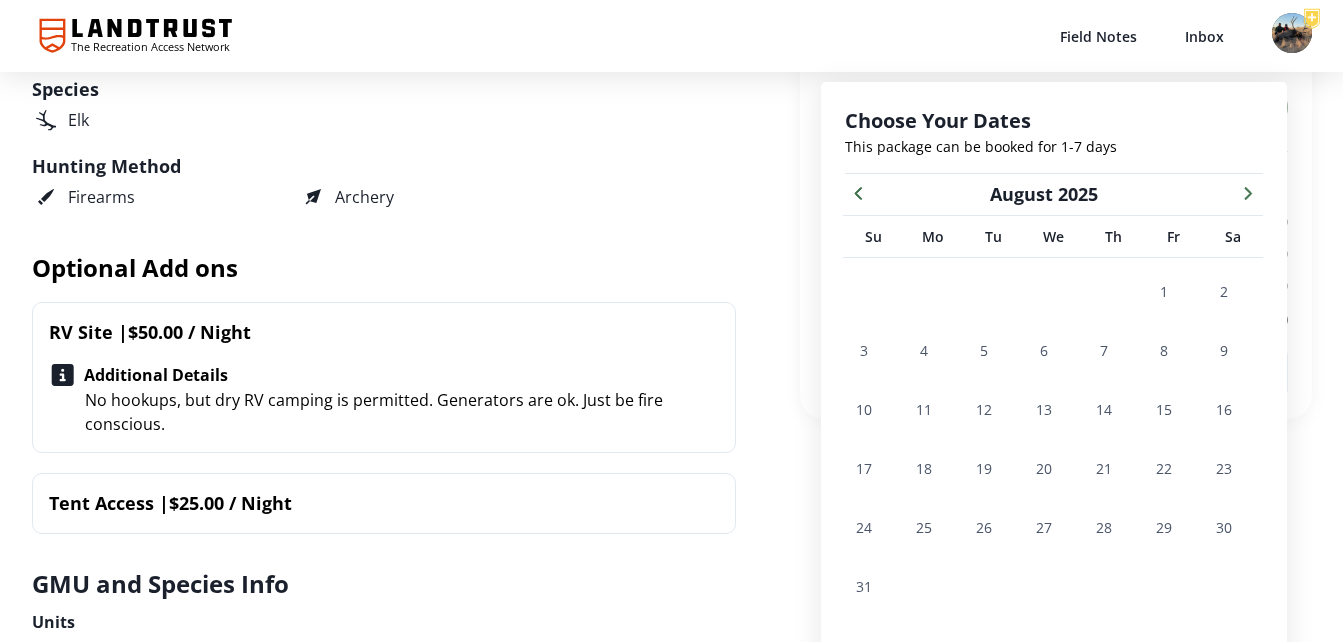 click 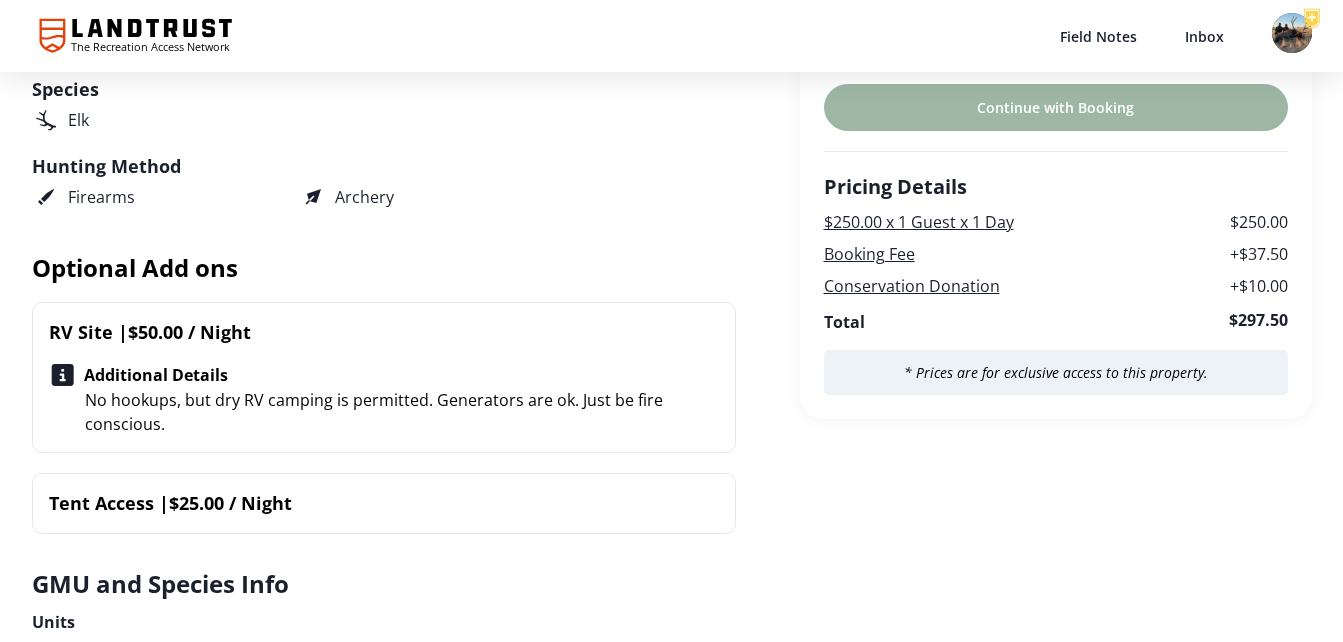 click at bounding box center [1292, 33] 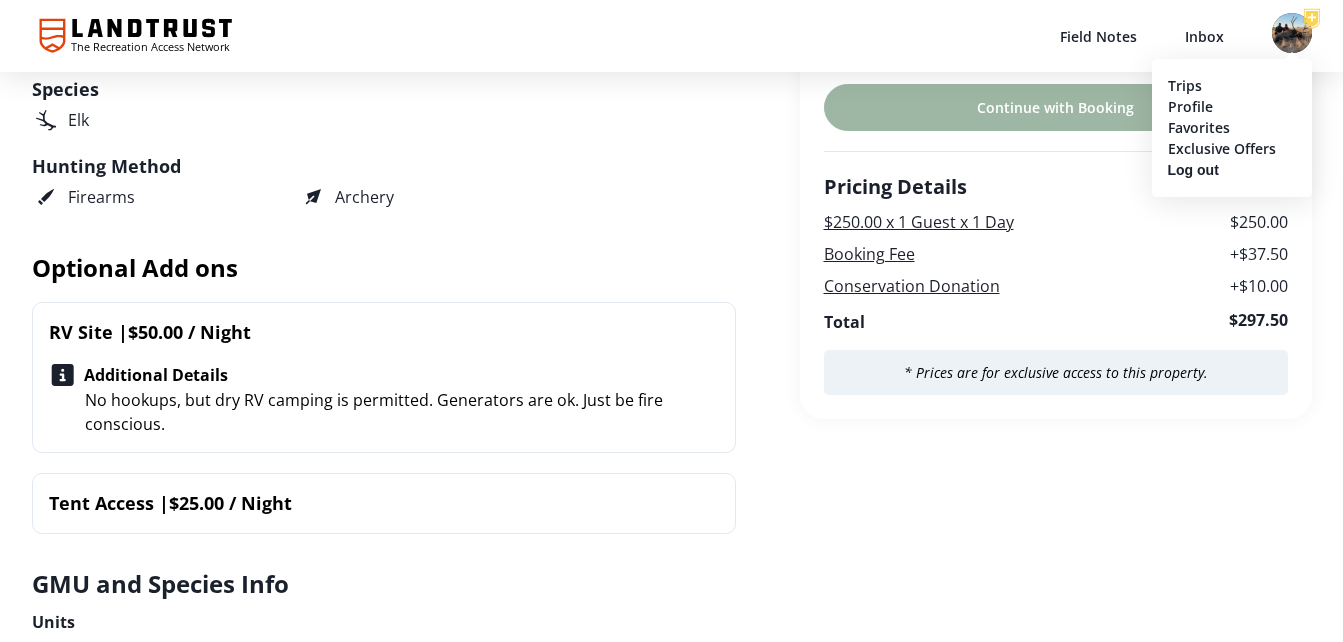 click on "Trips" at bounding box center [1185, 85] 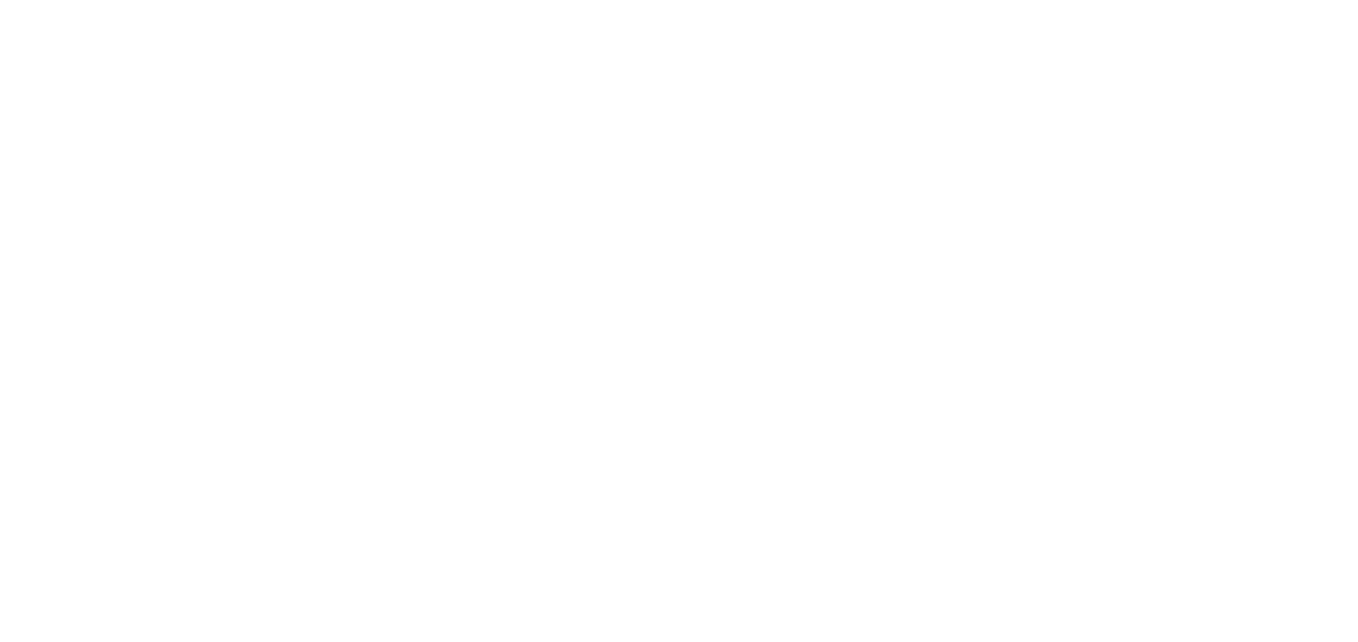 scroll, scrollTop: 0, scrollLeft: 0, axis: both 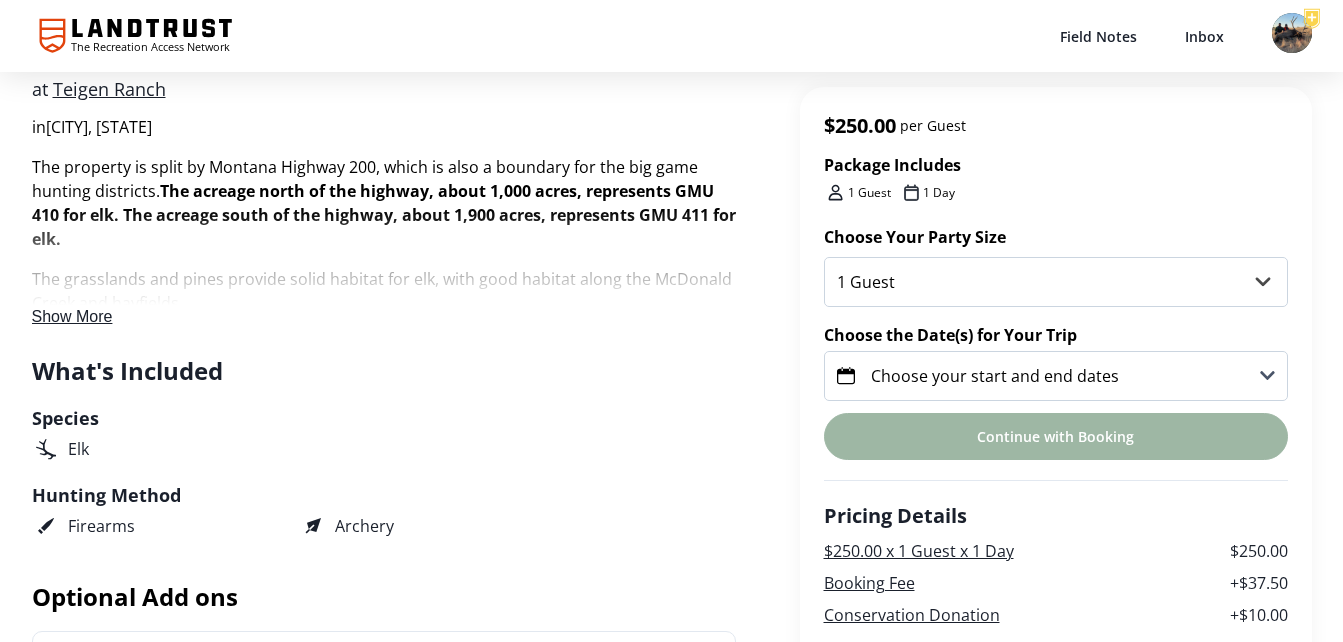 click 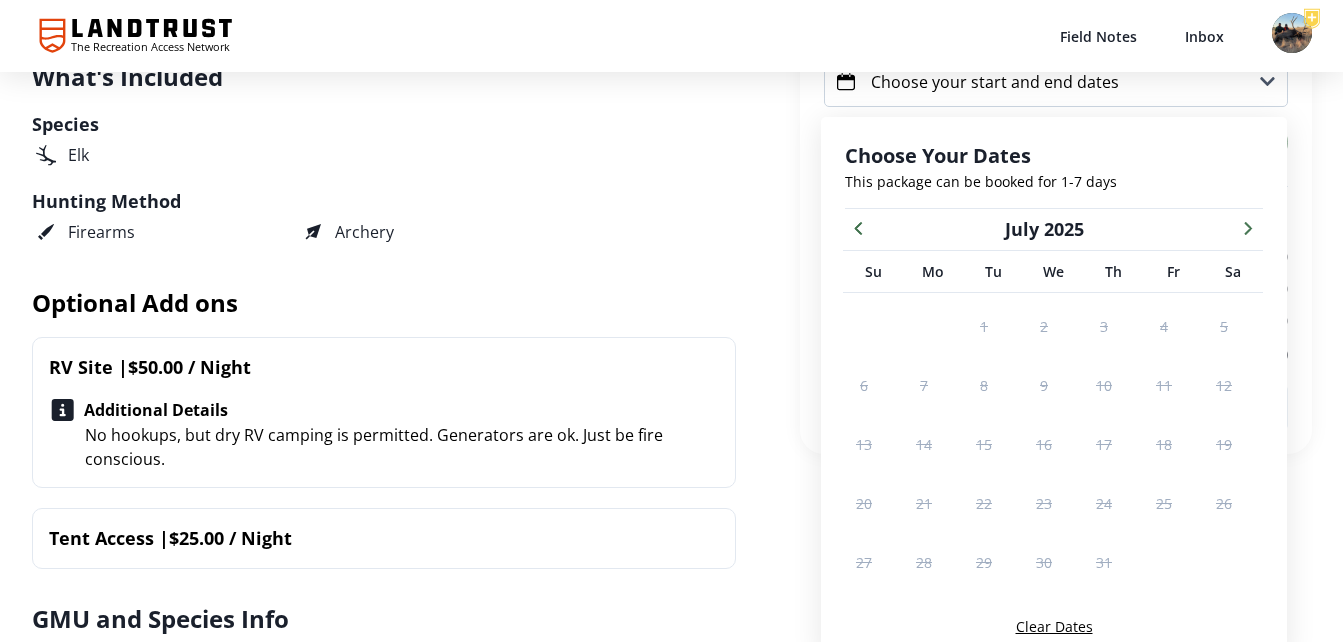 scroll, scrollTop: 771, scrollLeft: 0, axis: vertical 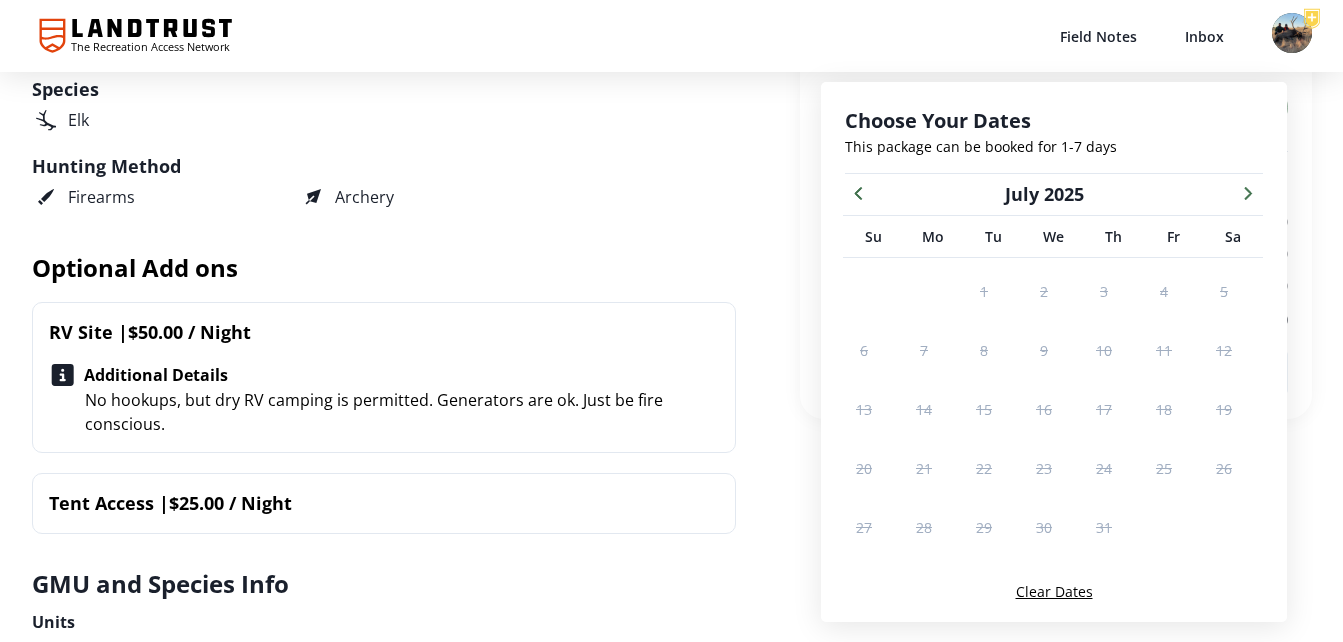 click 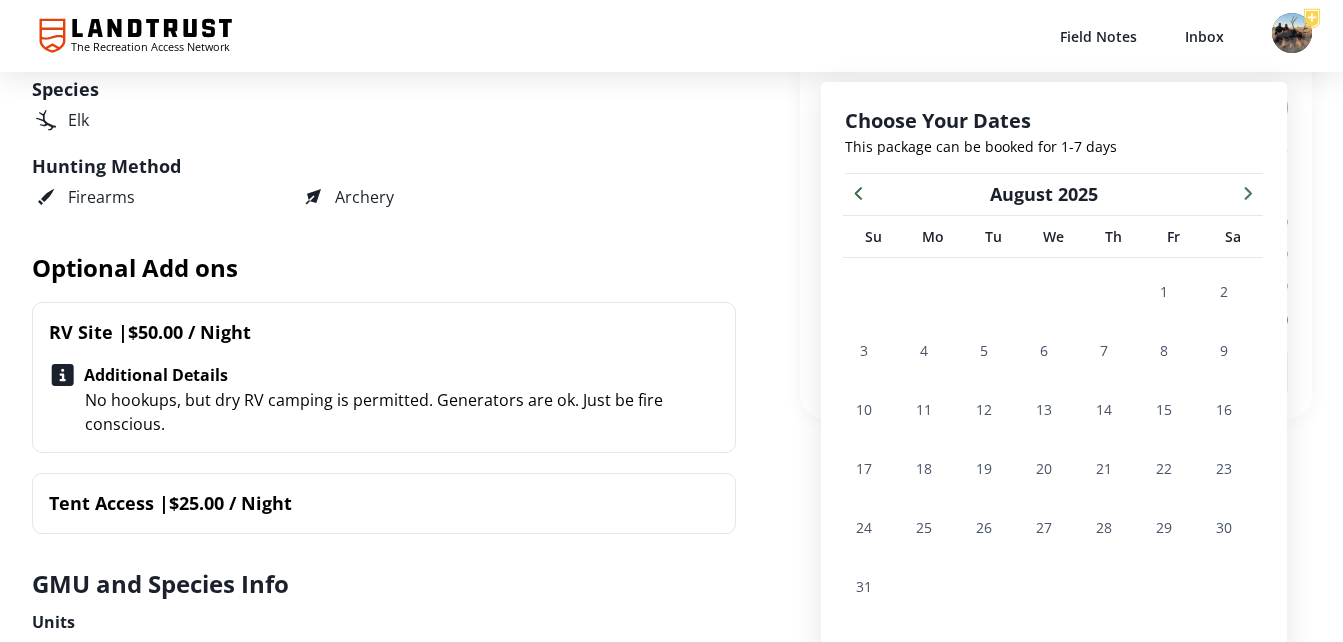 click 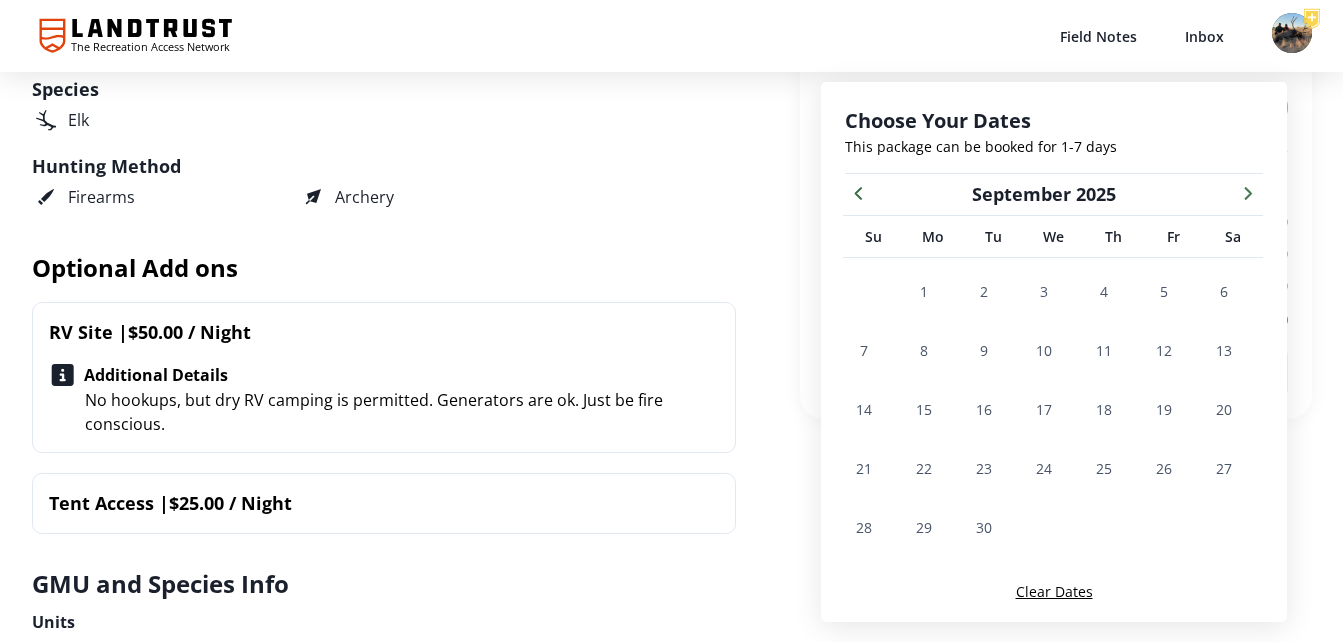 click on "13" at bounding box center (1224, 350) 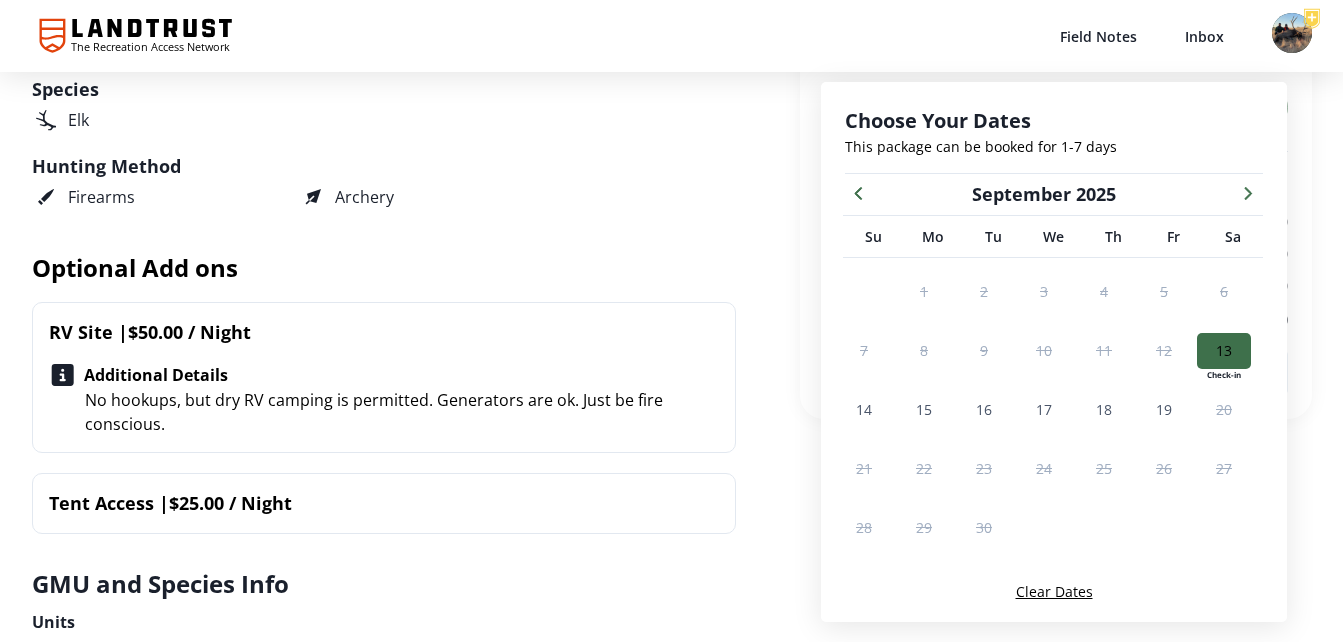 click on "14" at bounding box center (864, 409) 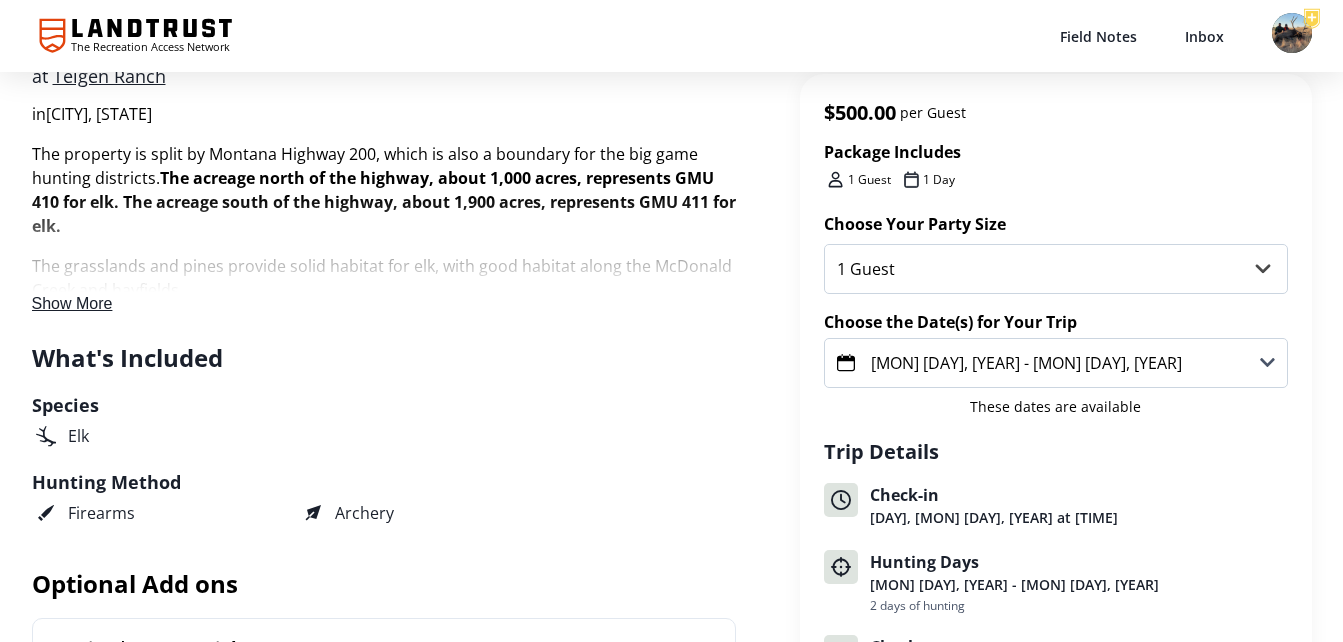scroll, scrollTop: 454, scrollLeft: 0, axis: vertical 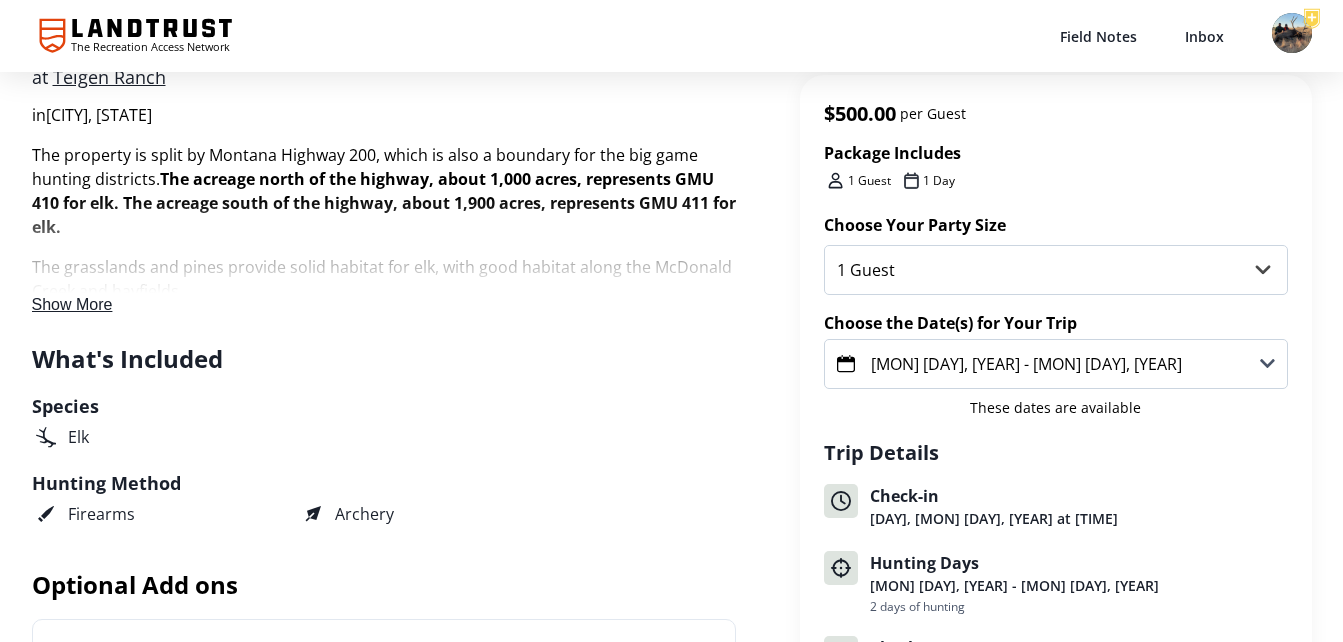 click on "Show More" at bounding box center (72, 305) 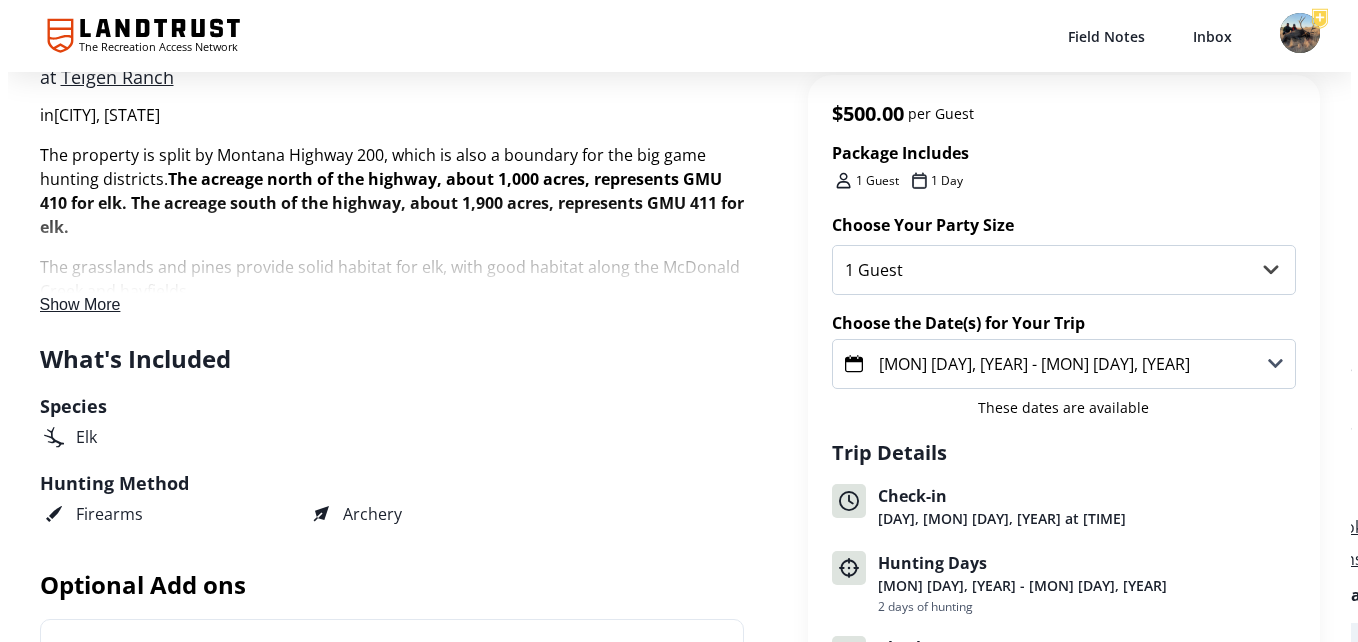 scroll, scrollTop: 0, scrollLeft: 0, axis: both 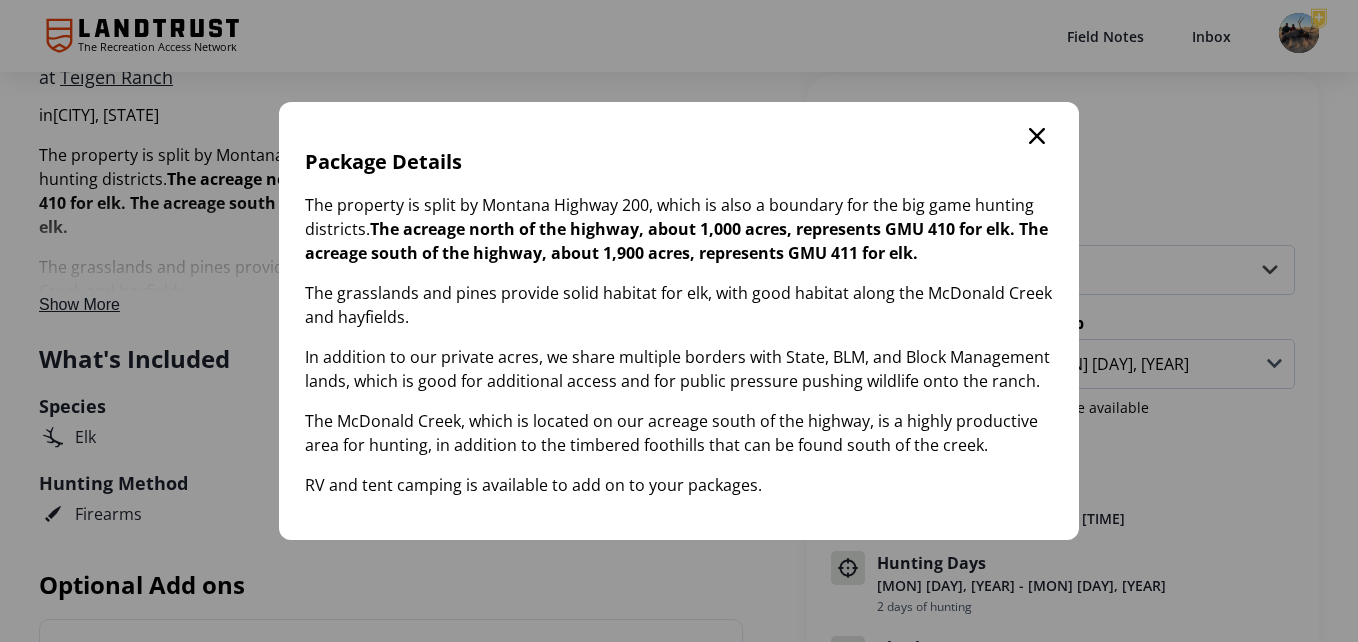 click 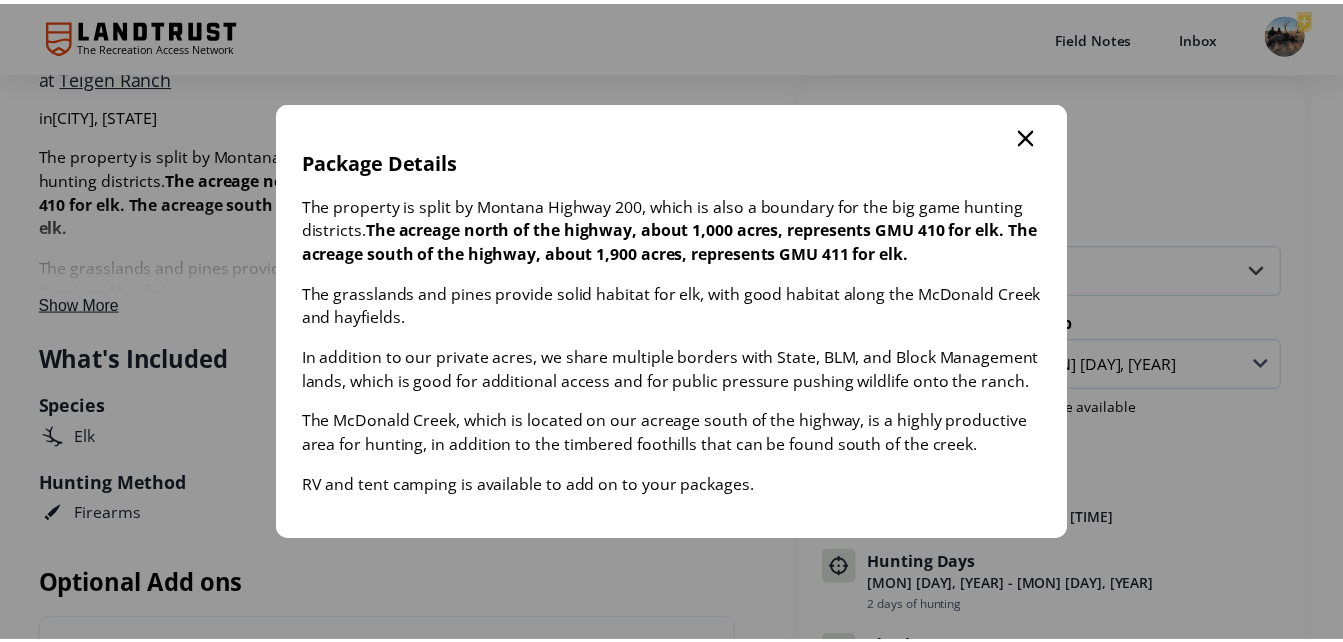 scroll, scrollTop: 454, scrollLeft: 0, axis: vertical 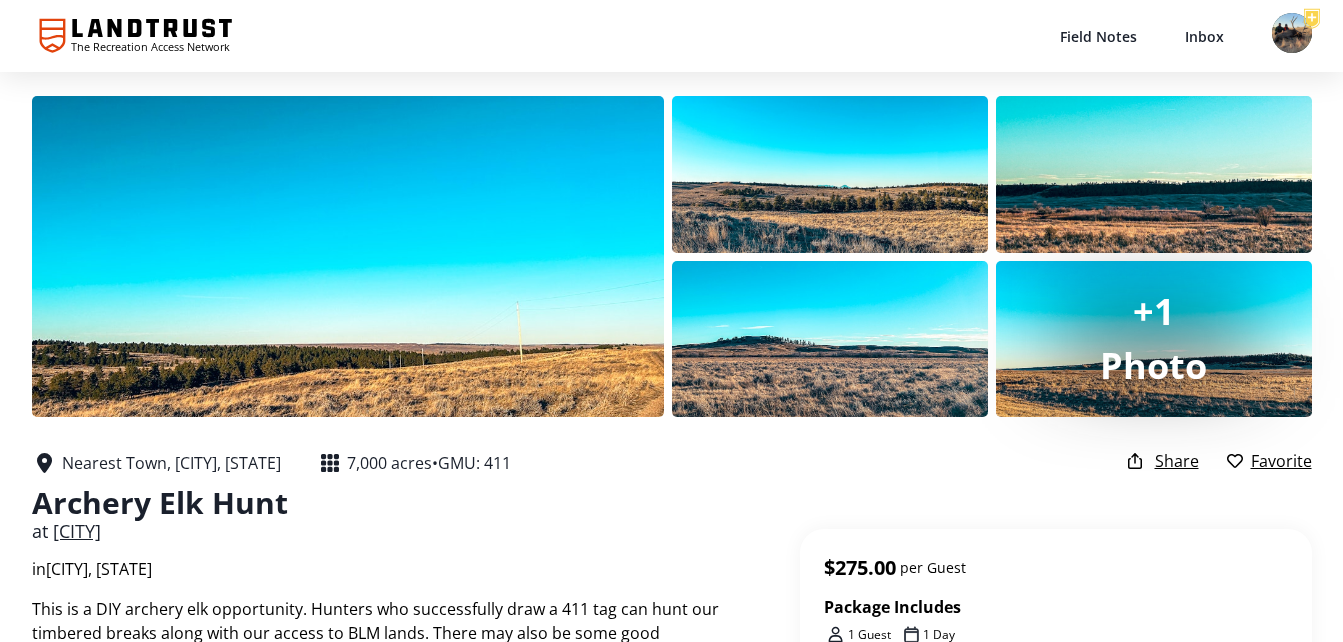 click at bounding box center [348, 256] 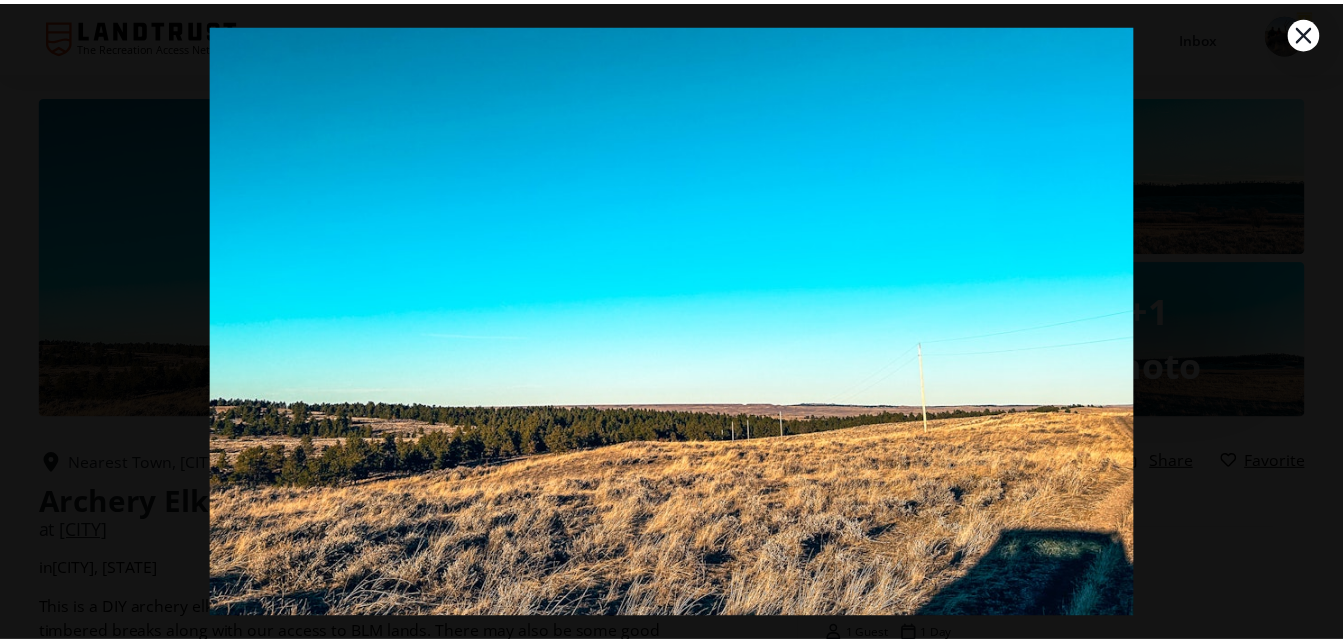 scroll, scrollTop: 97, scrollLeft: 0, axis: vertical 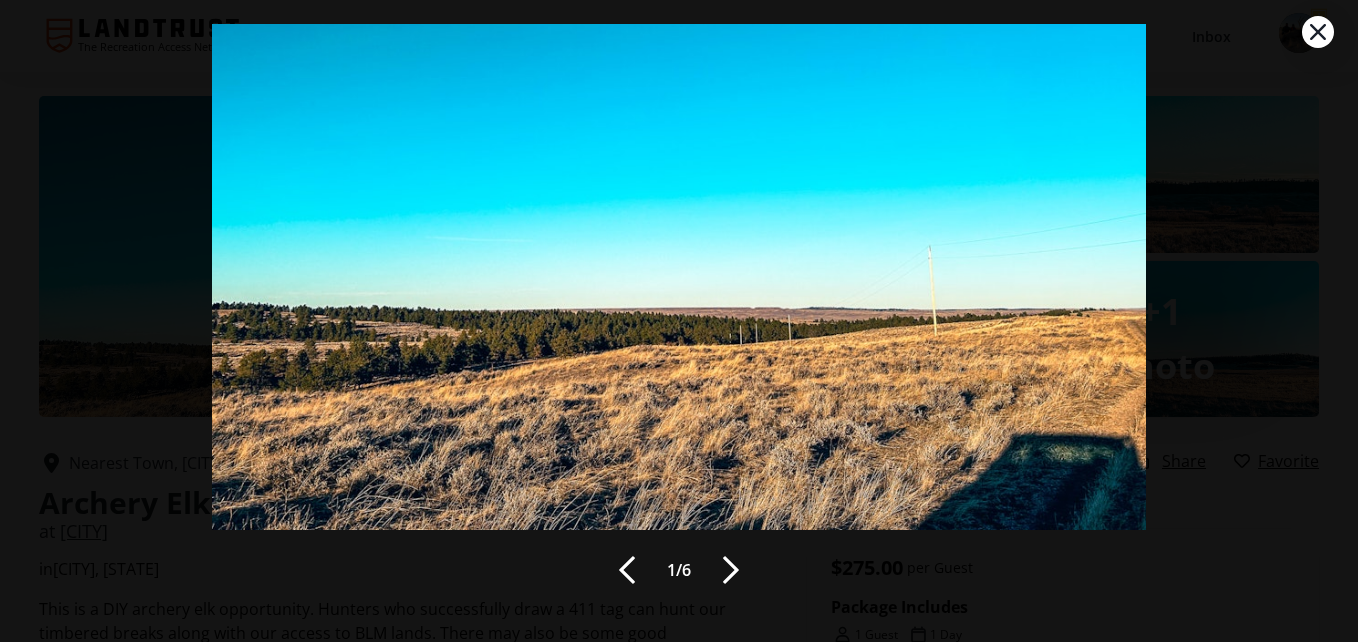 click at bounding box center (731, 570) 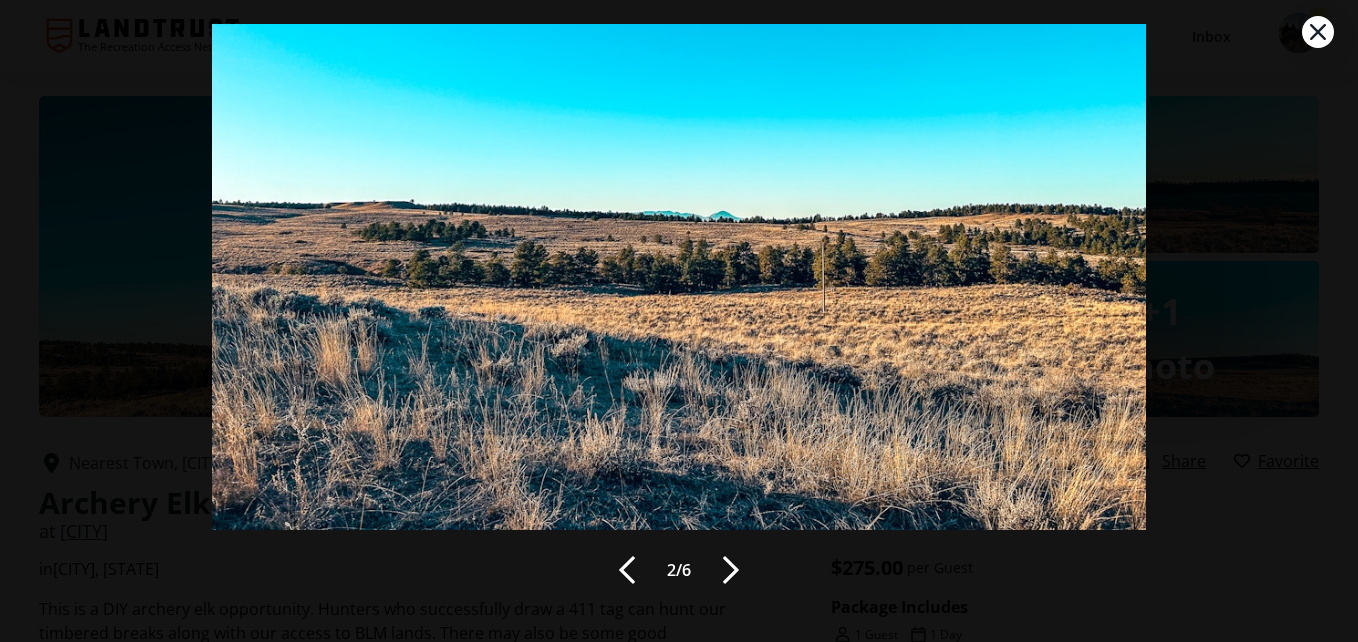 click at bounding box center (731, 570) 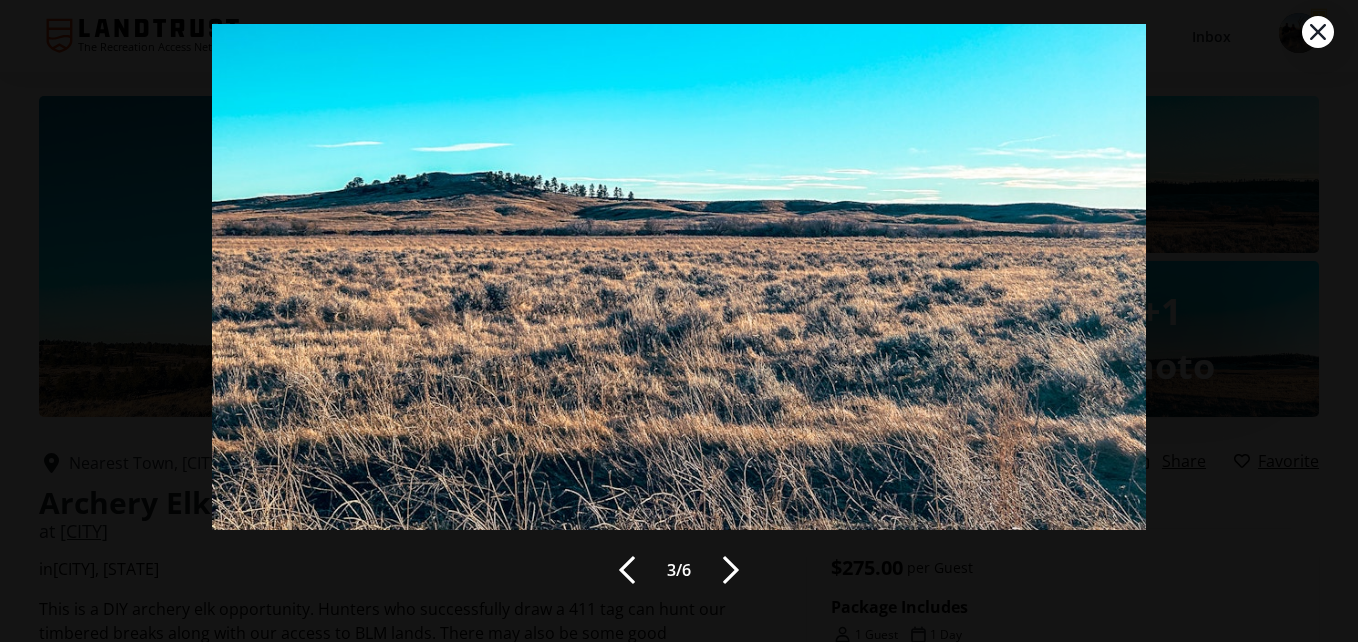 click at bounding box center (731, 570) 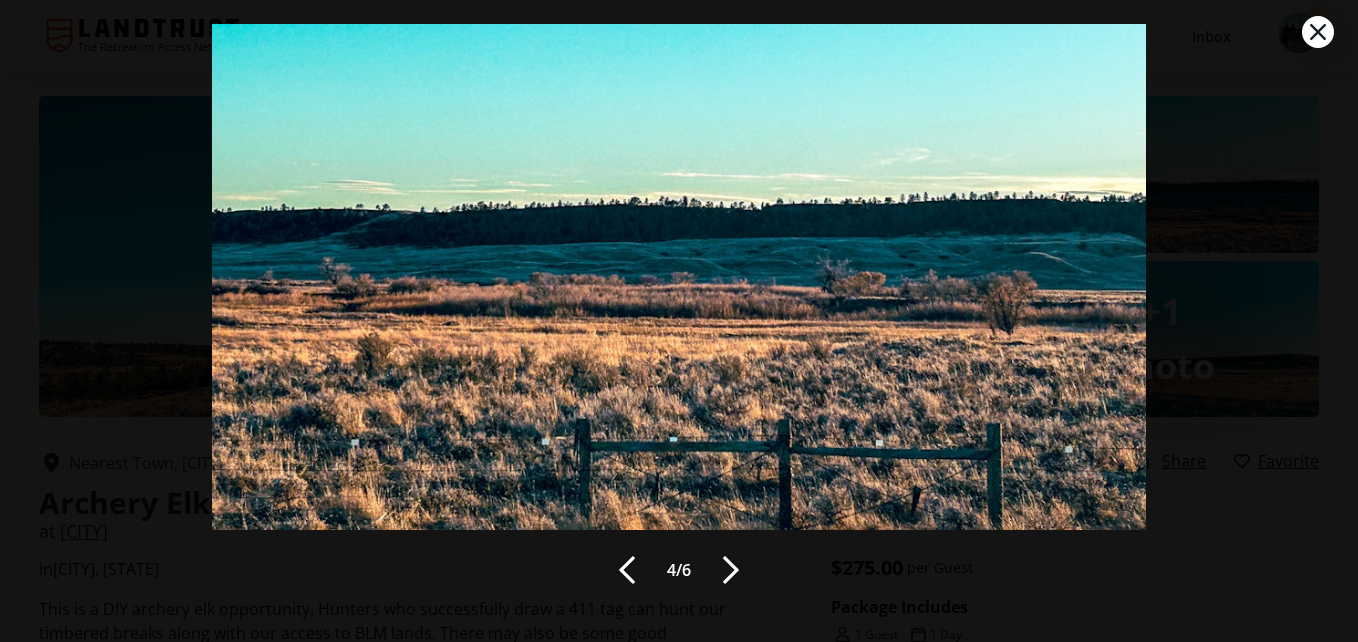 click at bounding box center (731, 570) 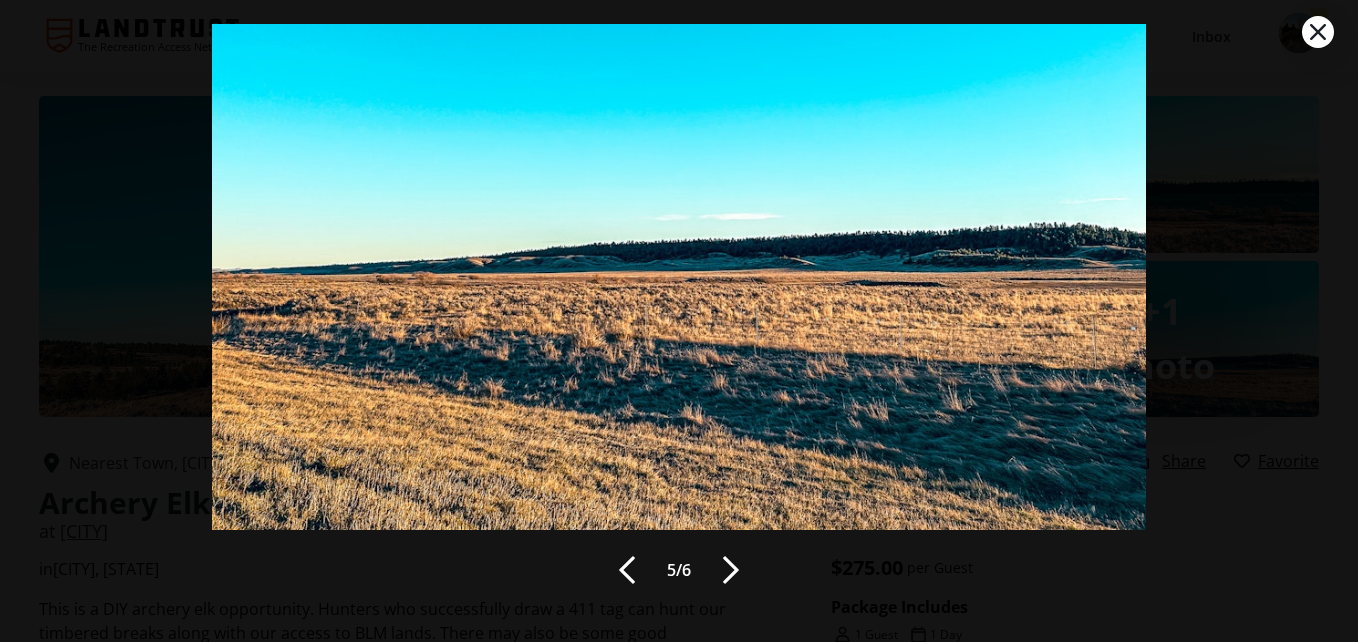 click at bounding box center [627, 570] 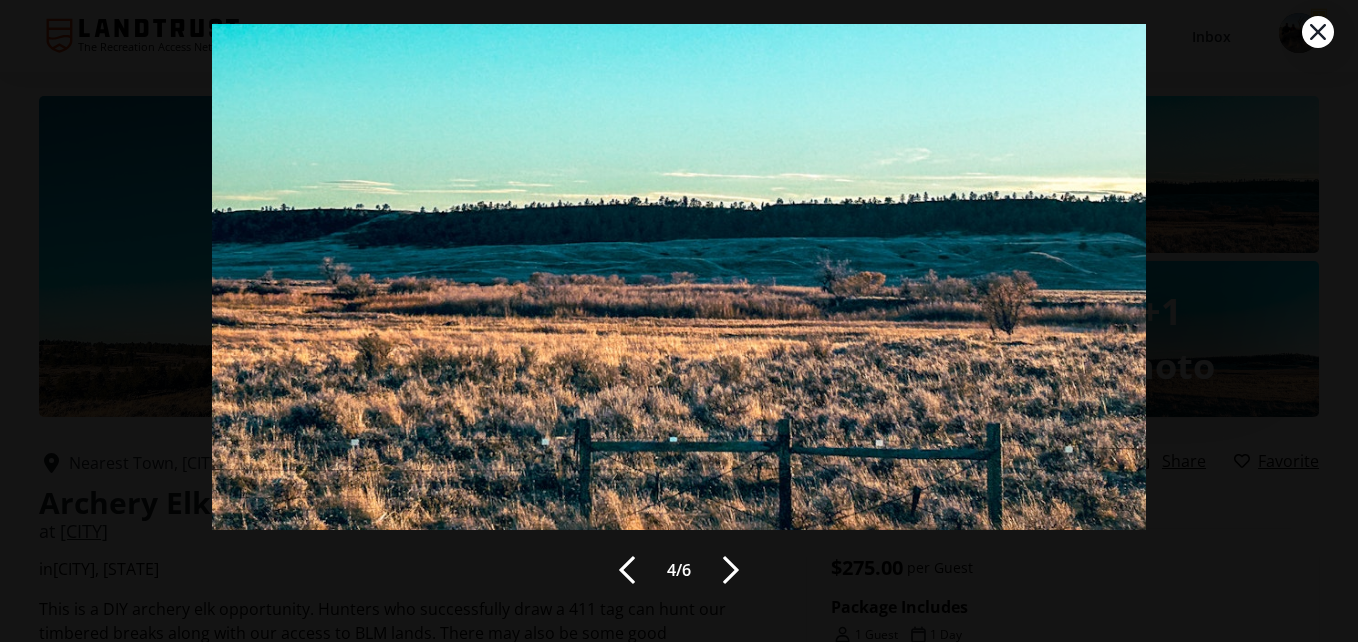 click at bounding box center [627, 570] 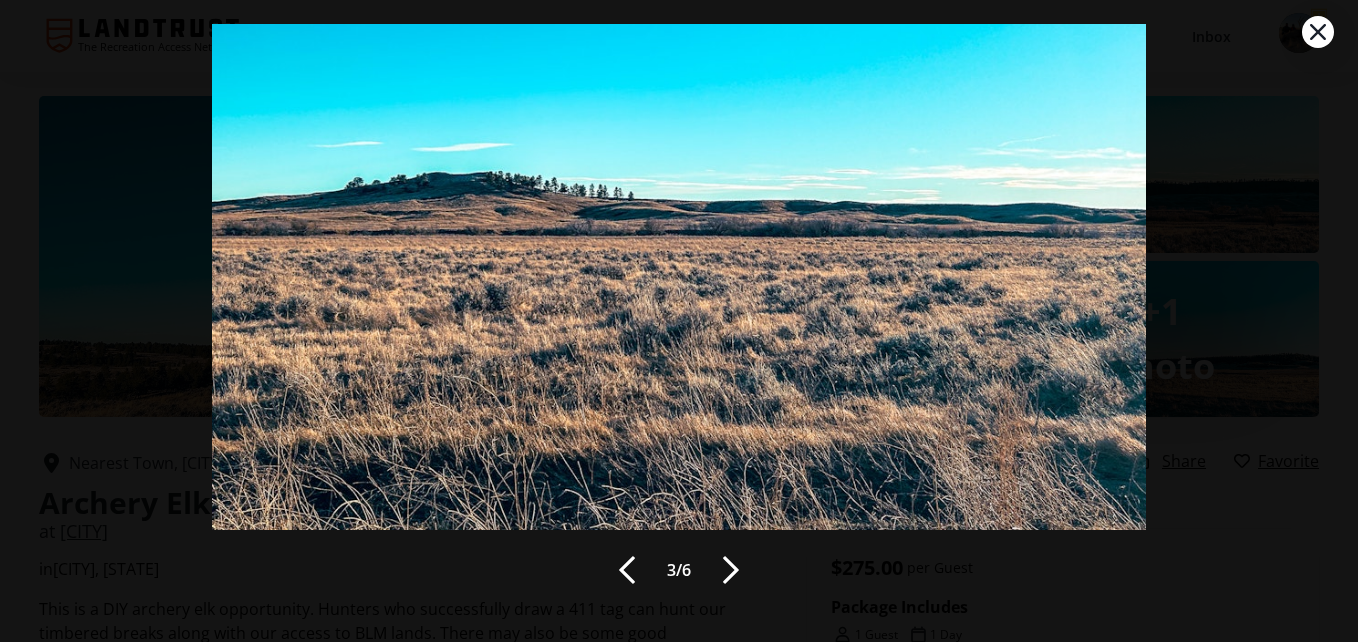 click at bounding box center [731, 570] 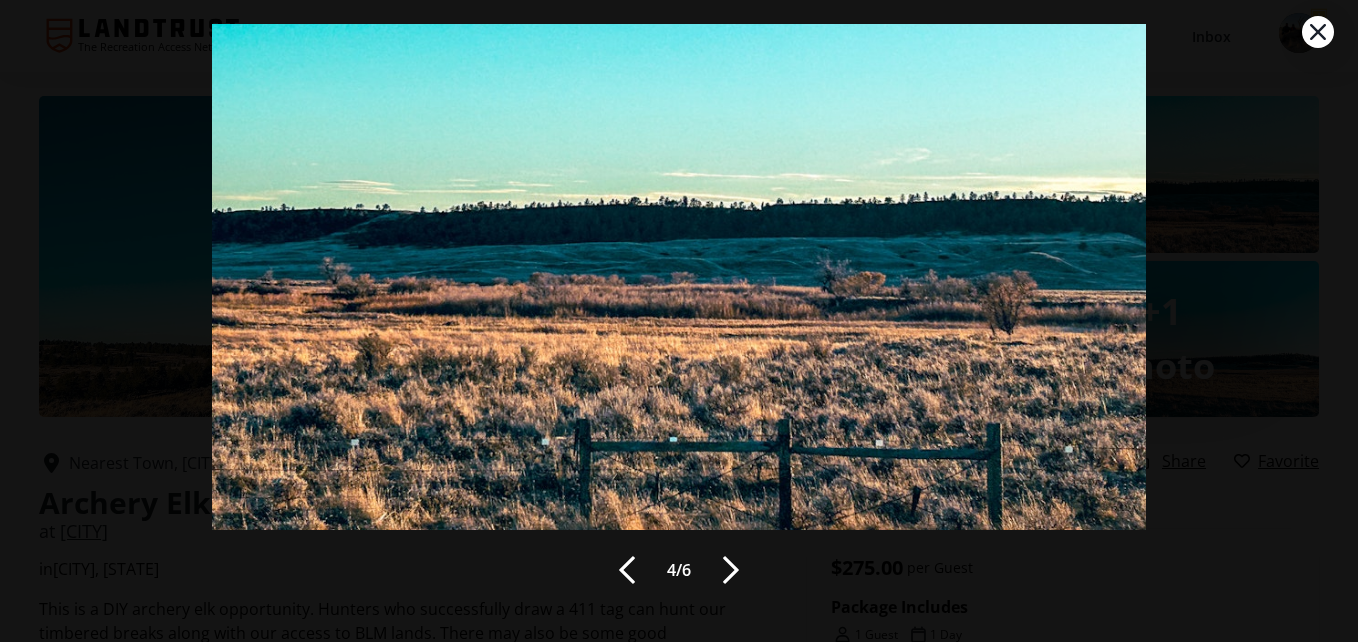 click at bounding box center [731, 570] 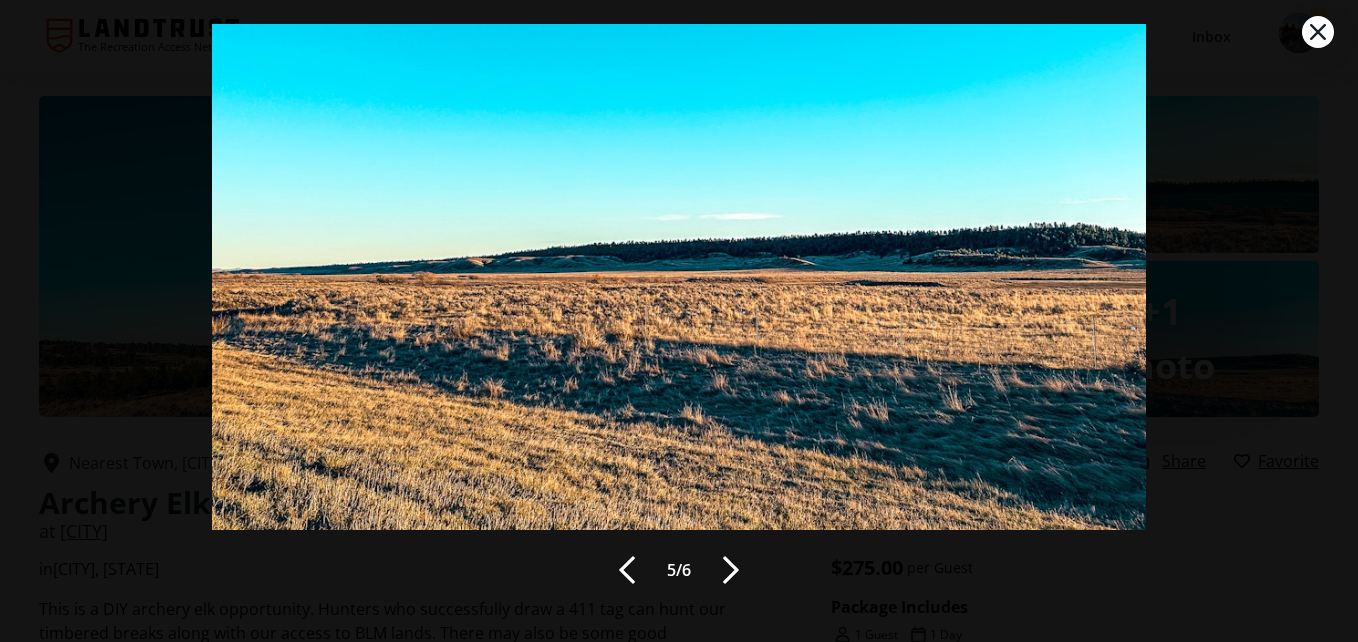 click at bounding box center [731, 570] 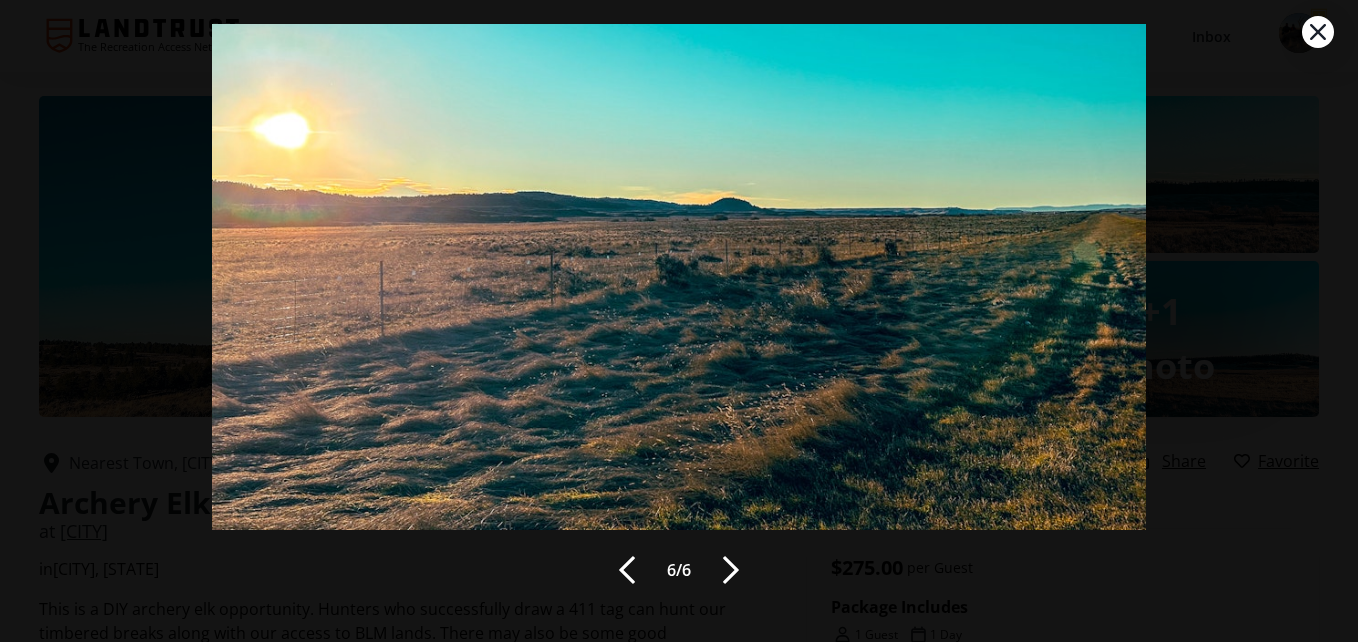click on "6 / 6" at bounding box center [679, 321] 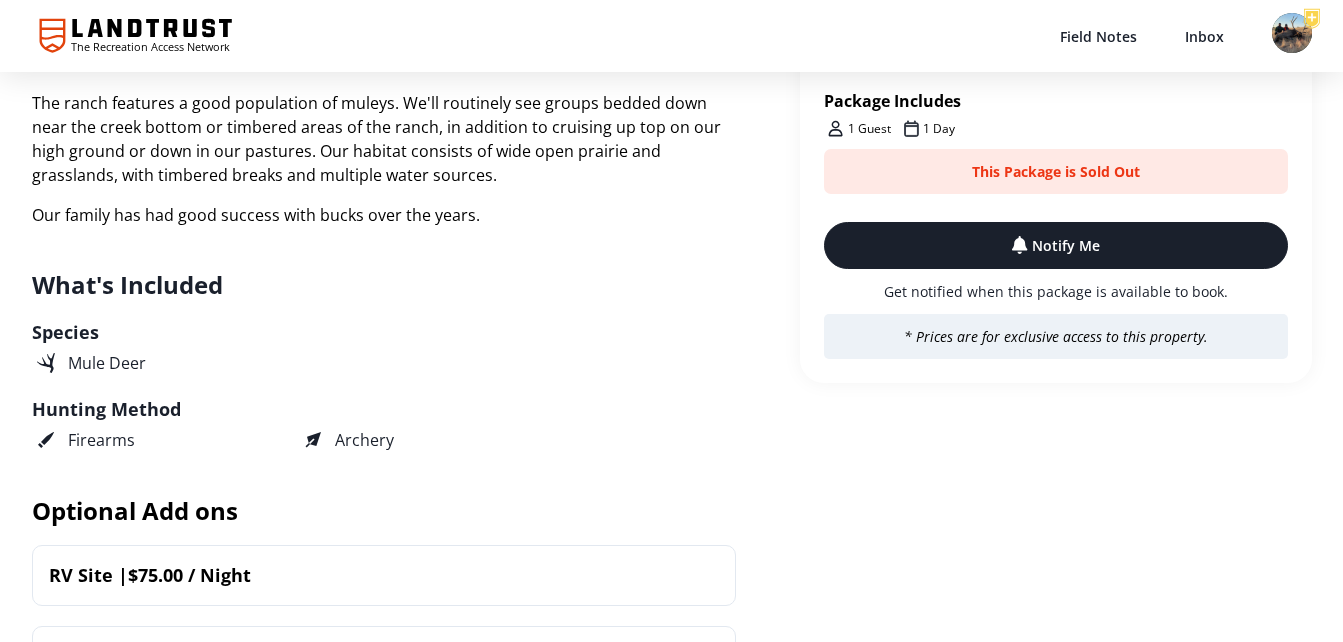 scroll, scrollTop: 0, scrollLeft: 0, axis: both 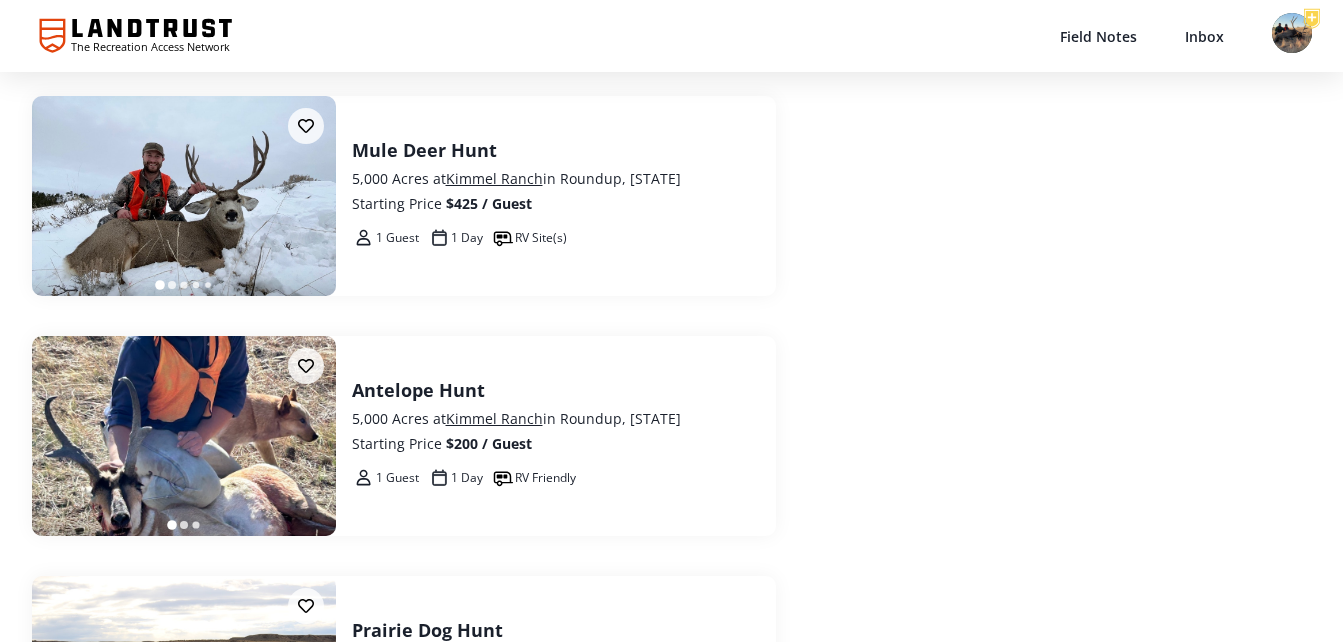 click on "Mule Deer Hunt" at bounding box center [556, 150] 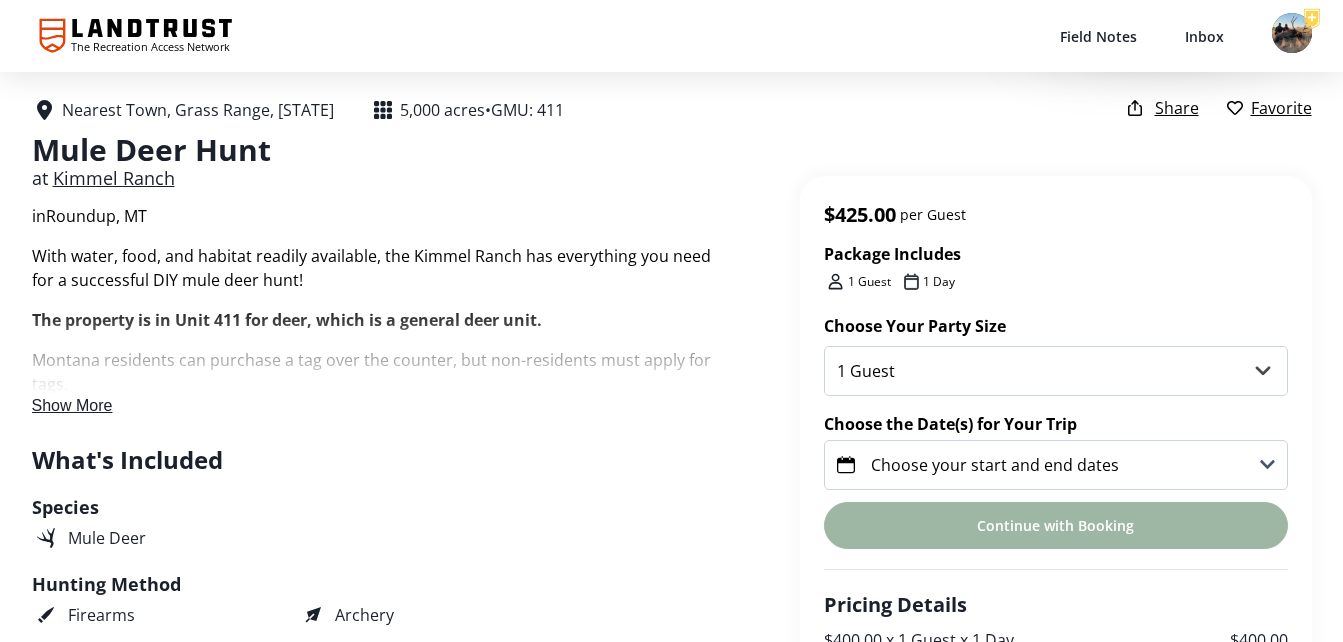 scroll, scrollTop: 352, scrollLeft: 0, axis: vertical 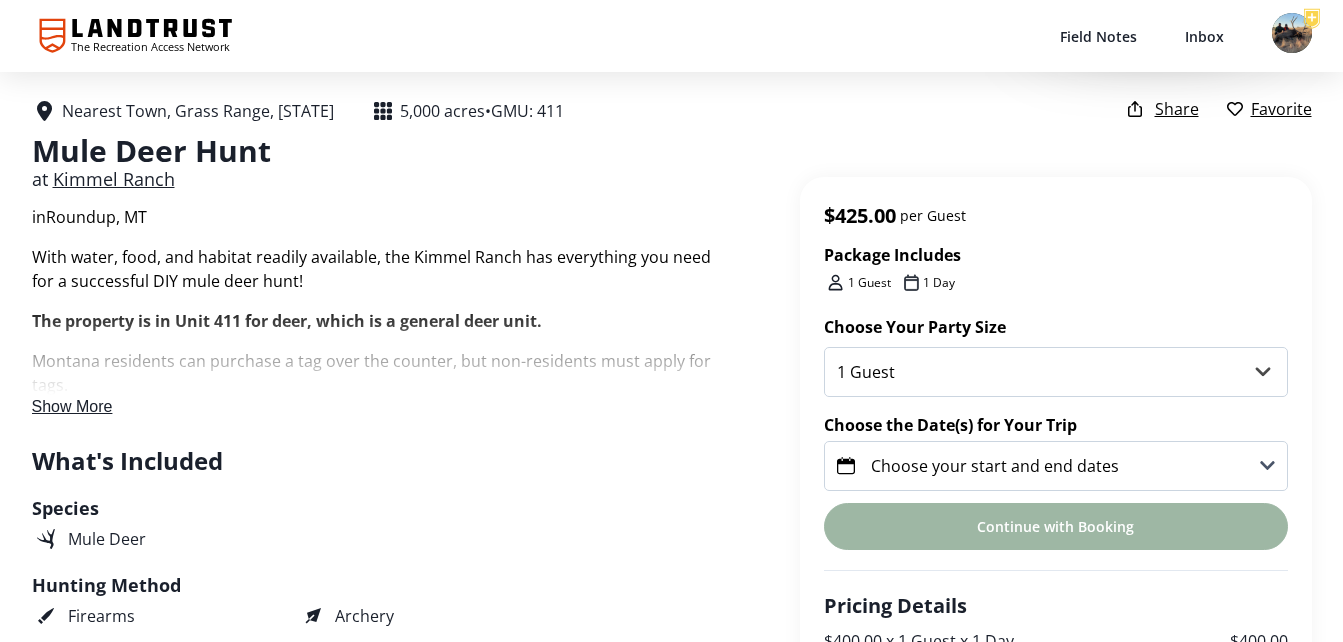 click on "With water, food, and habitat readily available, the Kimmel Ranch has everything you need for a successful DIY mule deer hunt!" at bounding box center (384, 269) 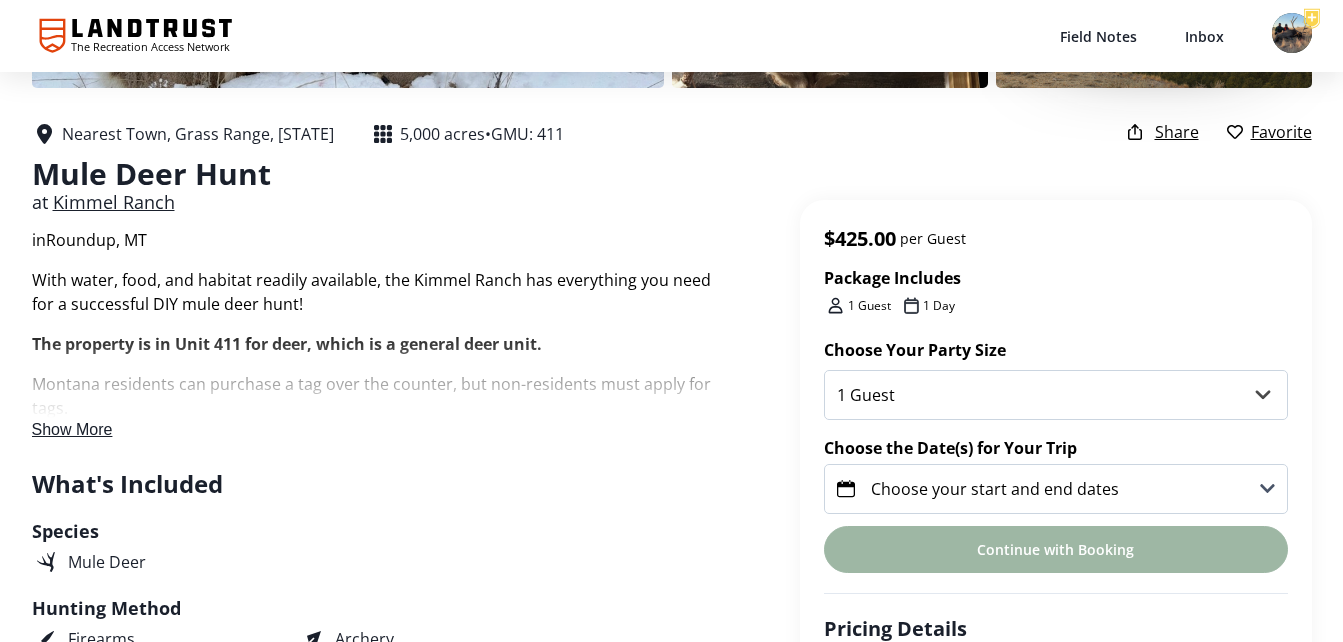 scroll, scrollTop: 0, scrollLeft: 0, axis: both 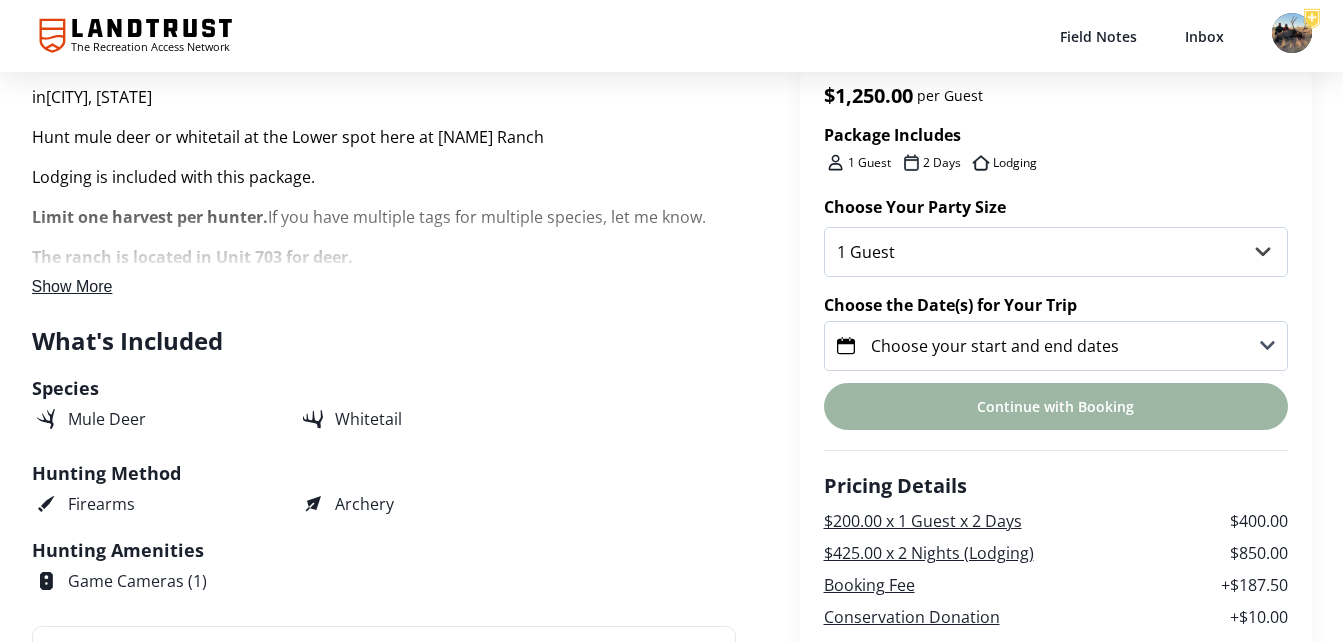 click on "Choose your start and end dates" at bounding box center [1056, 346] 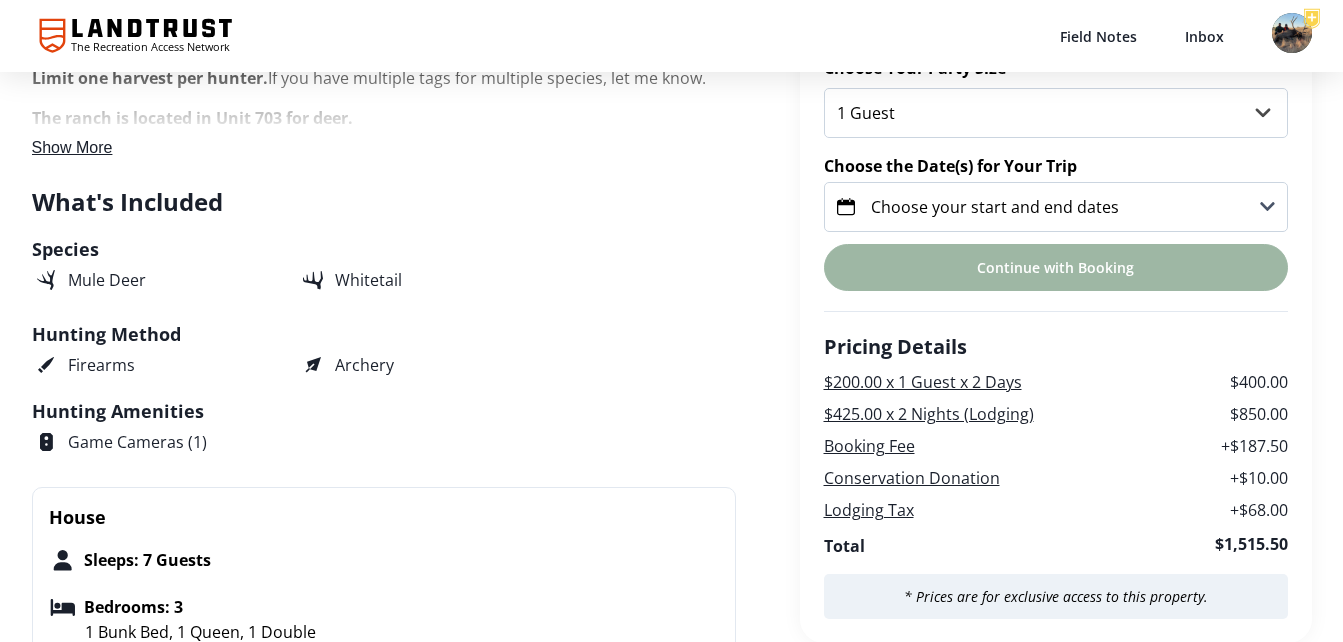scroll, scrollTop: 610, scrollLeft: 0, axis: vertical 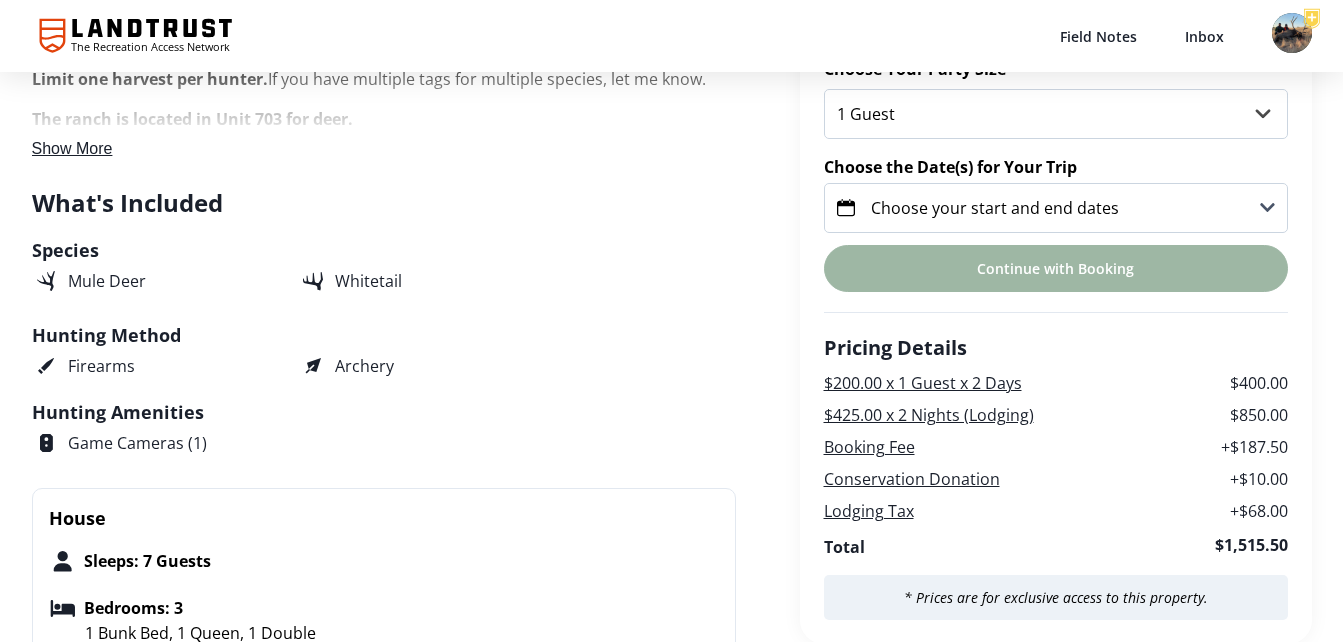 click 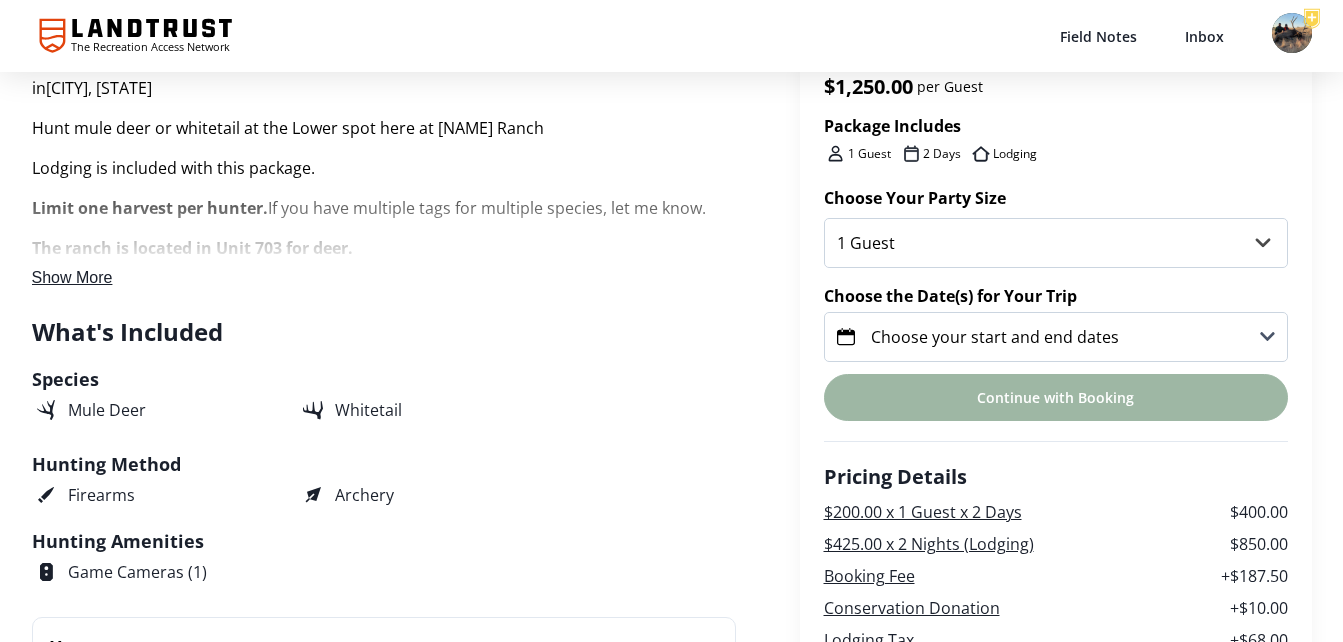 scroll, scrollTop: 485, scrollLeft: 0, axis: vertical 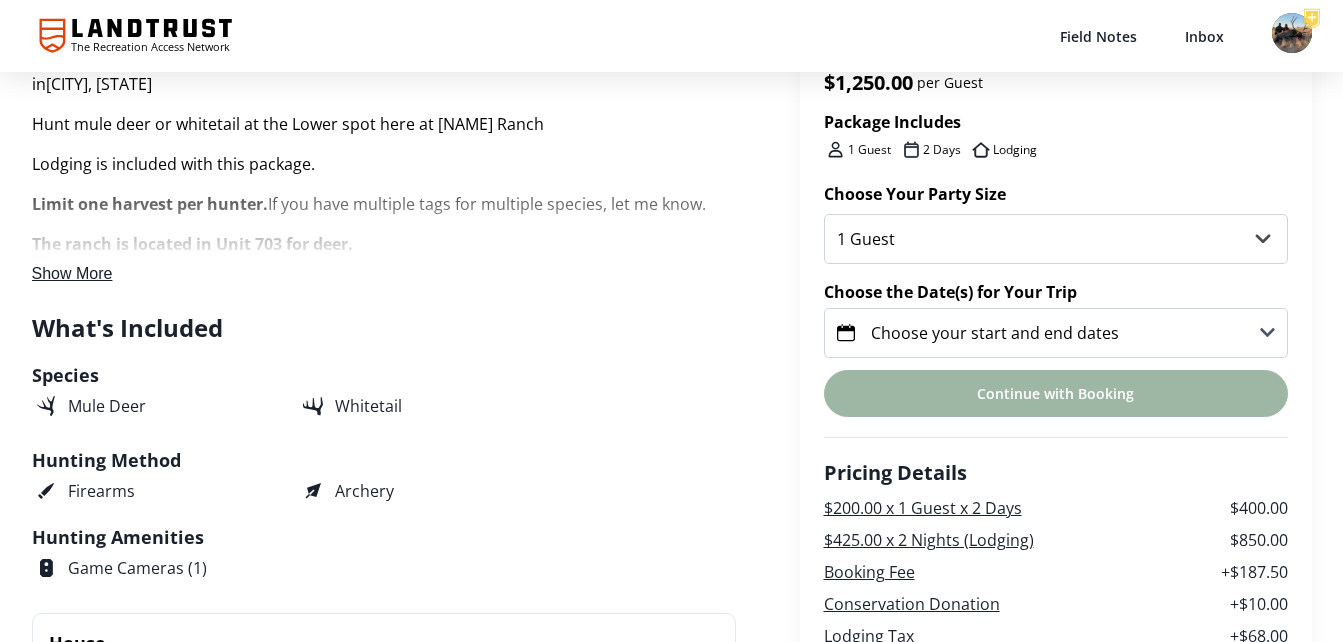 click on "Choose your start and end dates" at bounding box center (995, 333) 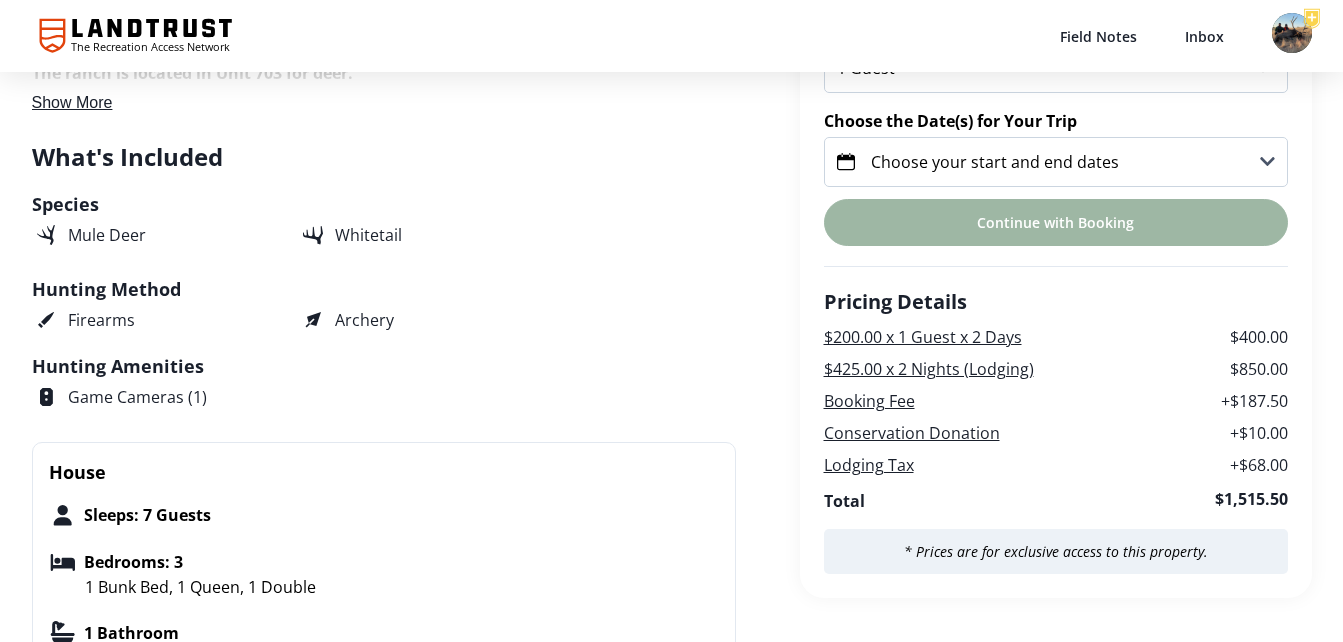 scroll, scrollTop: 645, scrollLeft: 0, axis: vertical 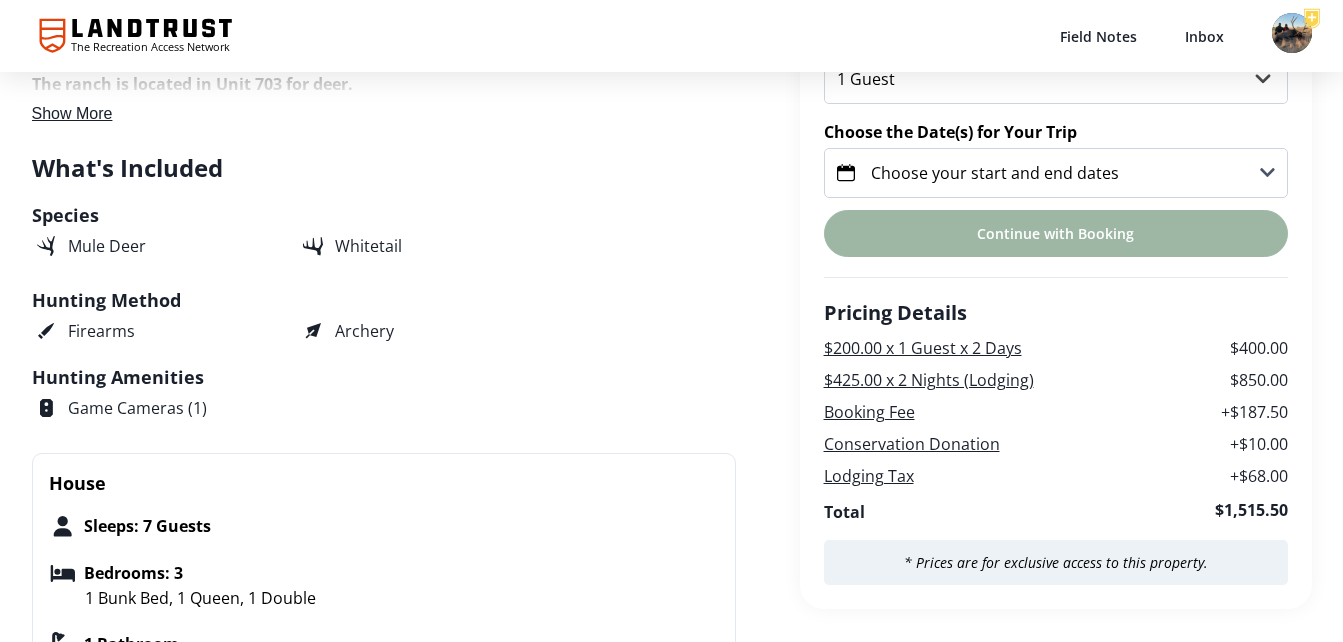 click on "Continue with Booking" at bounding box center (1056, 233) 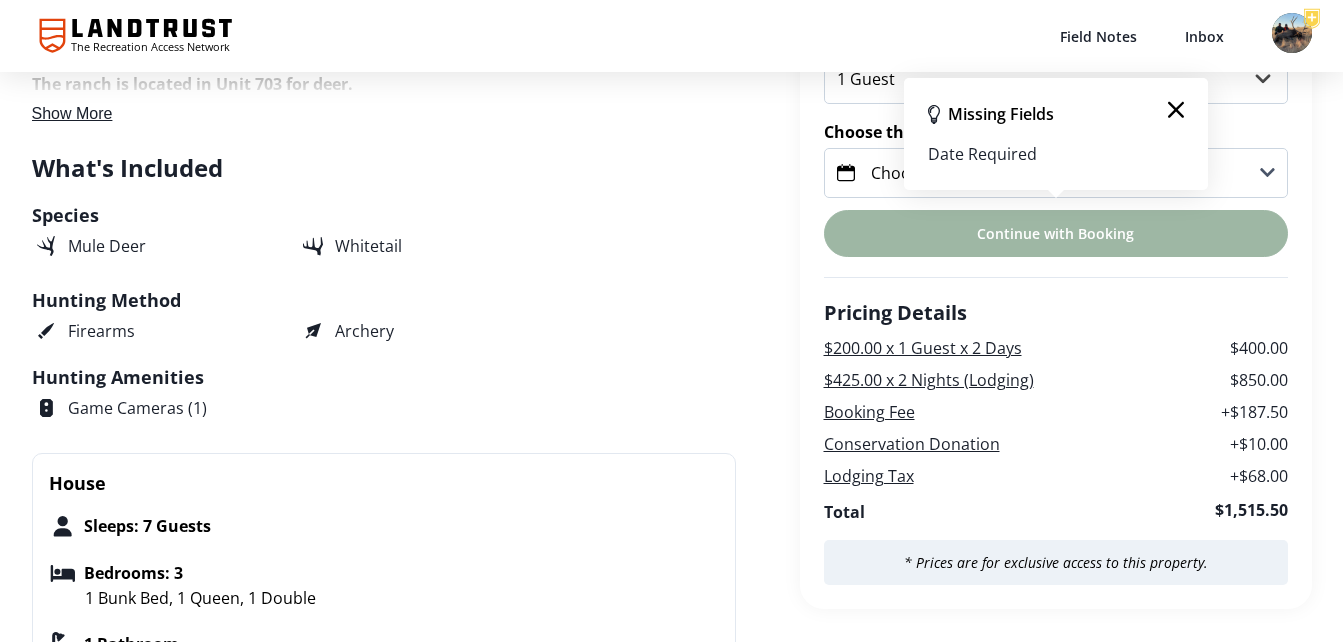 click on "Date Required" at bounding box center [1056, 154] 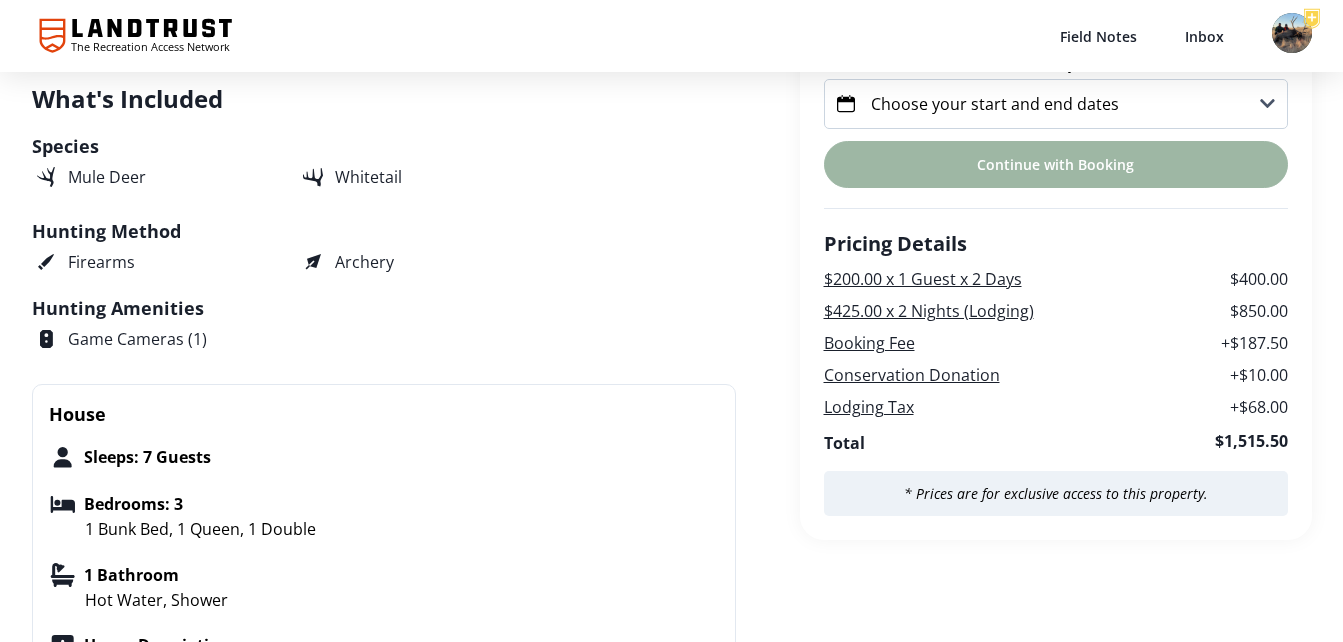 scroll, scrollTop: 712, scrollLeft: 0, axis: vertical 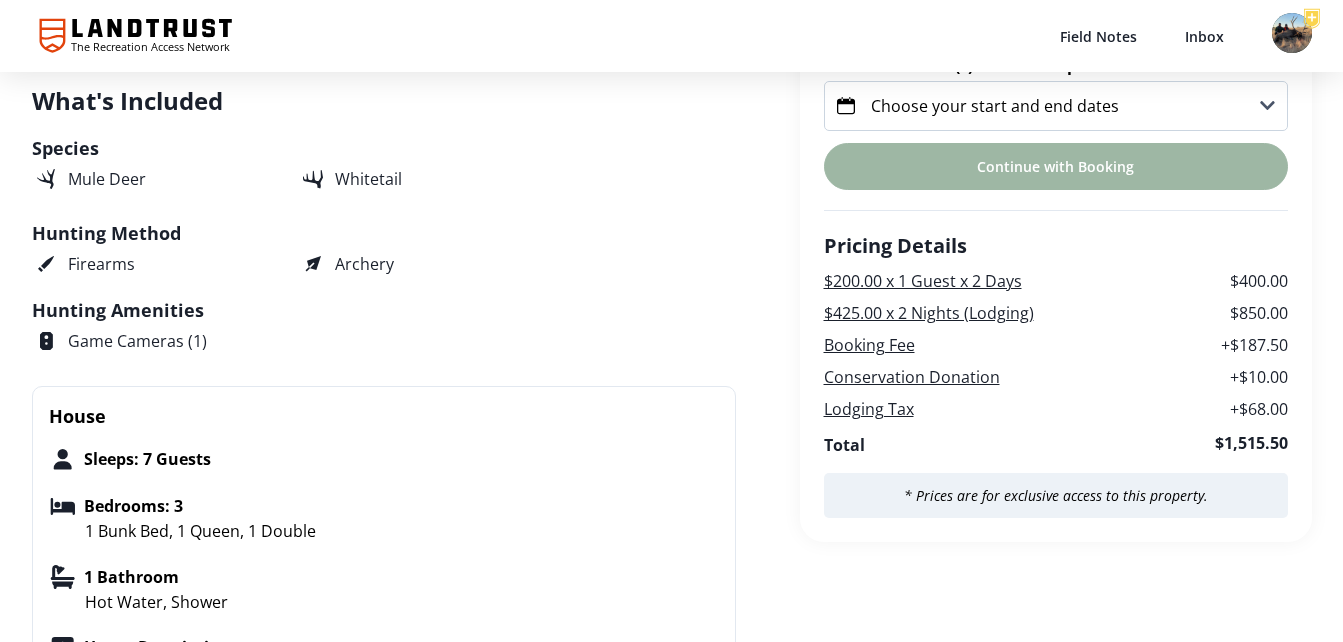 click on "Choose your start and end dates" at bounding box center (1056, 106) 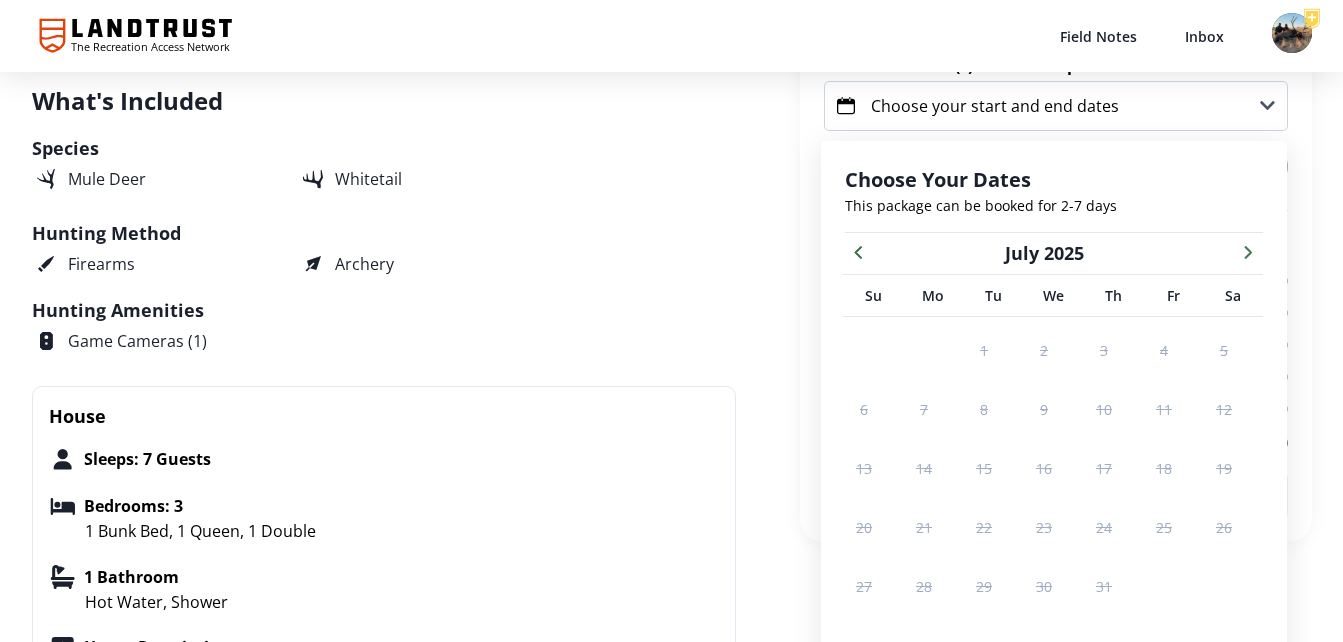scroll, scrollTop: 866, scrollLeft: 0, axis: vertical 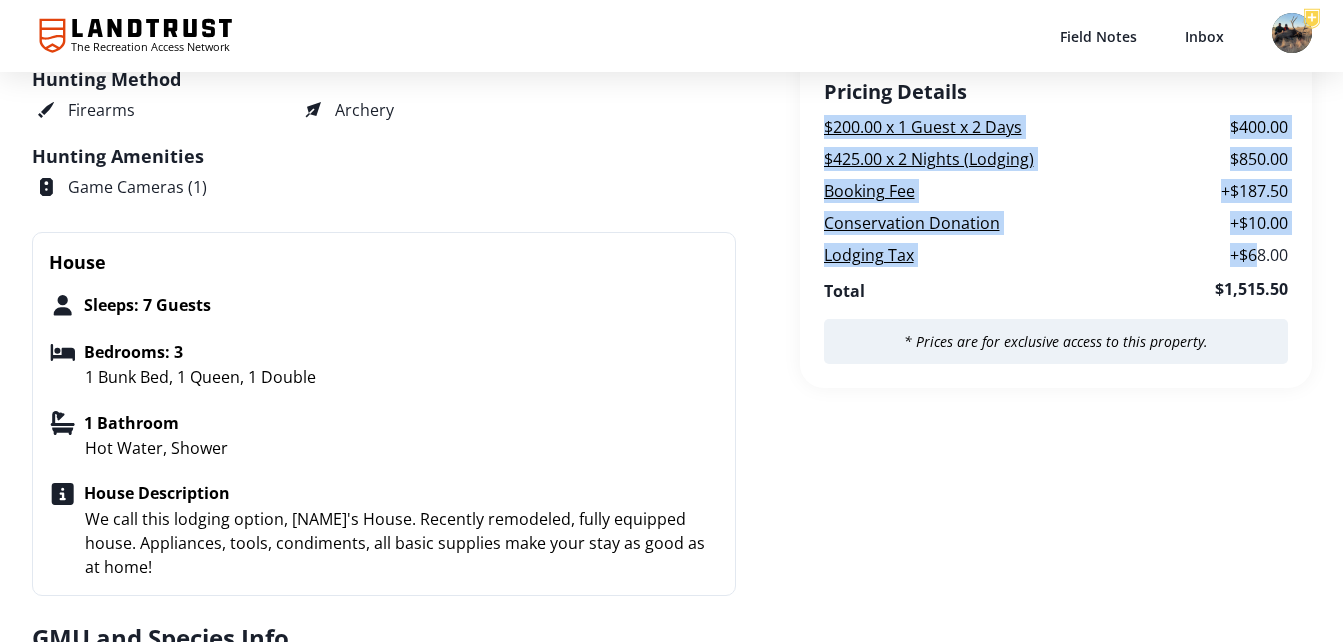 drag, startPoint x: 1286, startPoint y: 96, endPoint x: 1247, endPoint y: 264, distance: 172.46739 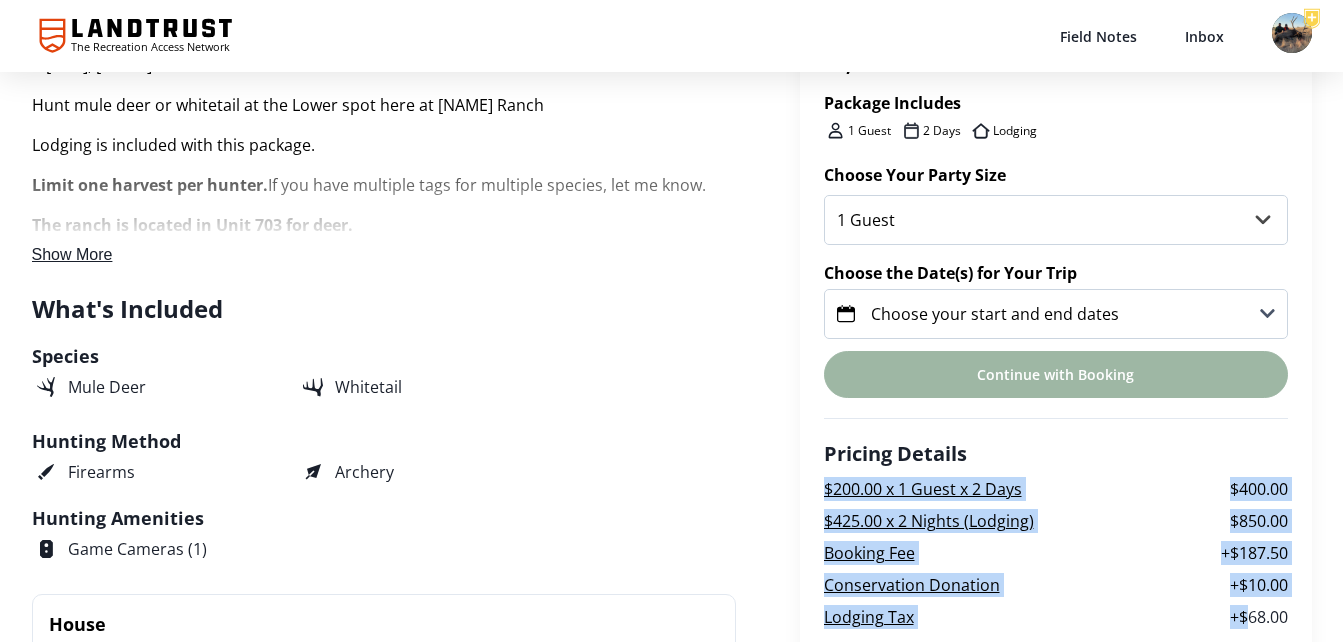scroll, scrollTop: 503, scrollLeft: 0, axis: vertical 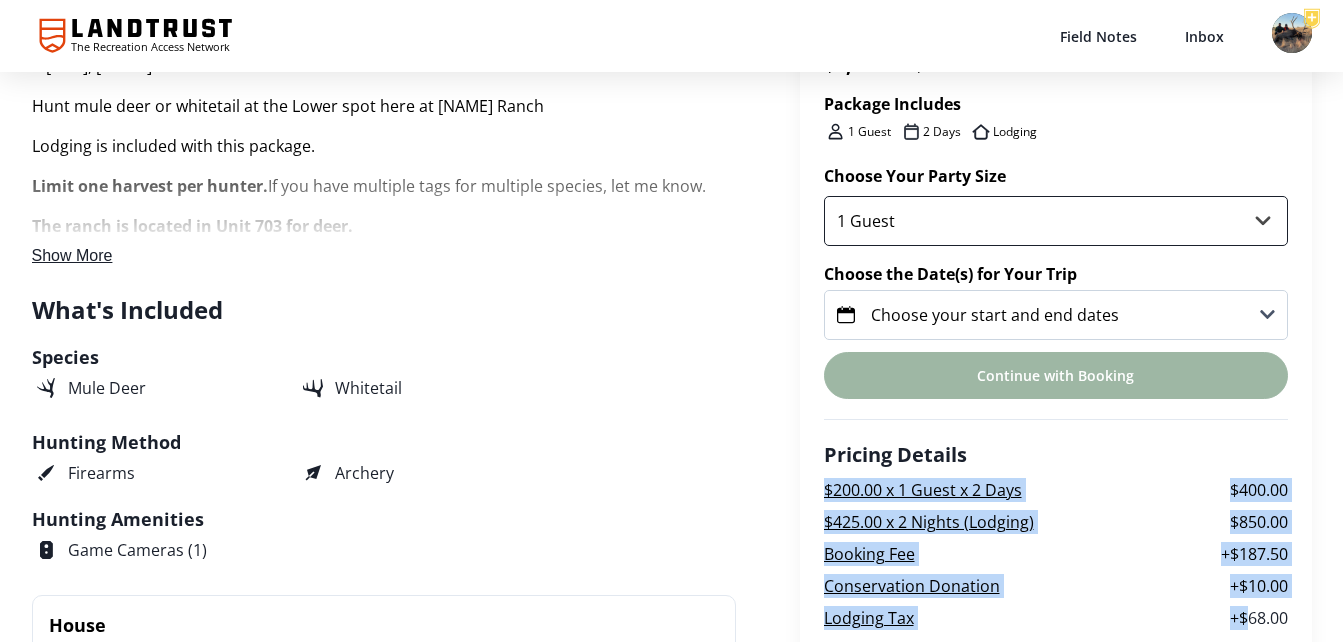 click on "1  Guest 2  Guests 3  Guests 4  Guests 5  Guests 6  Guests" at bounding box center (1056, 221) 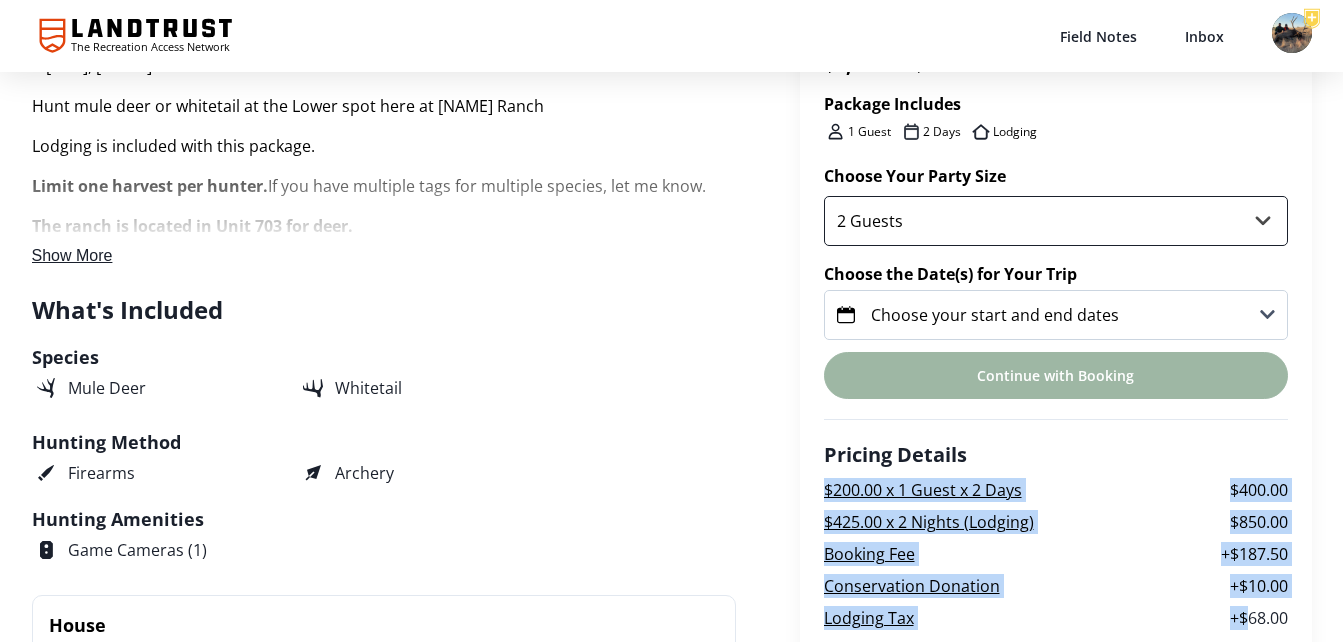 click on "1  Guest 2  Guests 3  Guests 4  Guests 5  Guests 6  Guests" at bounding box center [1056, 221] 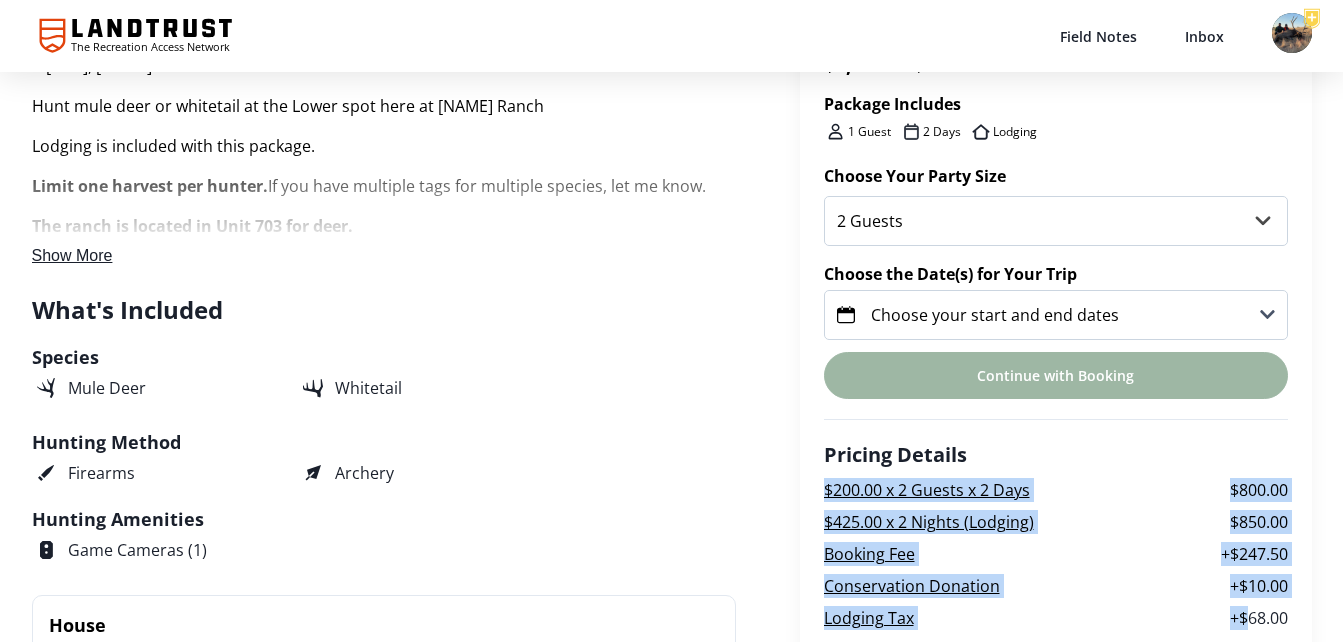 click 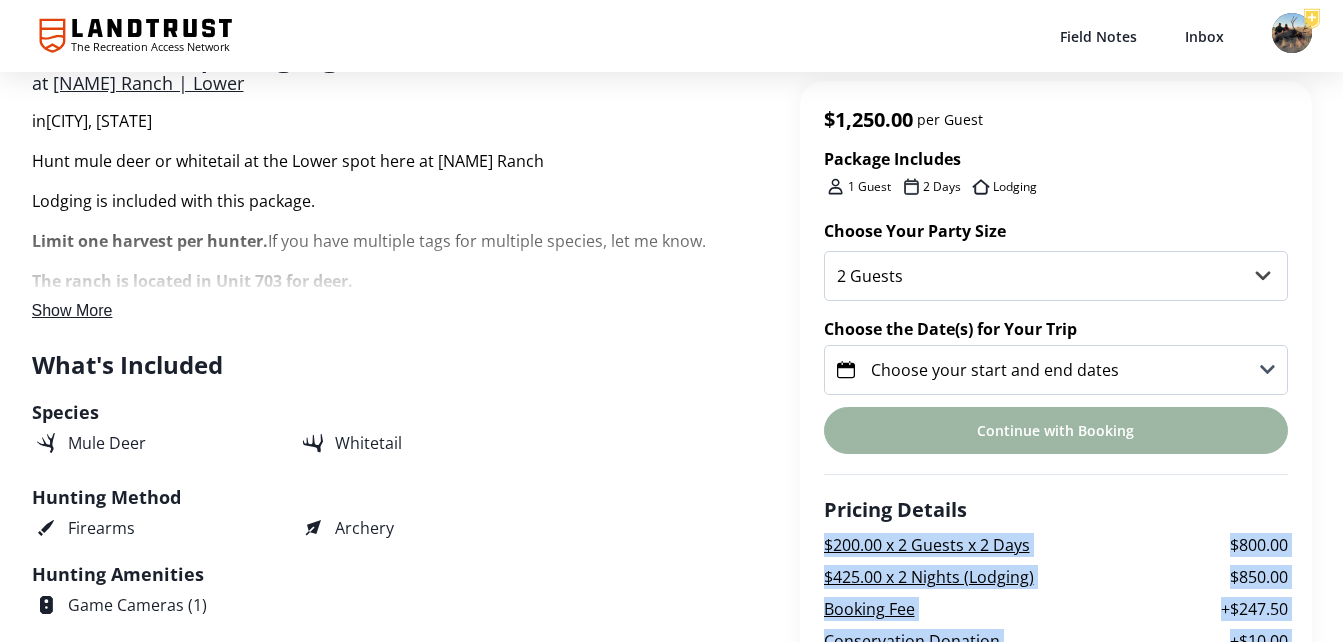 scroll, scrollTop: 447, scrollLeft: 0, axis: vertical 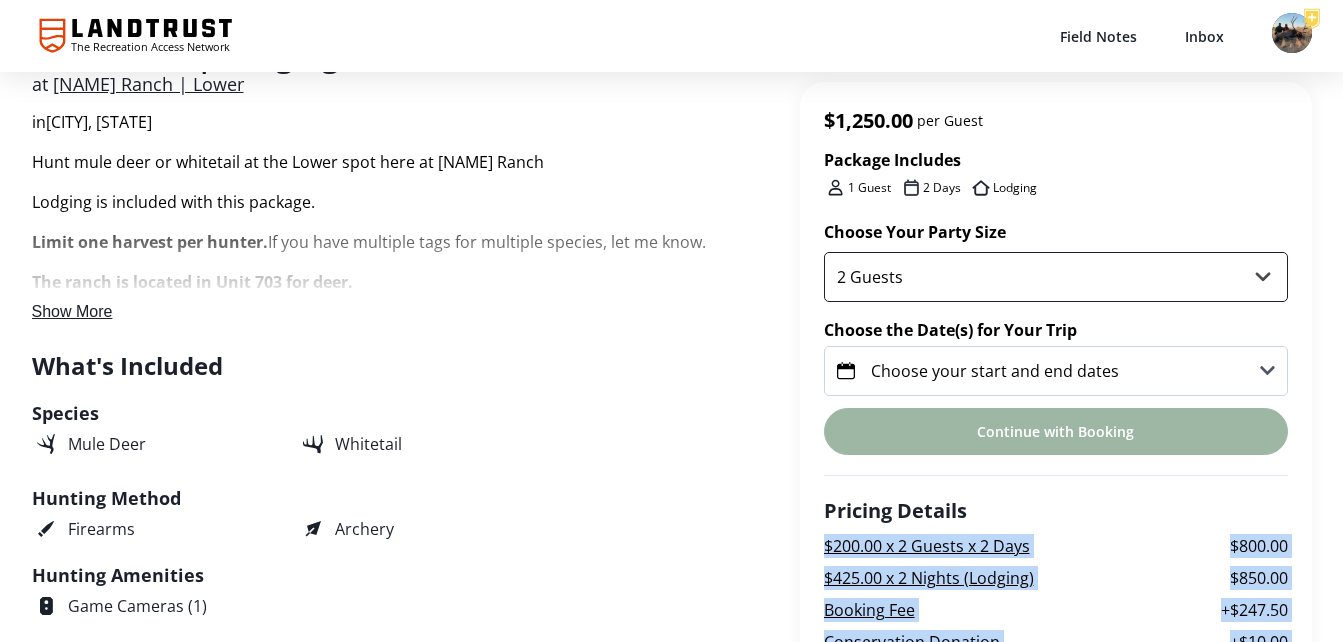 click on "1  Guest 2  Guests 3  Guests 4  Guests 5  Guests 6  Guests" at bounding box center (1056, 277) 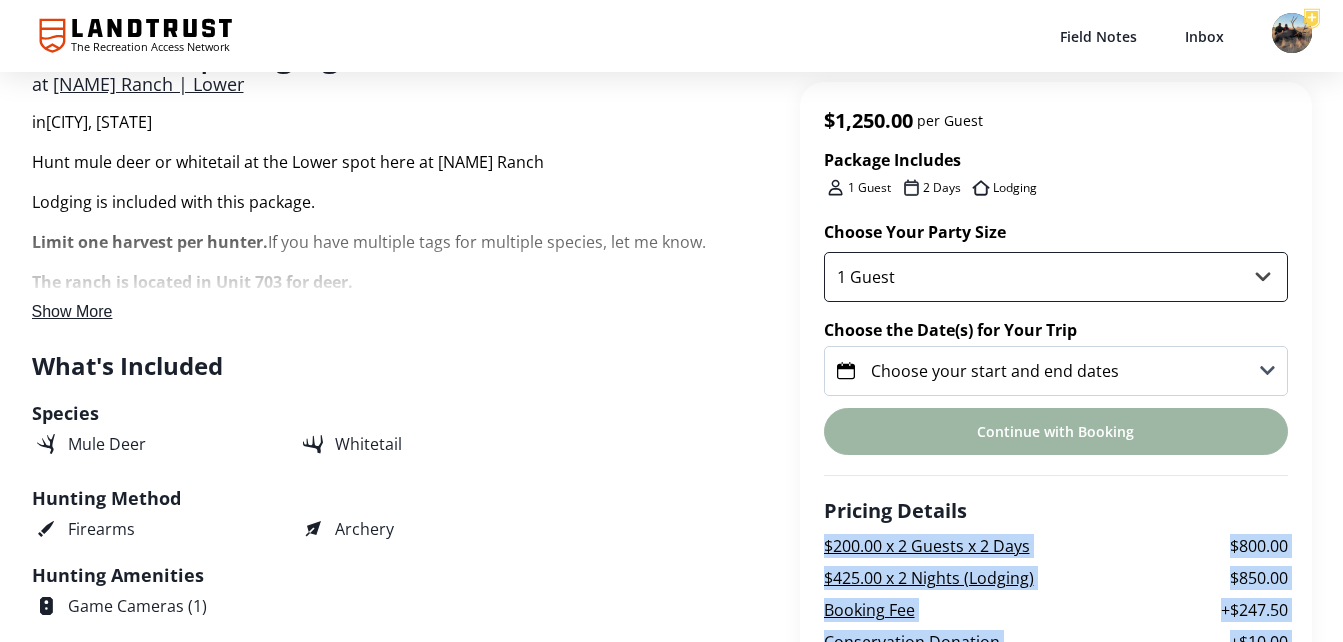 click on "1  Guest 2  Guests 3  Guests 4  Guests 5  Guests 6  Guests" at bounding box center [1056, 277] 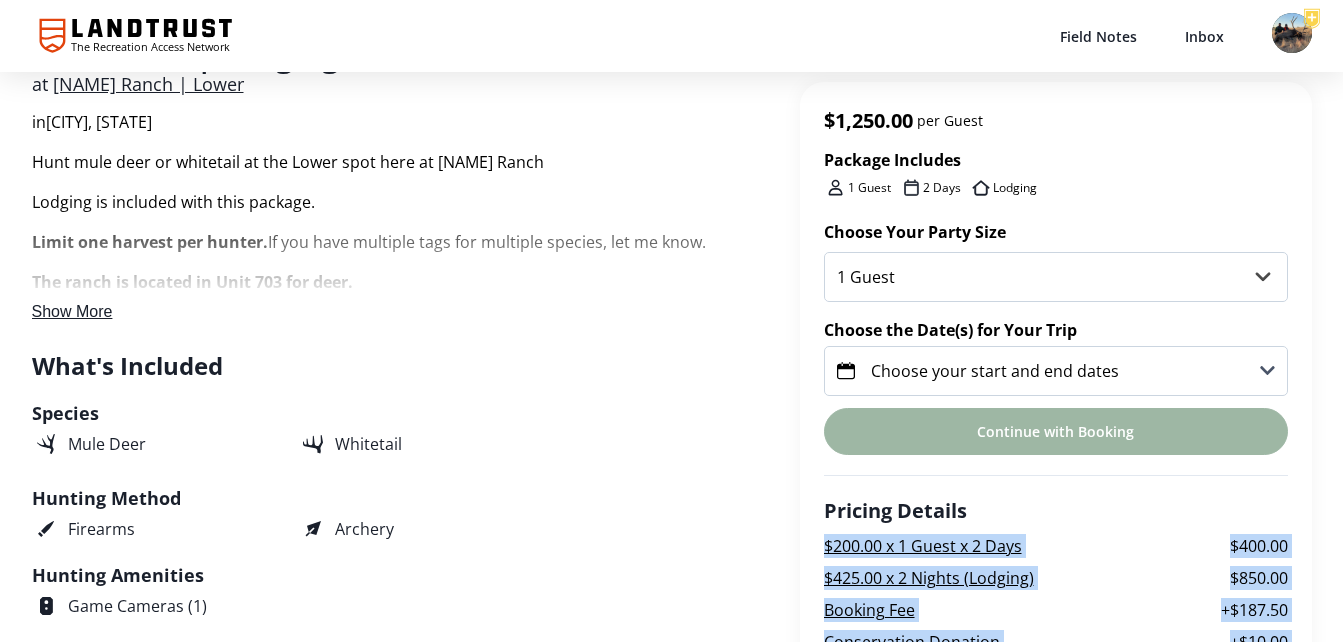 click on "Choose your start and end dates" at bounding box center [995, 371] 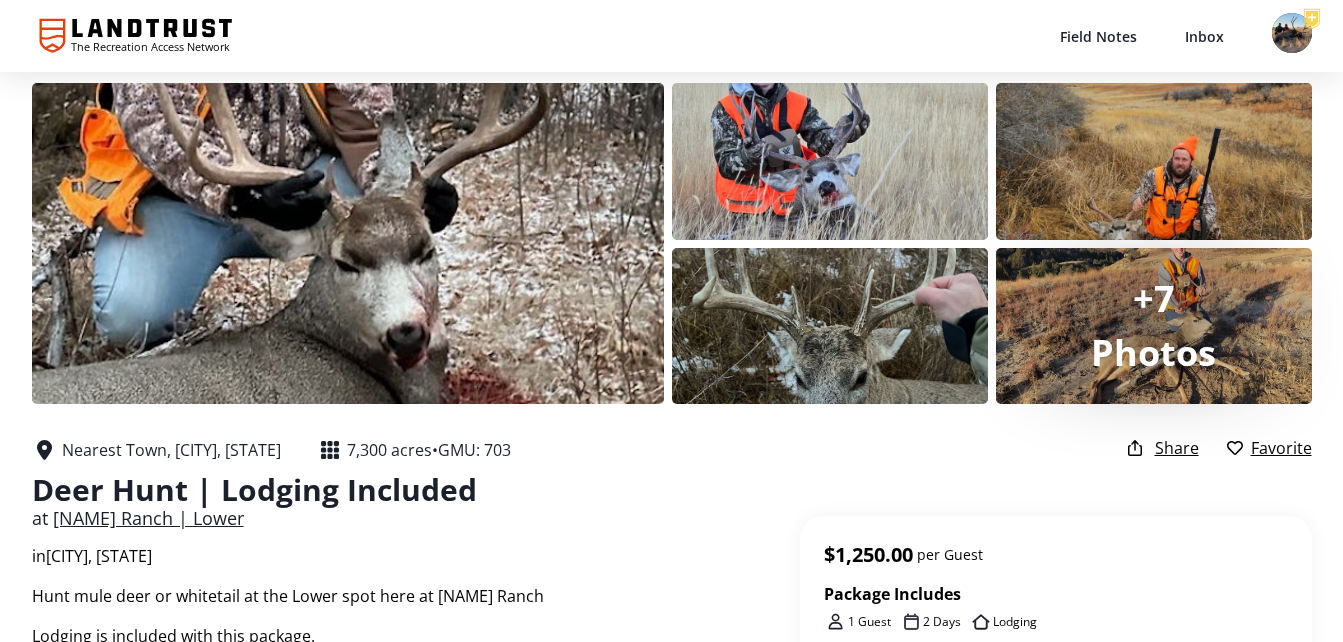 scroll, scrollTop: 0, scrollLeft: 0, axis: both 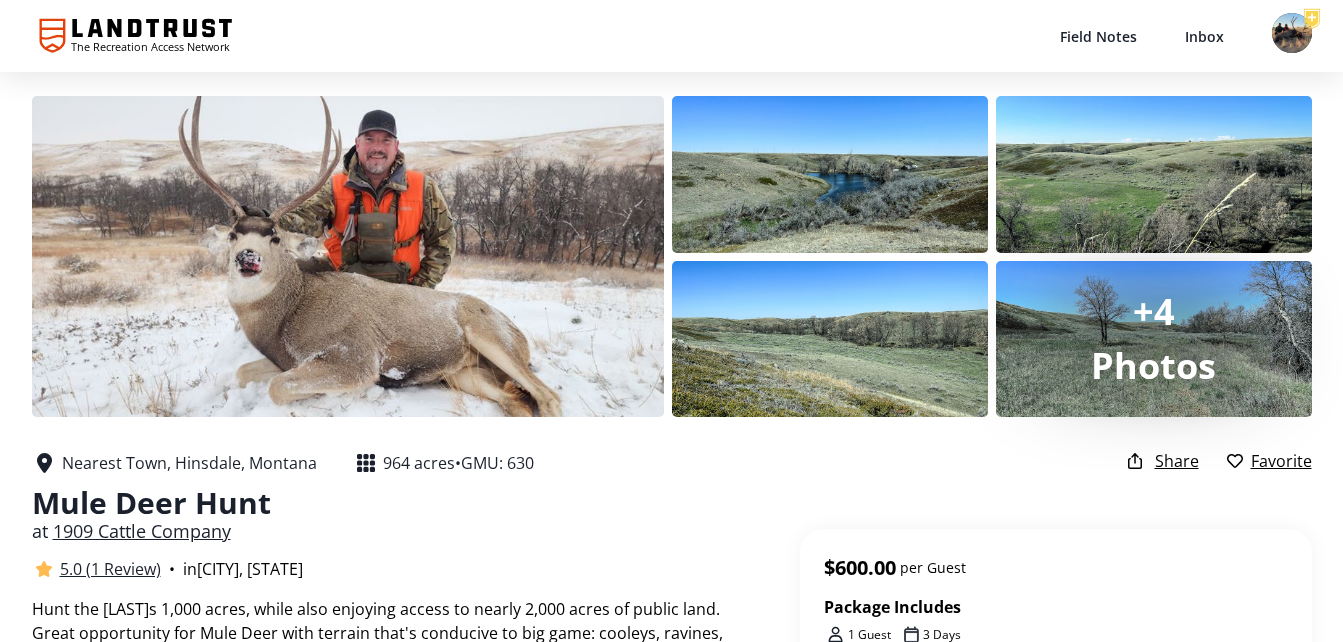 click at bounding box center [830, 339] 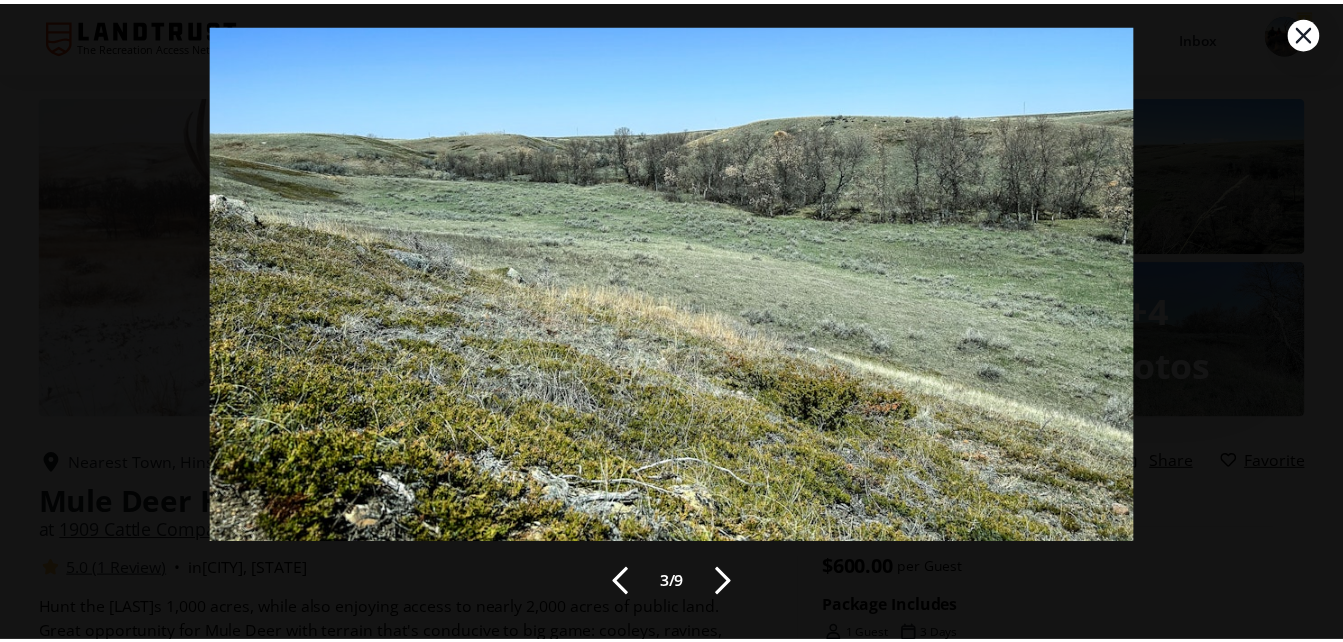 scroll, scrollTop: 89, scrollLeft: 0, axis: vertical 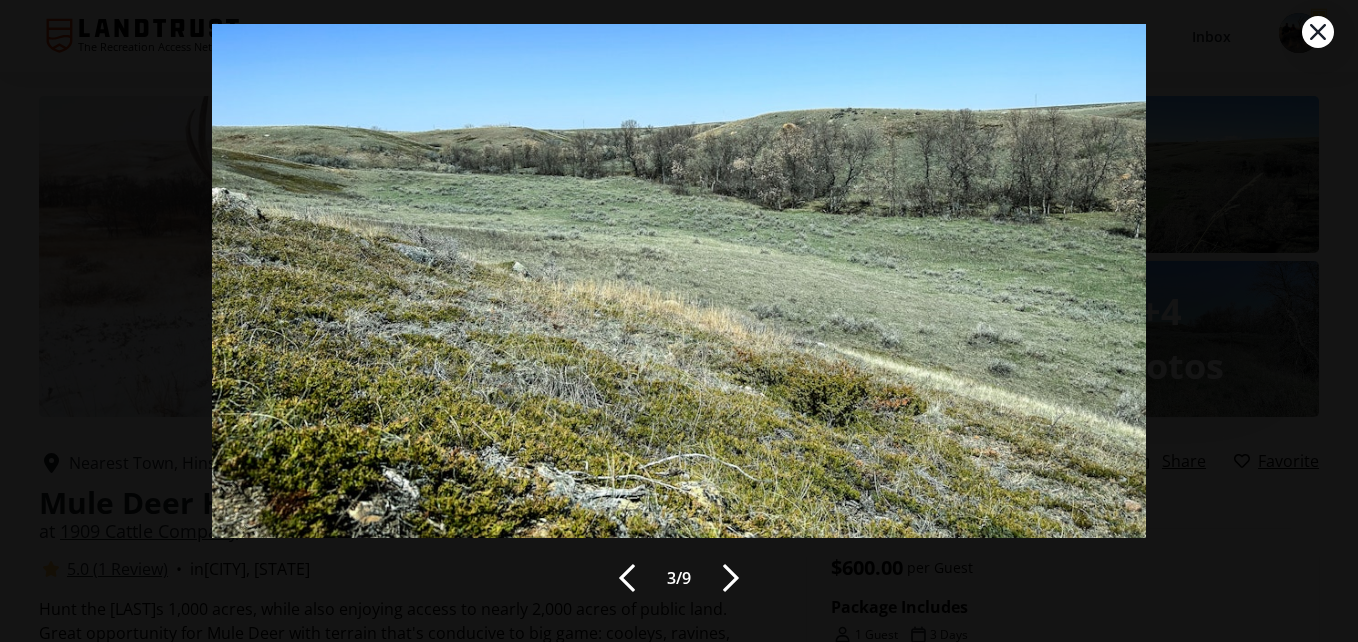click at bounding box center (731, 578) 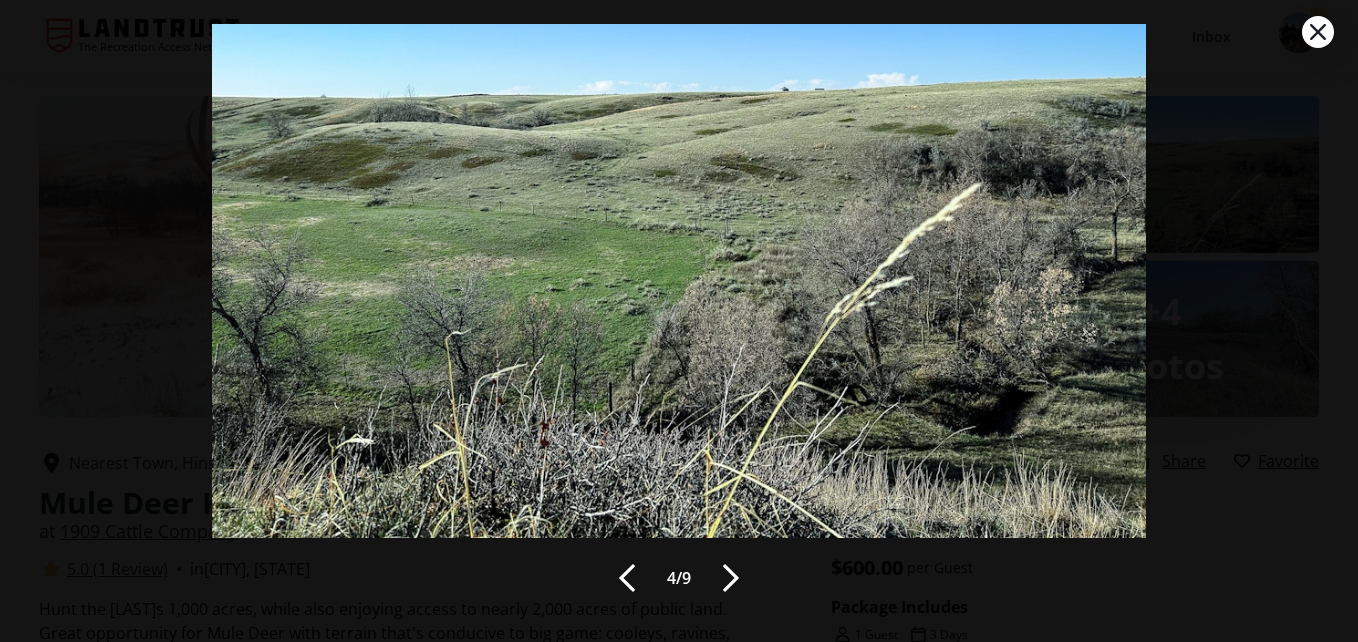 click at bounding box center [731, 578] 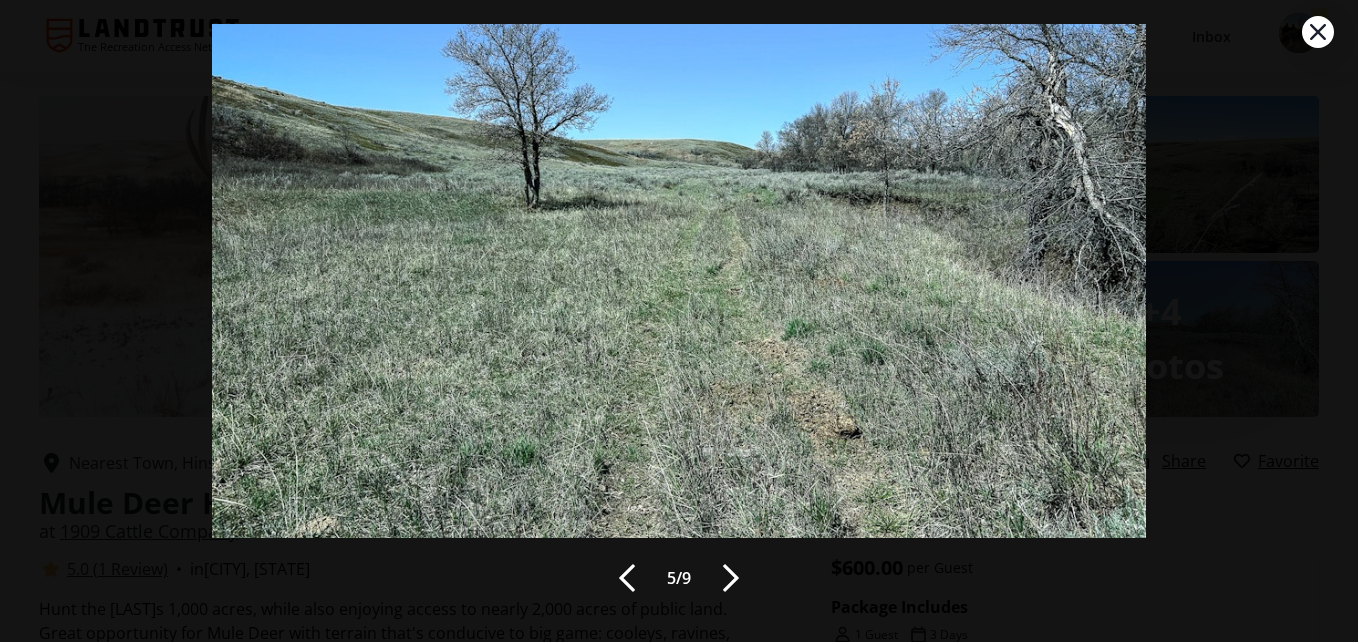 click at bounding box center (731, 578) 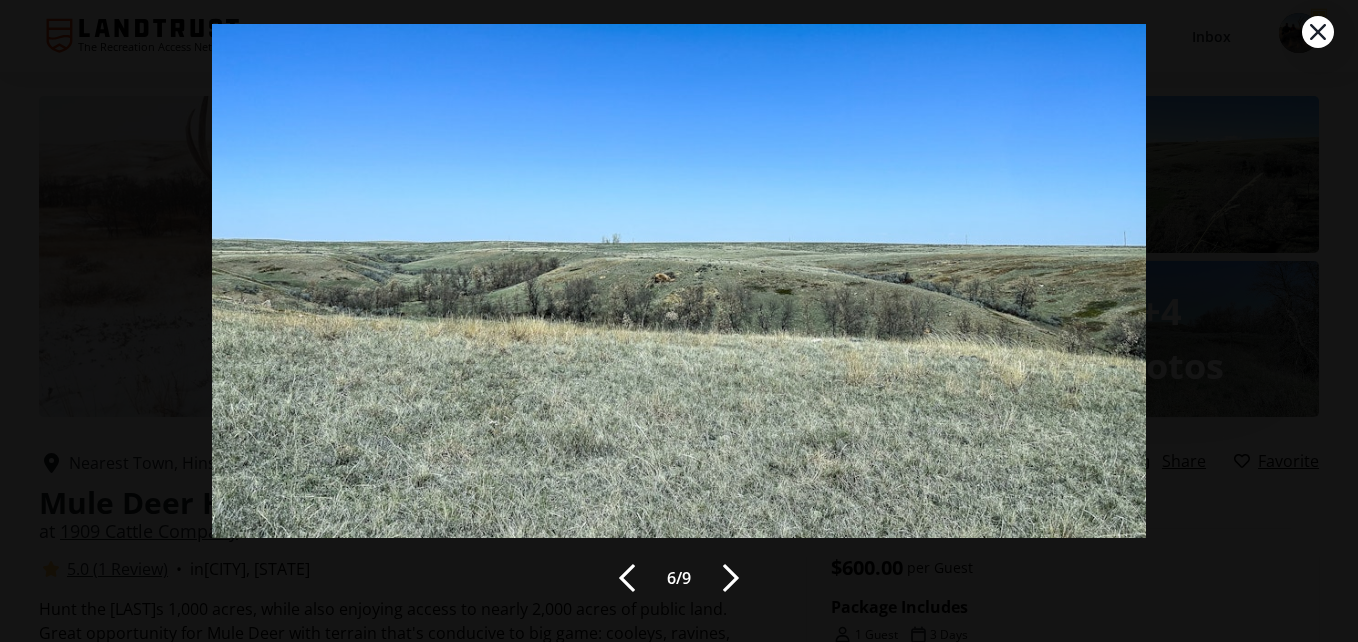 click at bounding box center (731, 578) 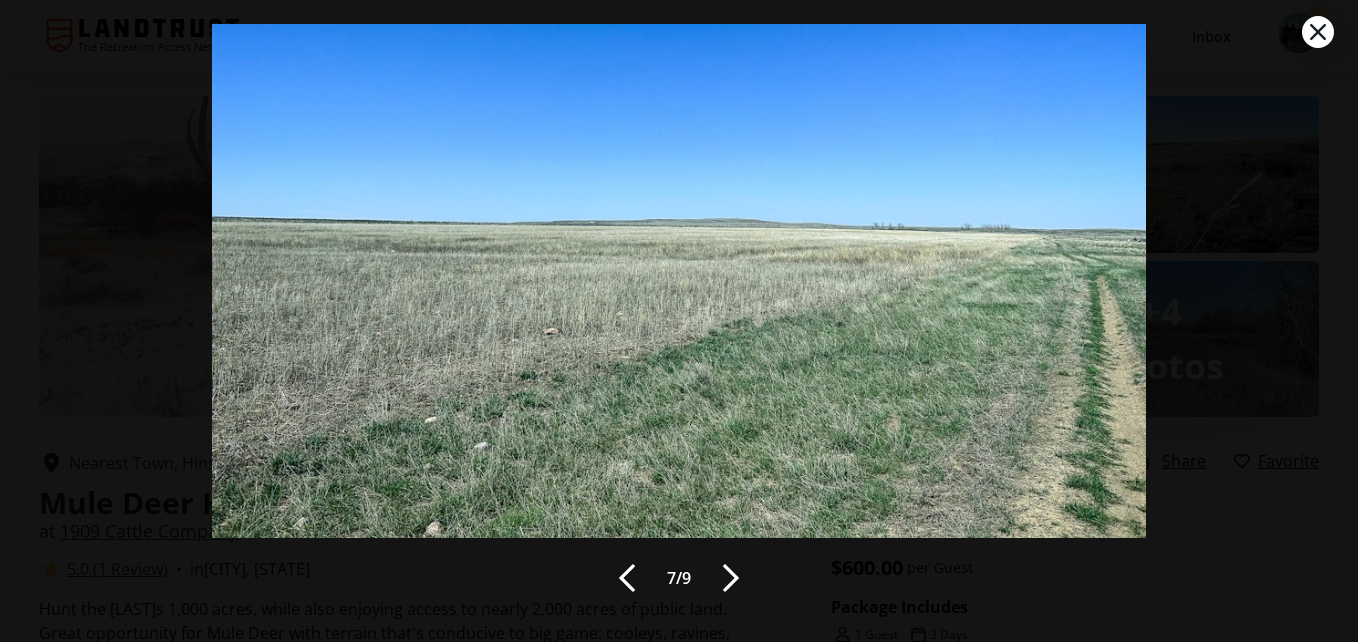click at bounding box center [731, 578] 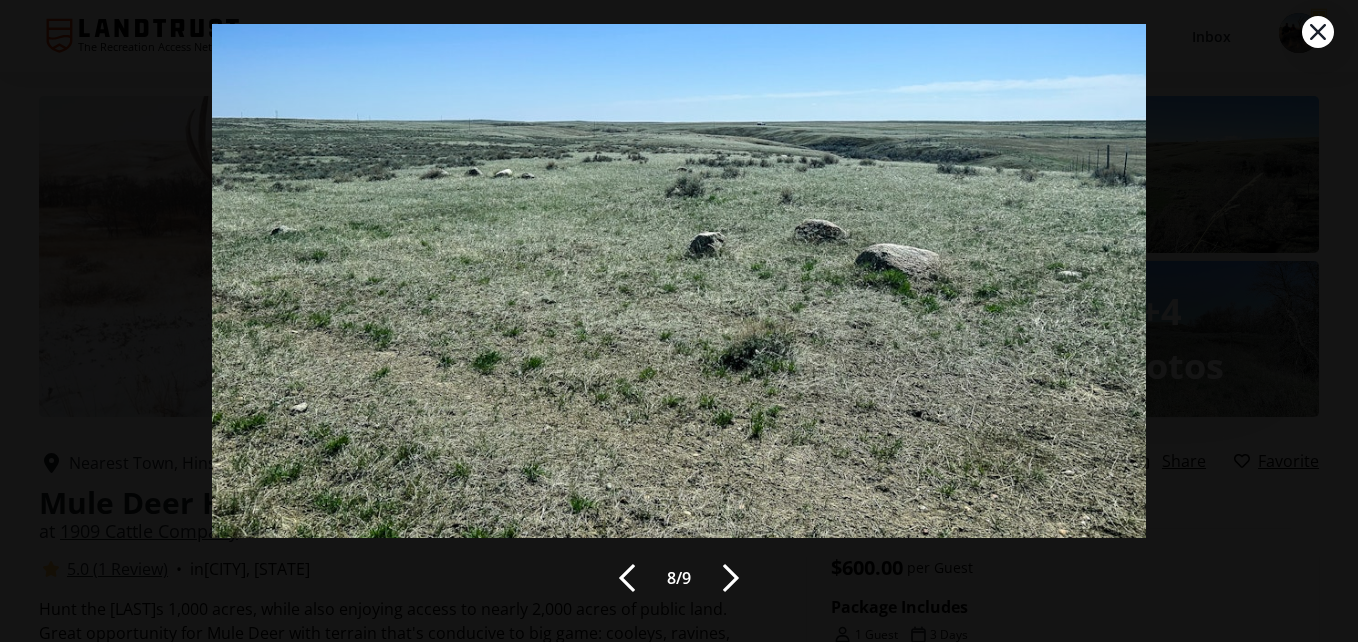 click at bounding box center [731, 578] 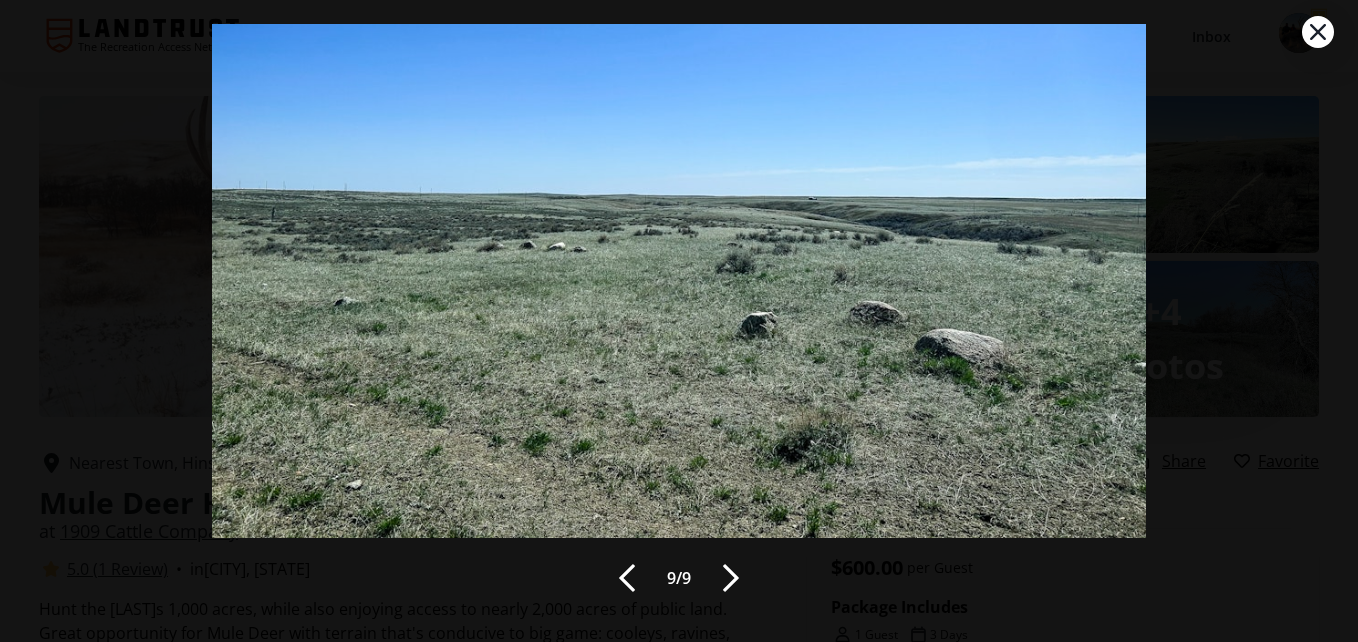 click on "9 / 9" at bounding box center [679, 321] 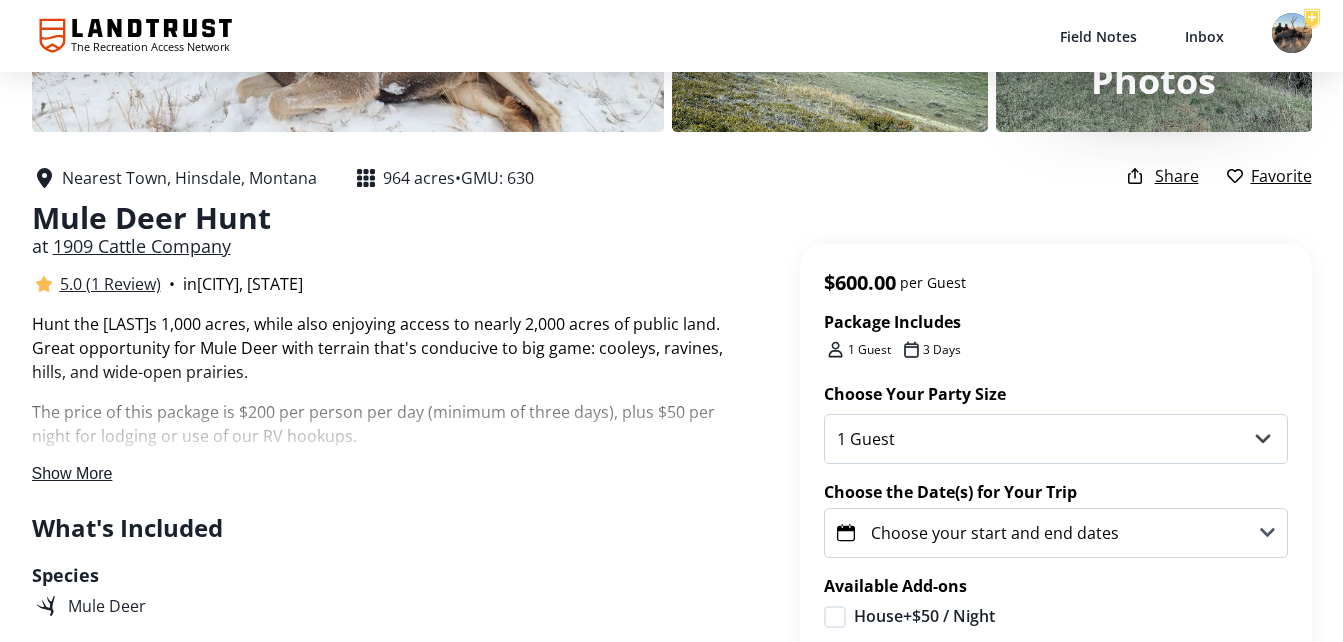 scroll, scrollTop: 286, scrollLeft: 0, axis: vertical 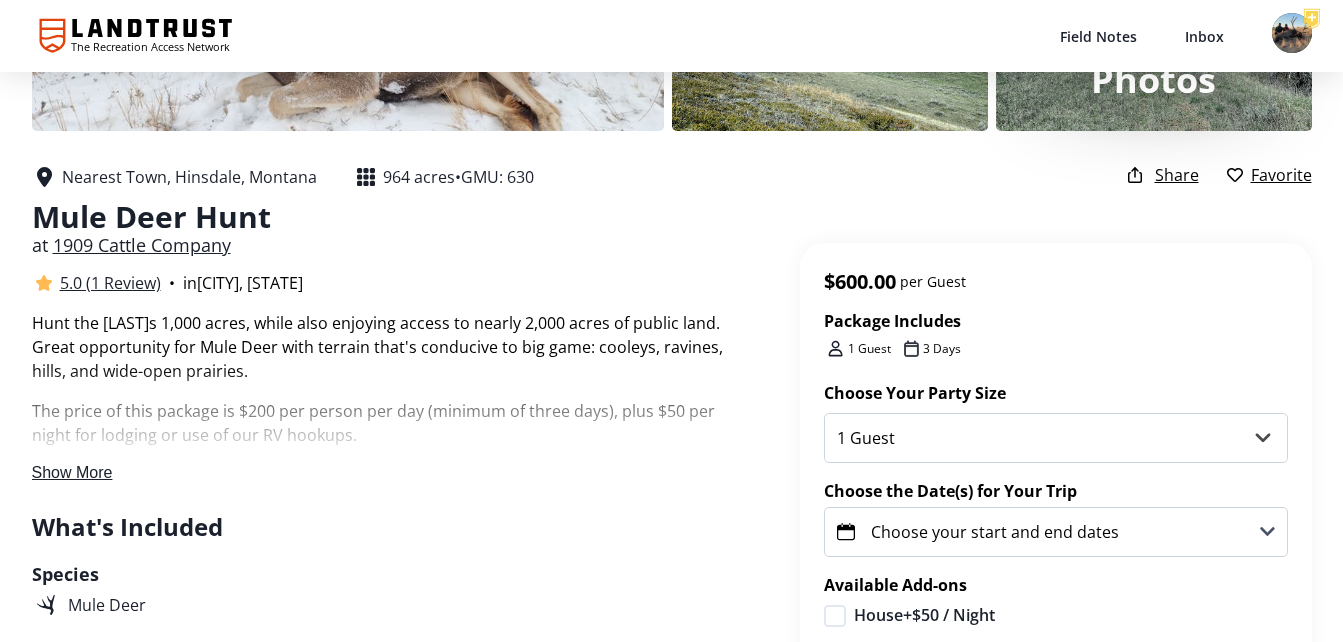 click on "Show More" at bounding box center (72, 473) 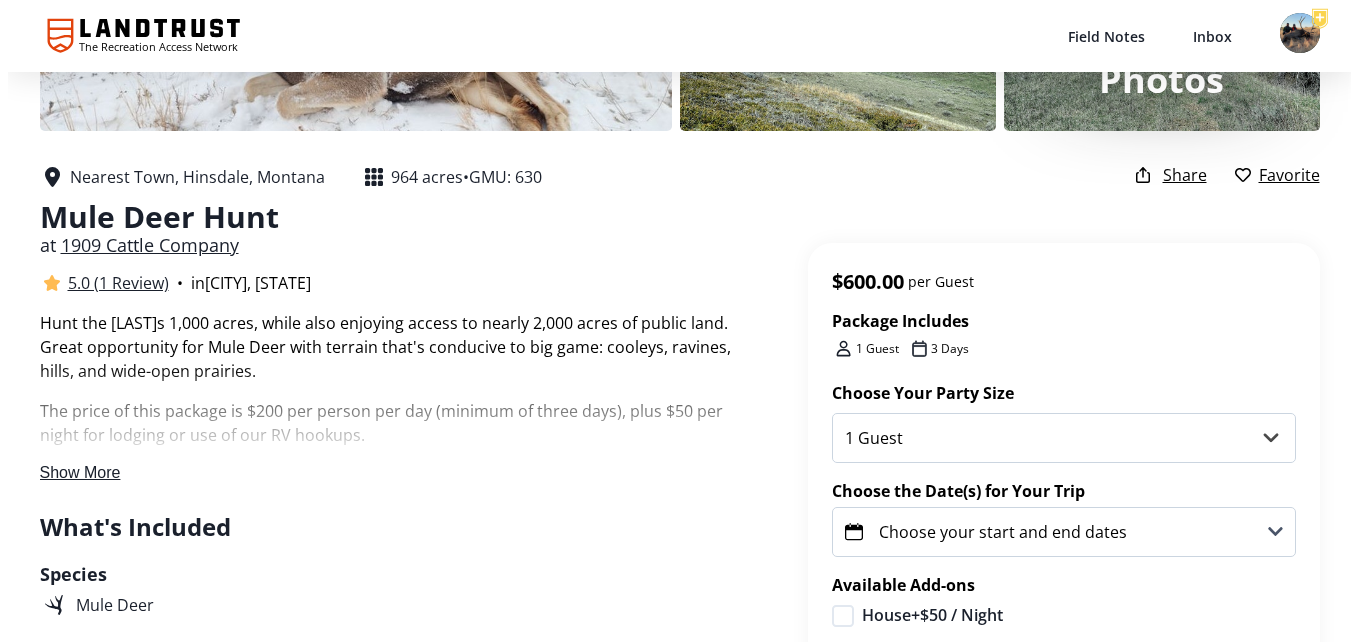 scroll, scrollTop: 0, scrollLeft: 0, axis: both 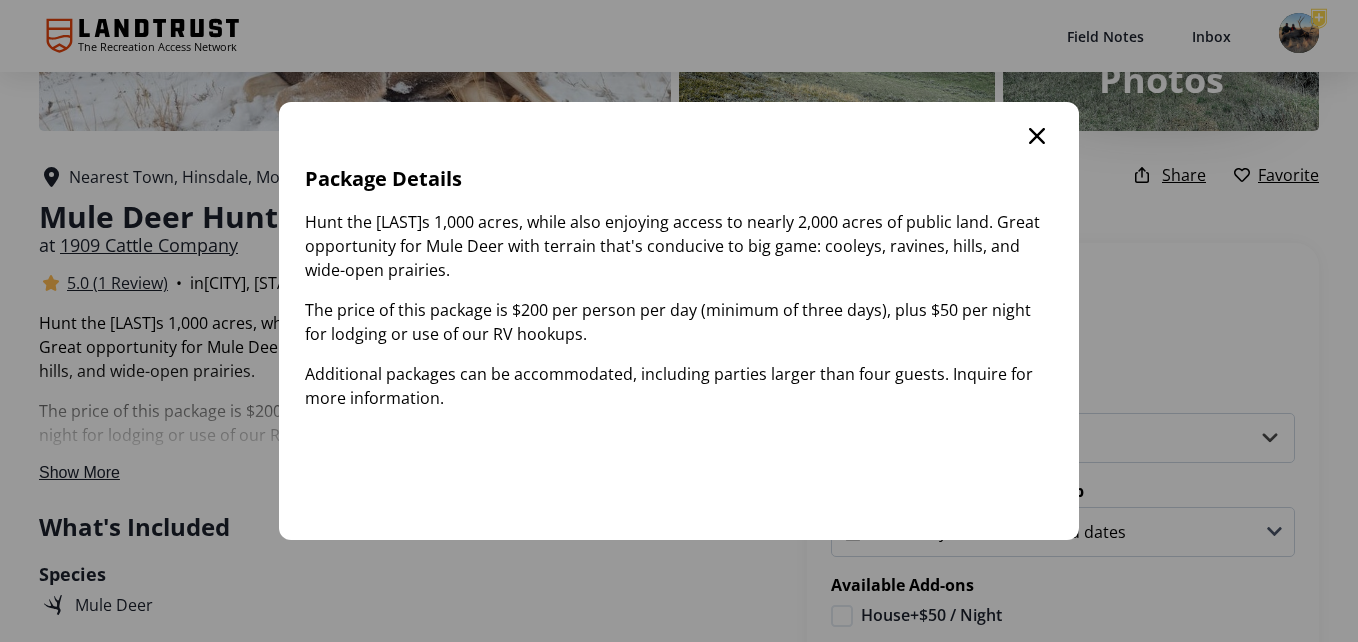 click 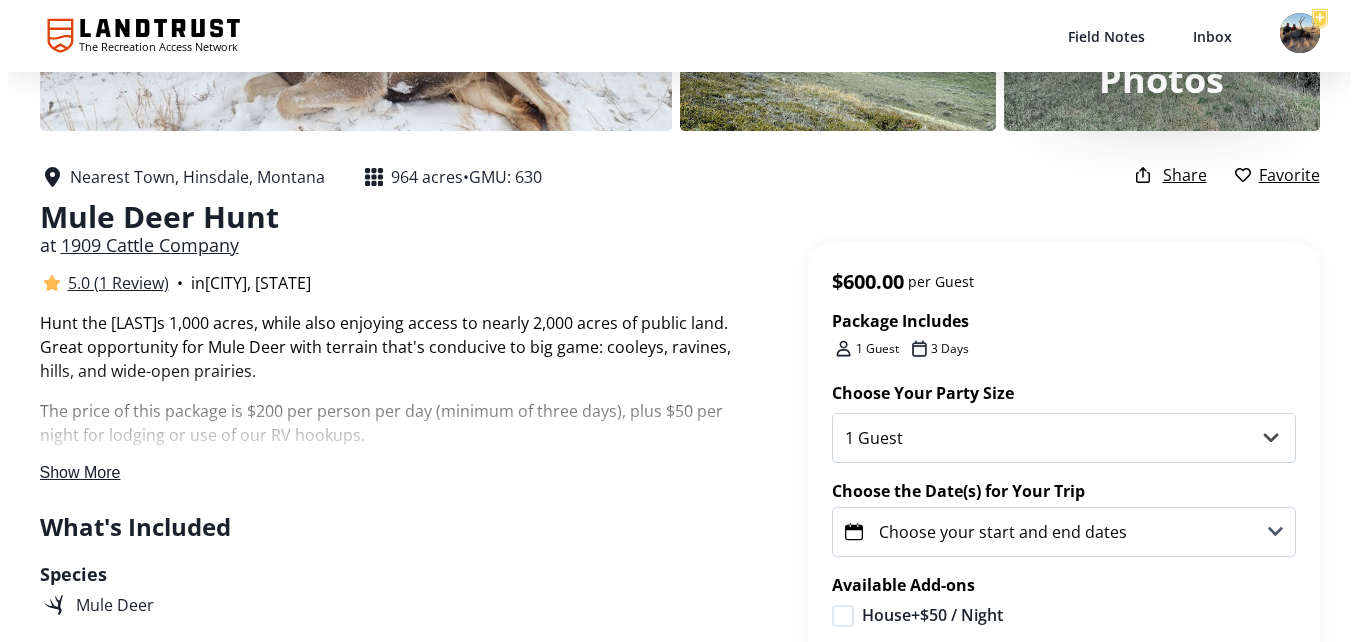 scroll, scrollTop: 0, scrollLeft: 0, axis: both 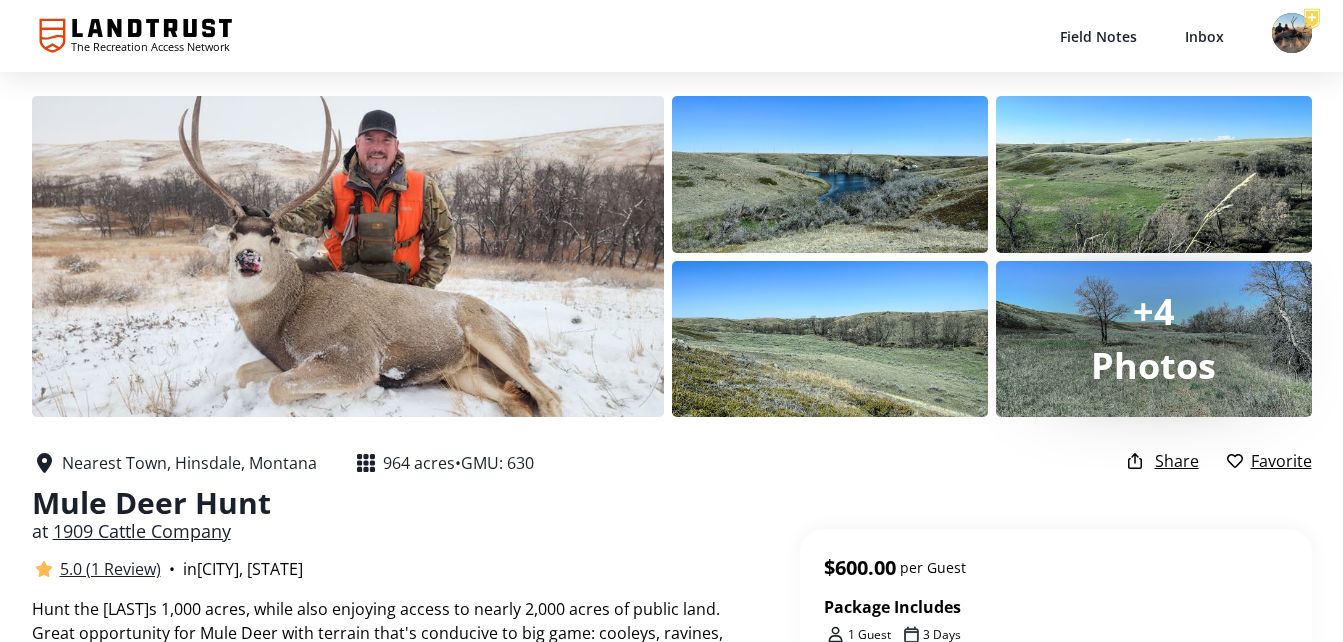 click at bounding box center (830, 339) 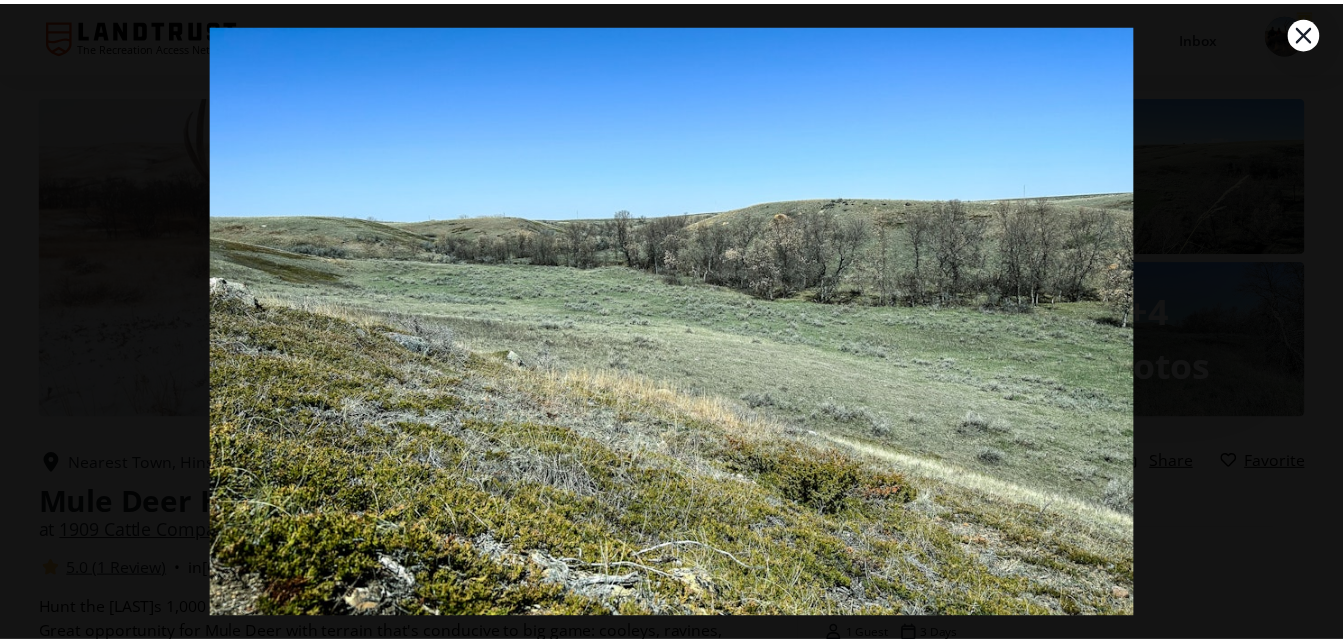 scroll, scrollTop: 97, scrollLeft: 0, axis: vertical 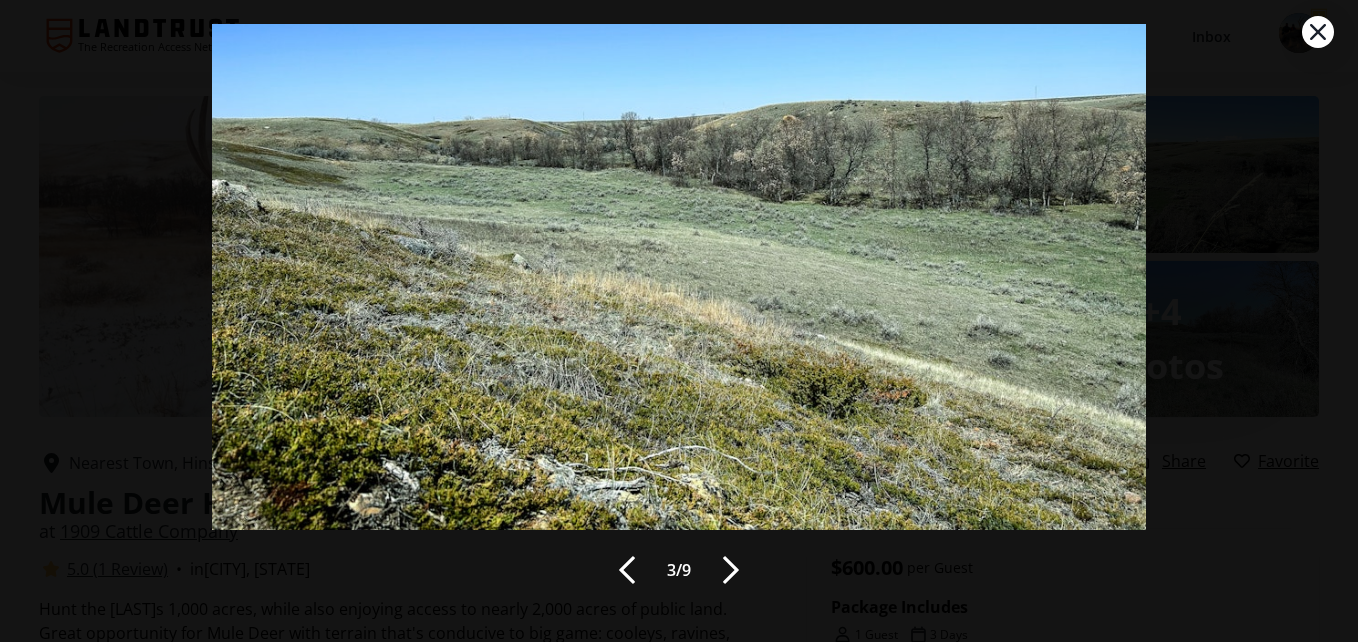 click on "3 / 9" at bounding box center (678, 224) 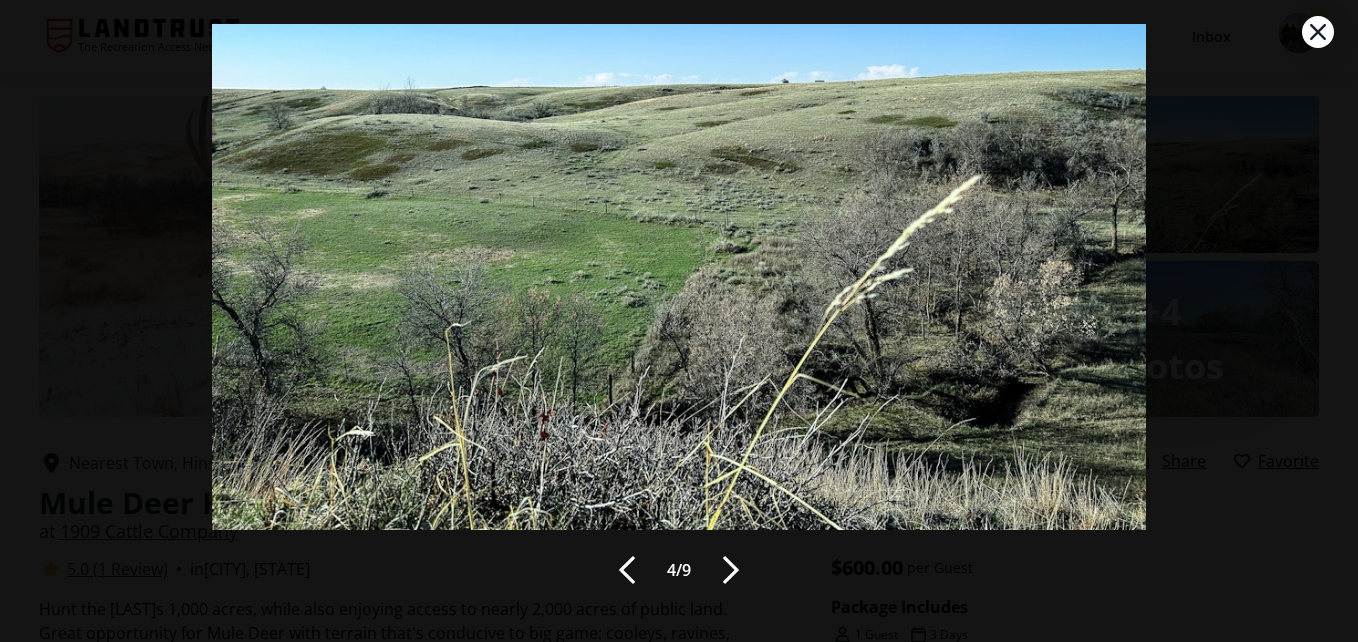 click at bounding box center (731, 570) 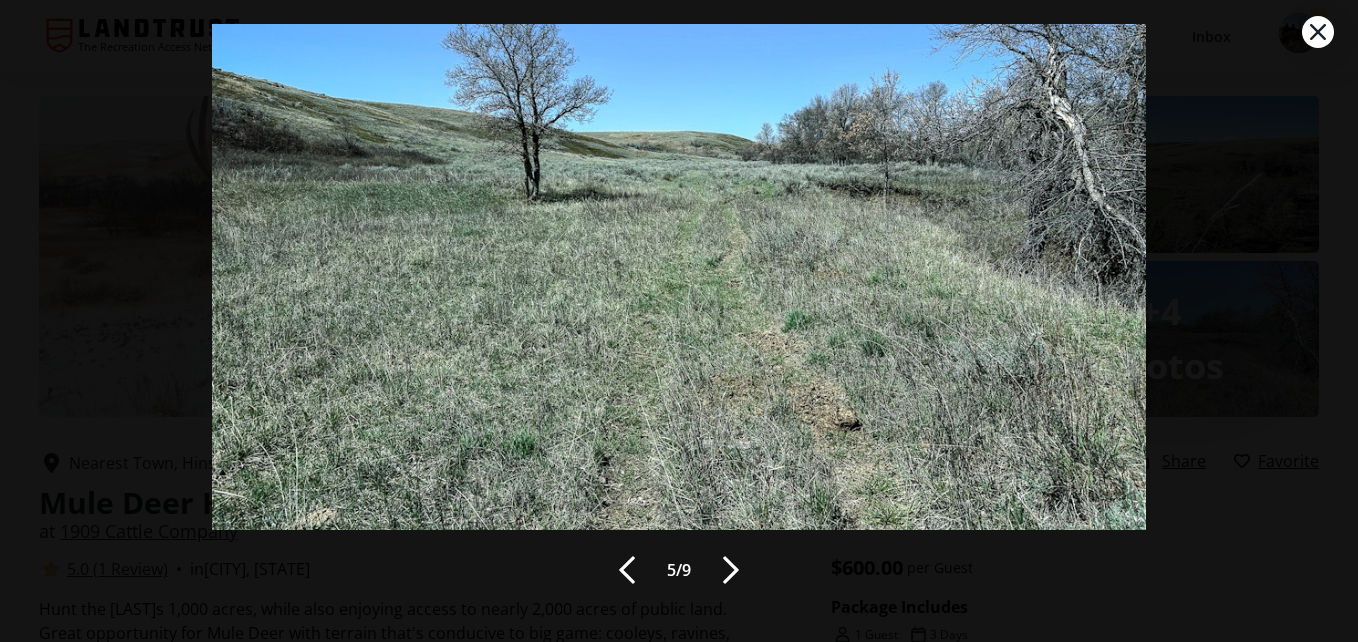 click at bounding box center (627, 570) 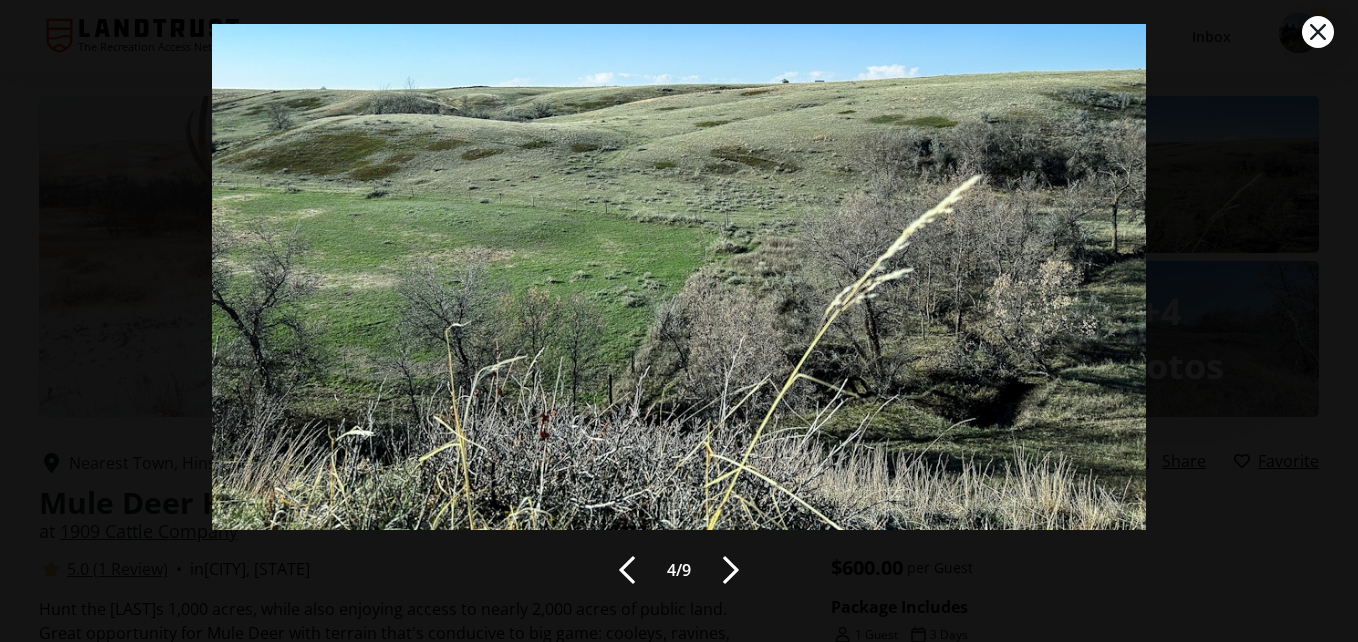 click at bounding box center [1318, 32] 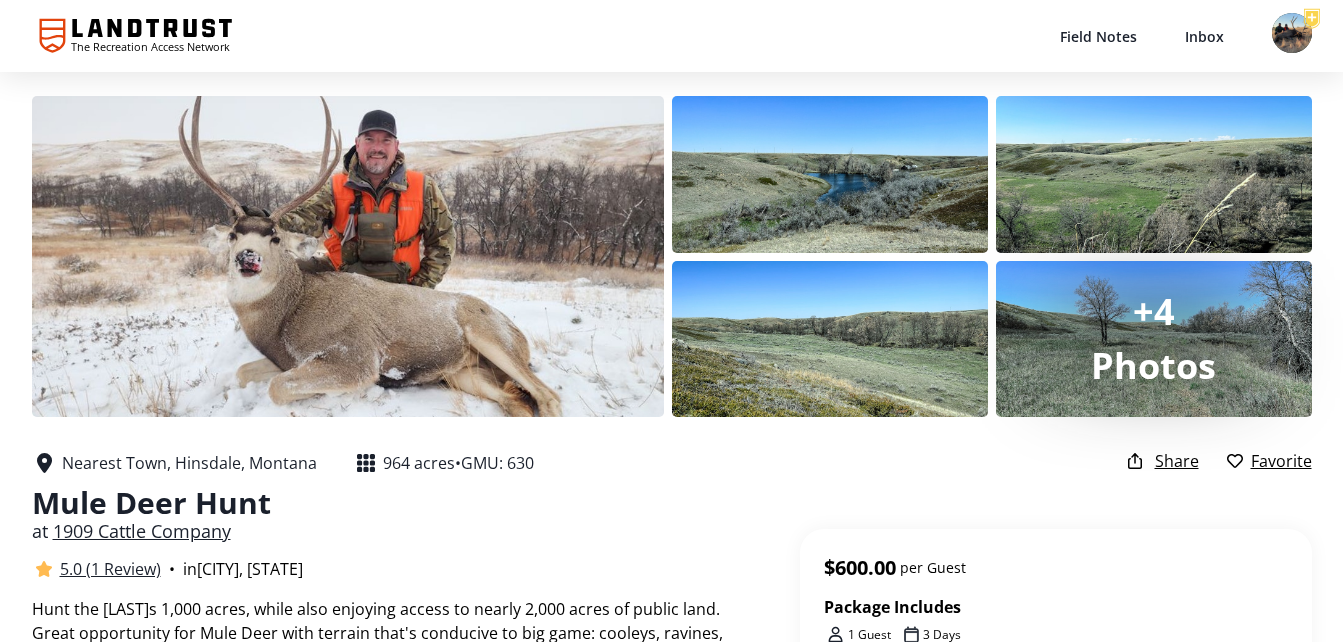 scroll, scrollTop: 453, scrollLeft: 0, axis: vertical 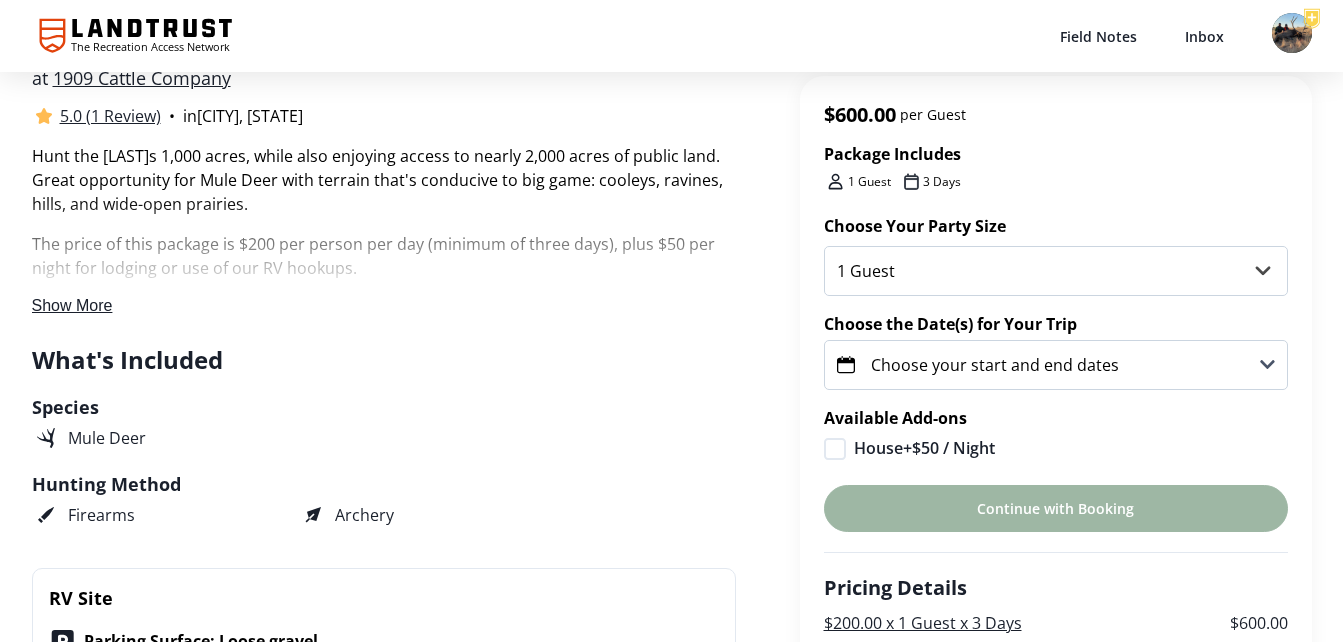 click 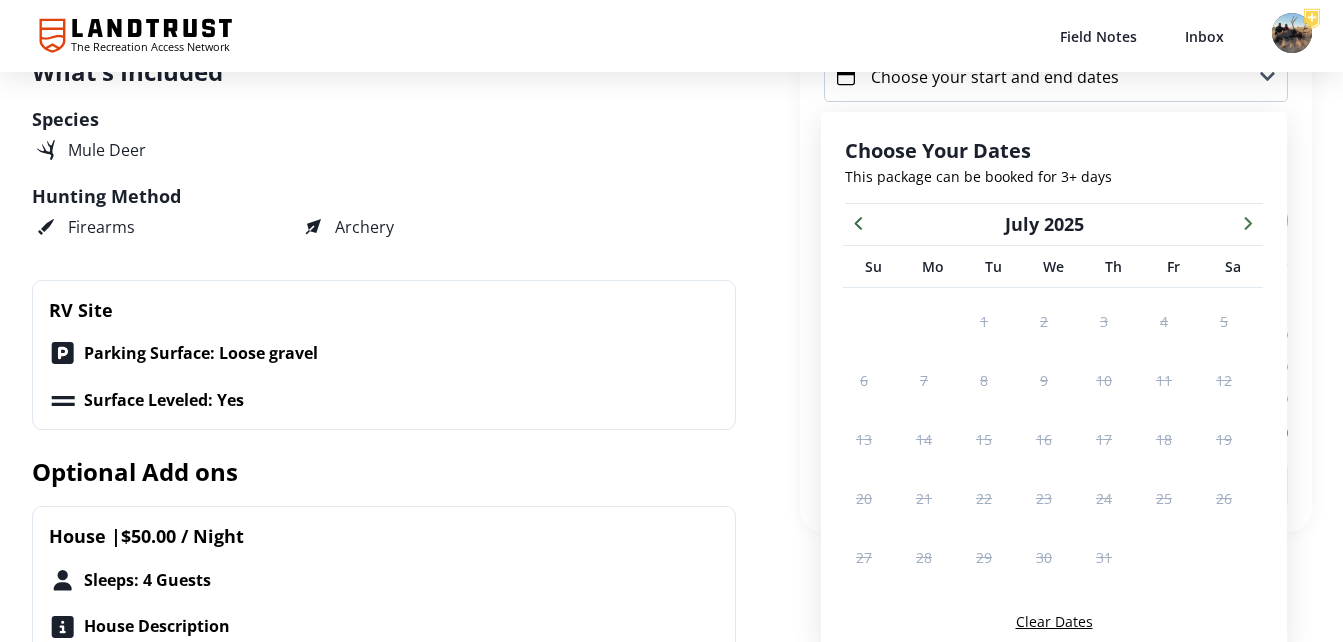 scroll, scrollTop: 771, scrollLeft: 0, axis: vertical 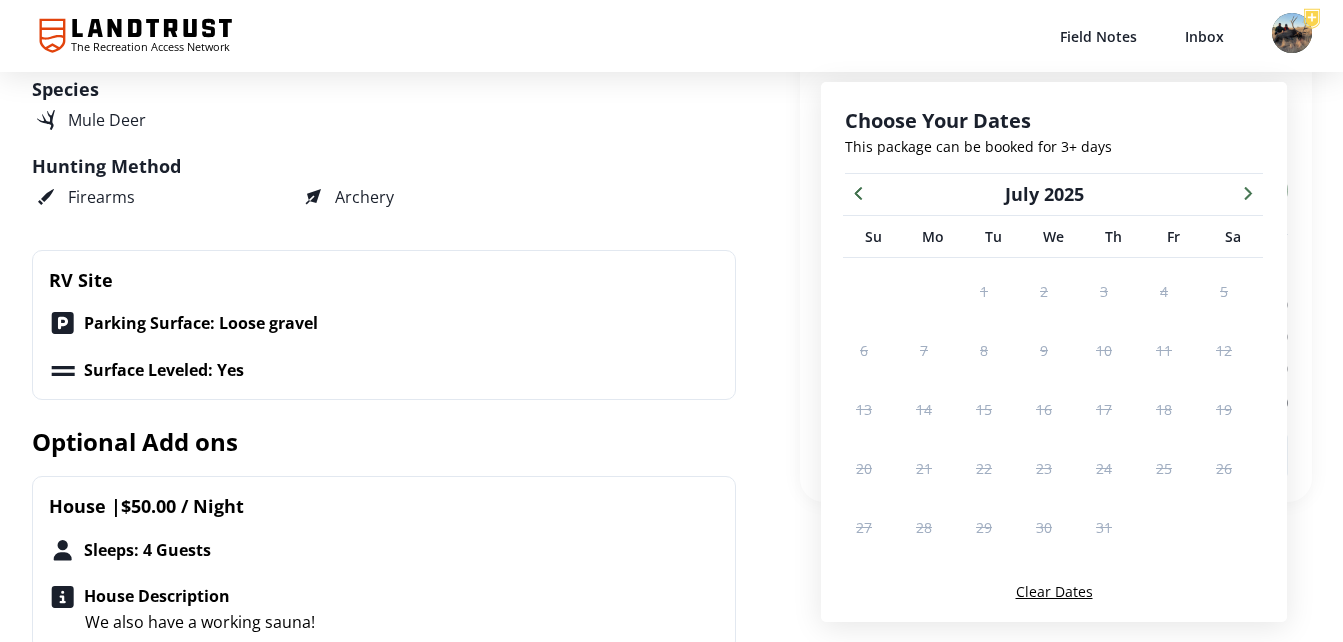 click at bounding box center [1248, 192] 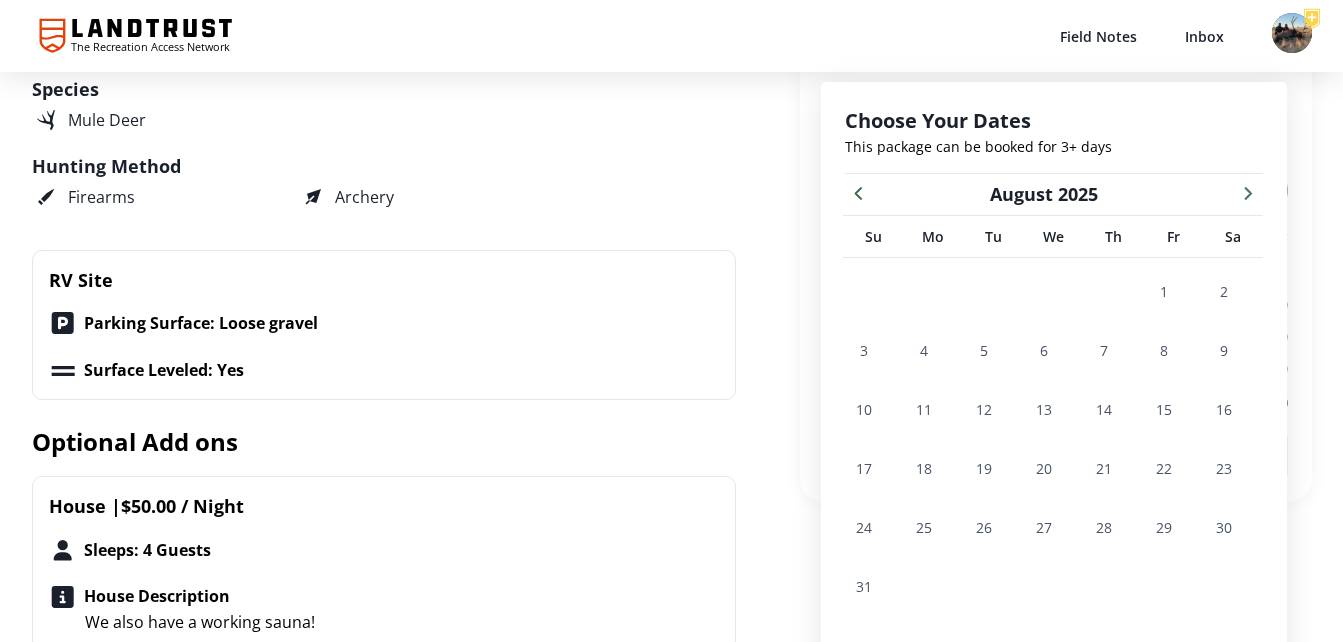 click at bounding box center [1248, 192] 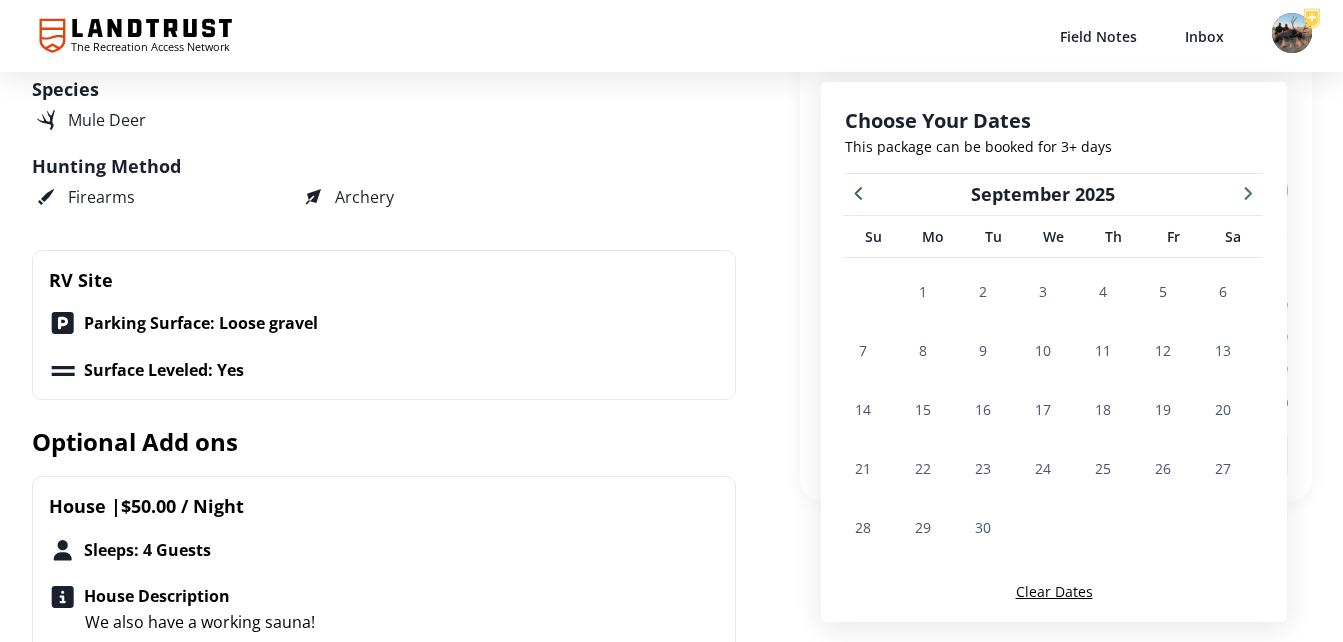 click at bounding box center (1248, 192) 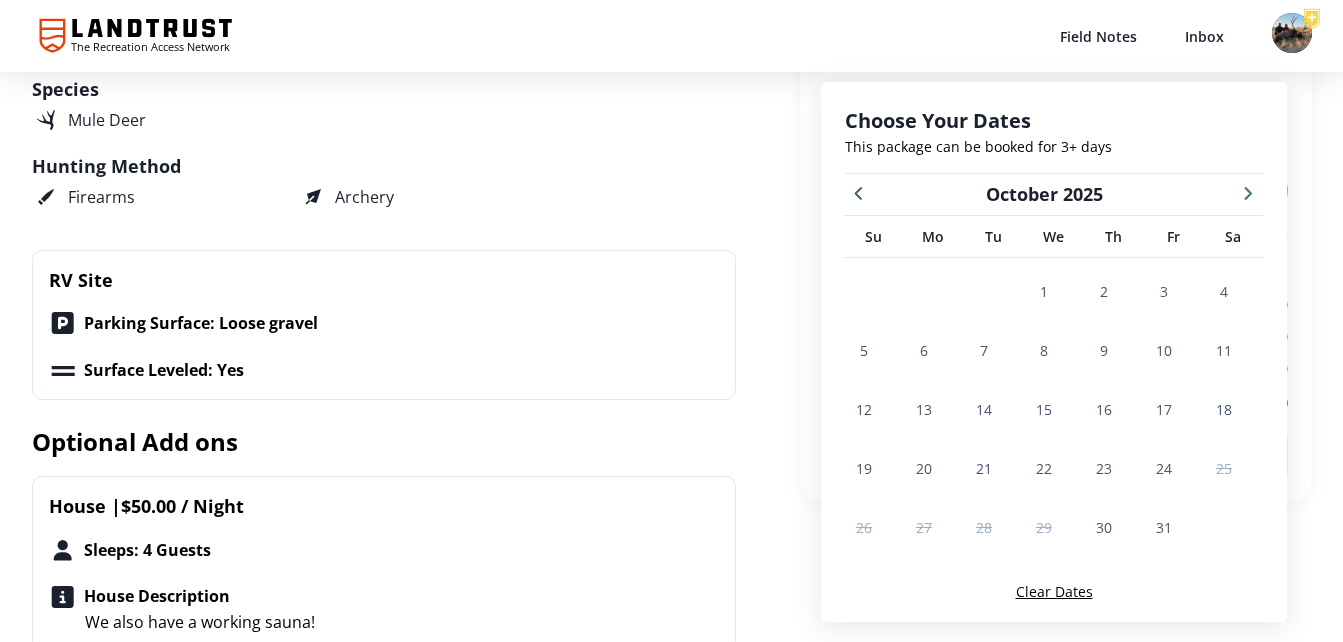 click at bounding box center (1248, 192) 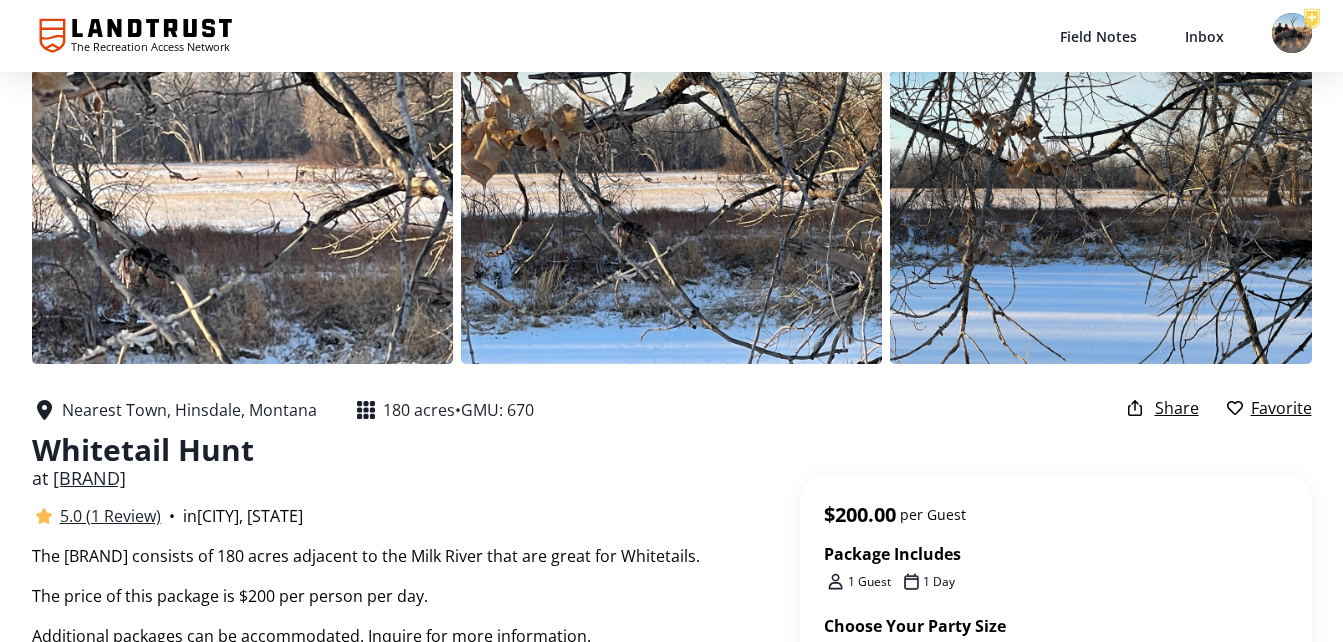 scroll, scrollTop: 0, scrollLeft: 0, axis: both 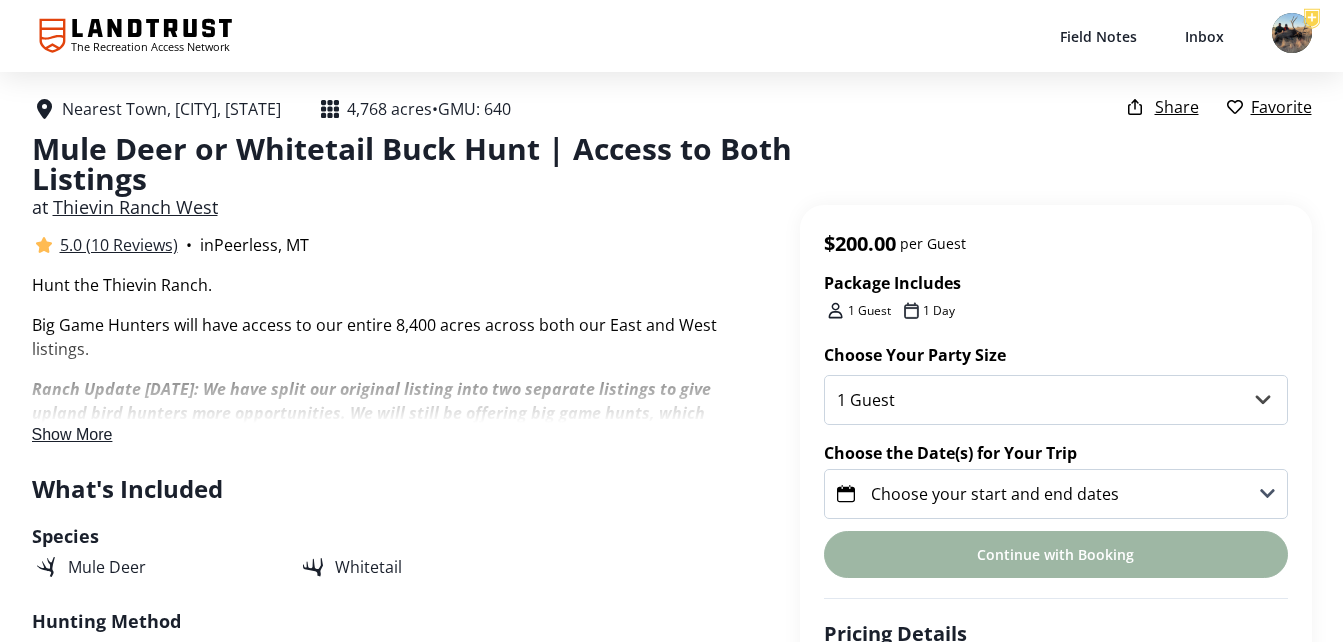 click on "Show More" at bounding box center (384, 387) 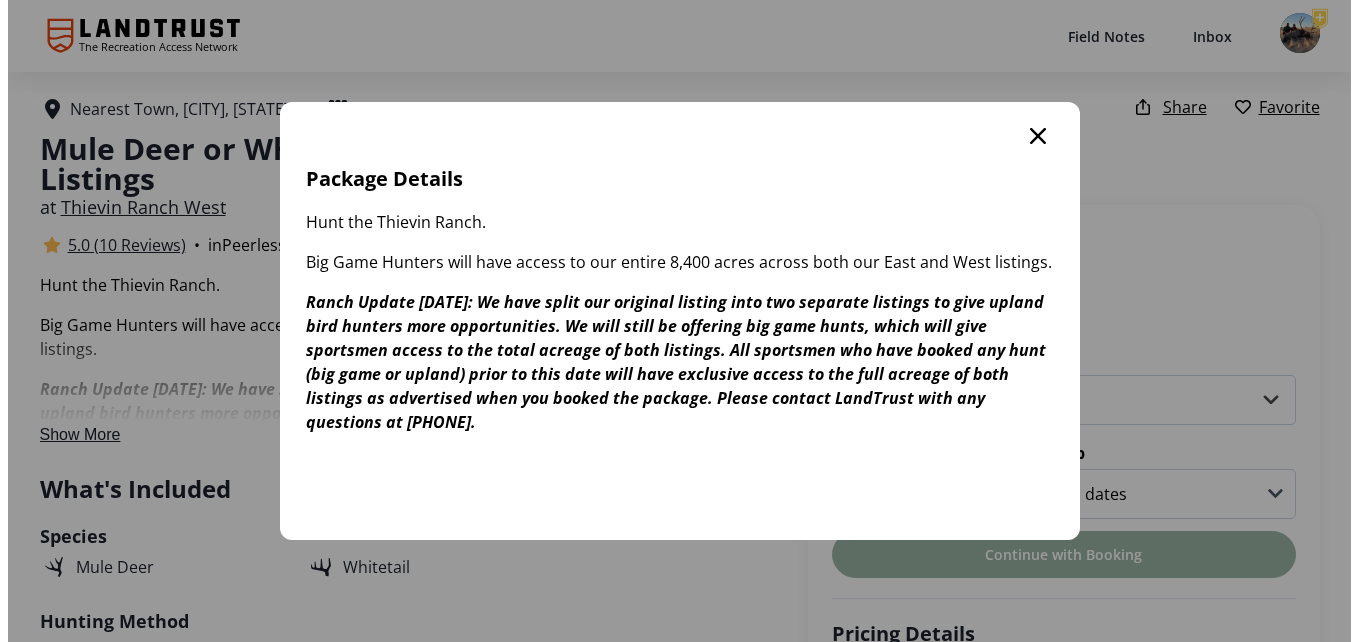 scroll, scrollTop: 0, scrollLeft: 0, axis: both 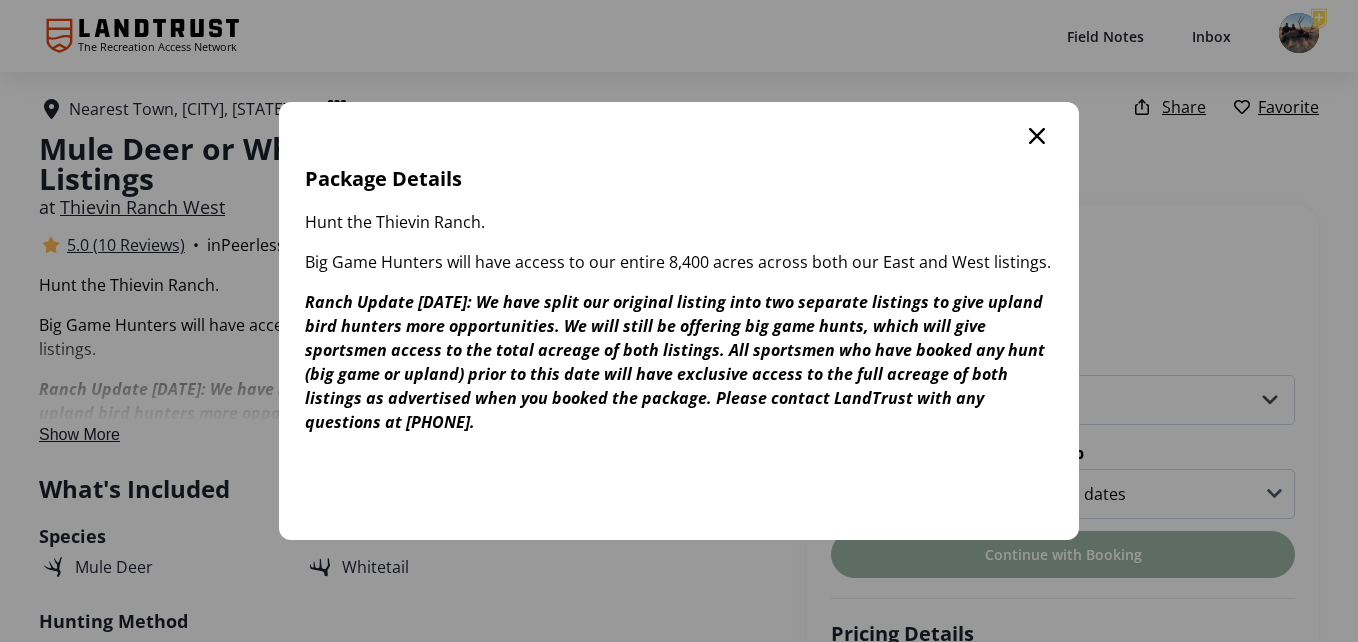 click 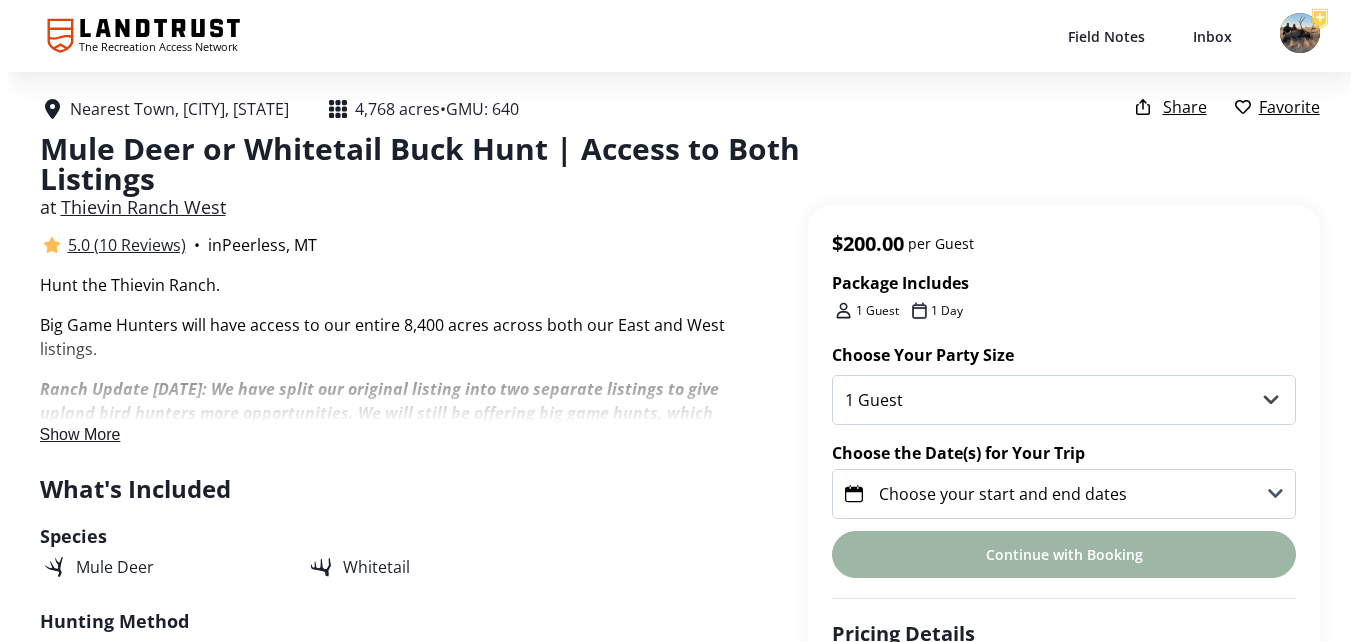 scroll, scrollTop: 0, scrollLeft: 0, axis: both 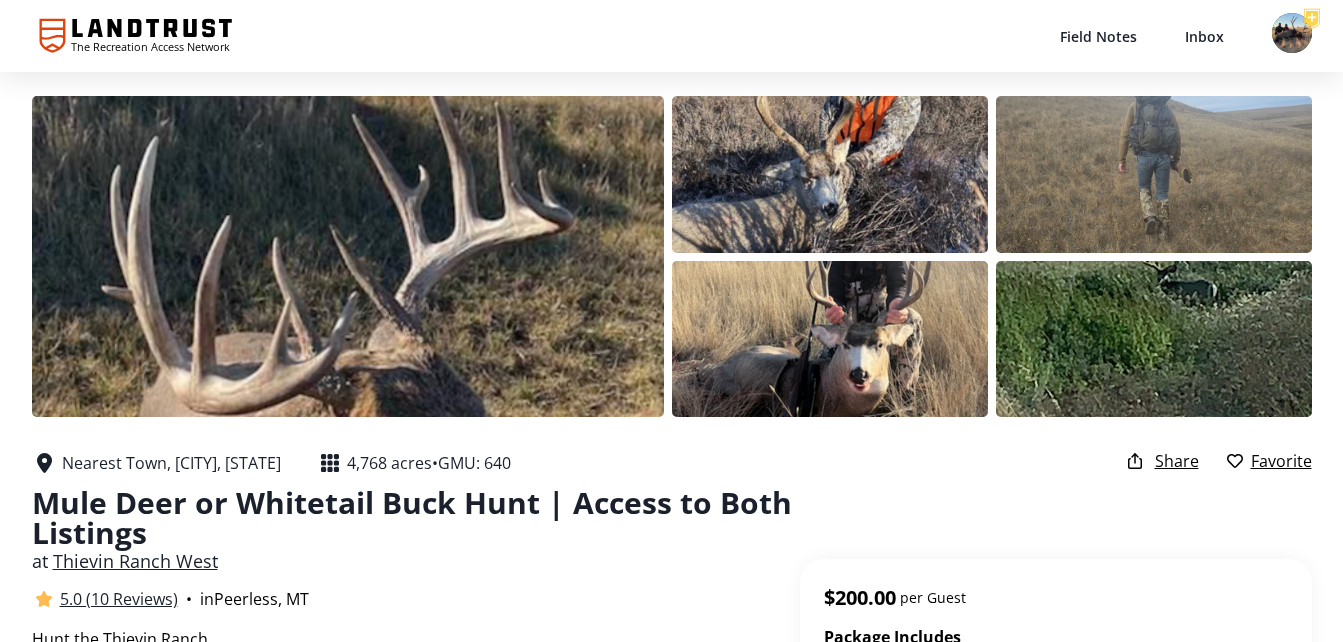 click at bounding box center (348, 256) 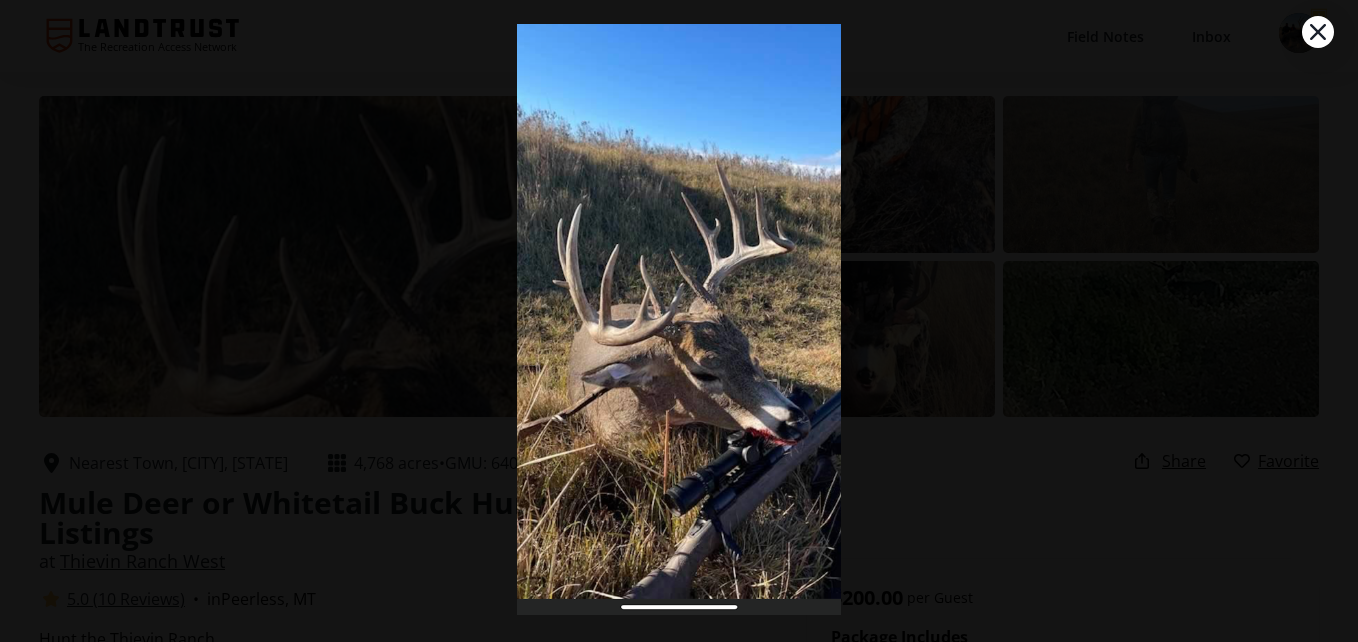scroll, scrollTop: 89, scrollLeft: 0, axis: vertical 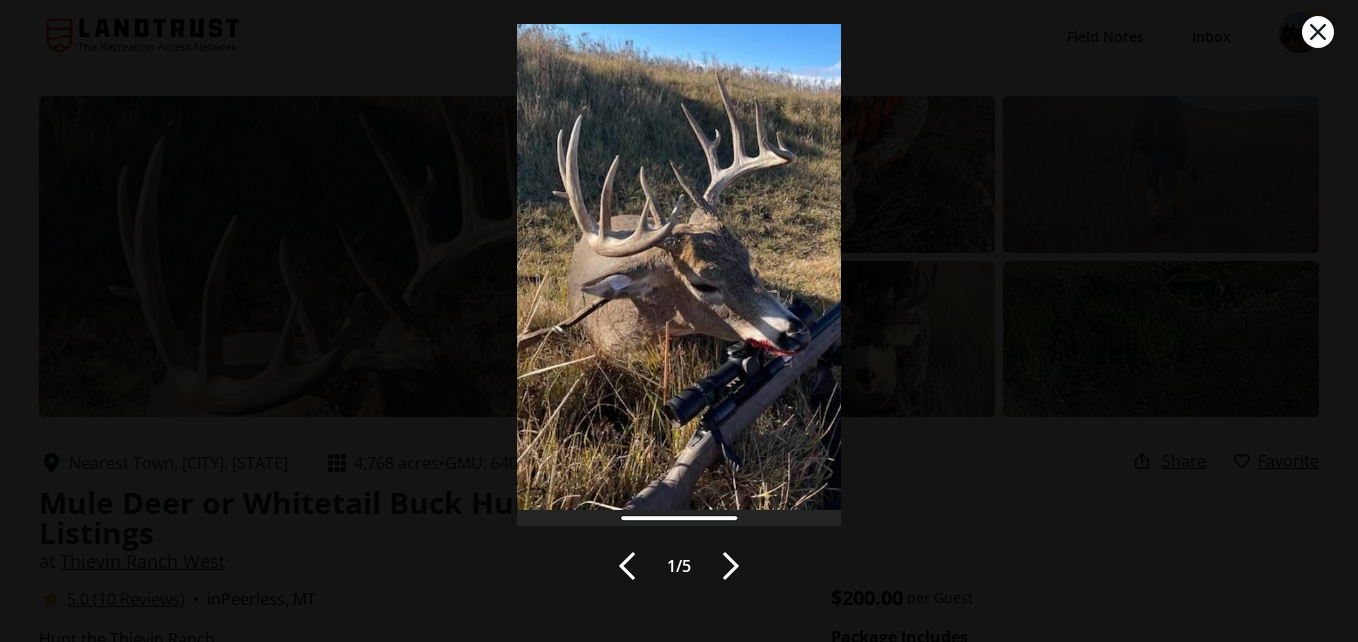 click on "1 / 5 Whitetail deer" at bounding box center (678, 232) 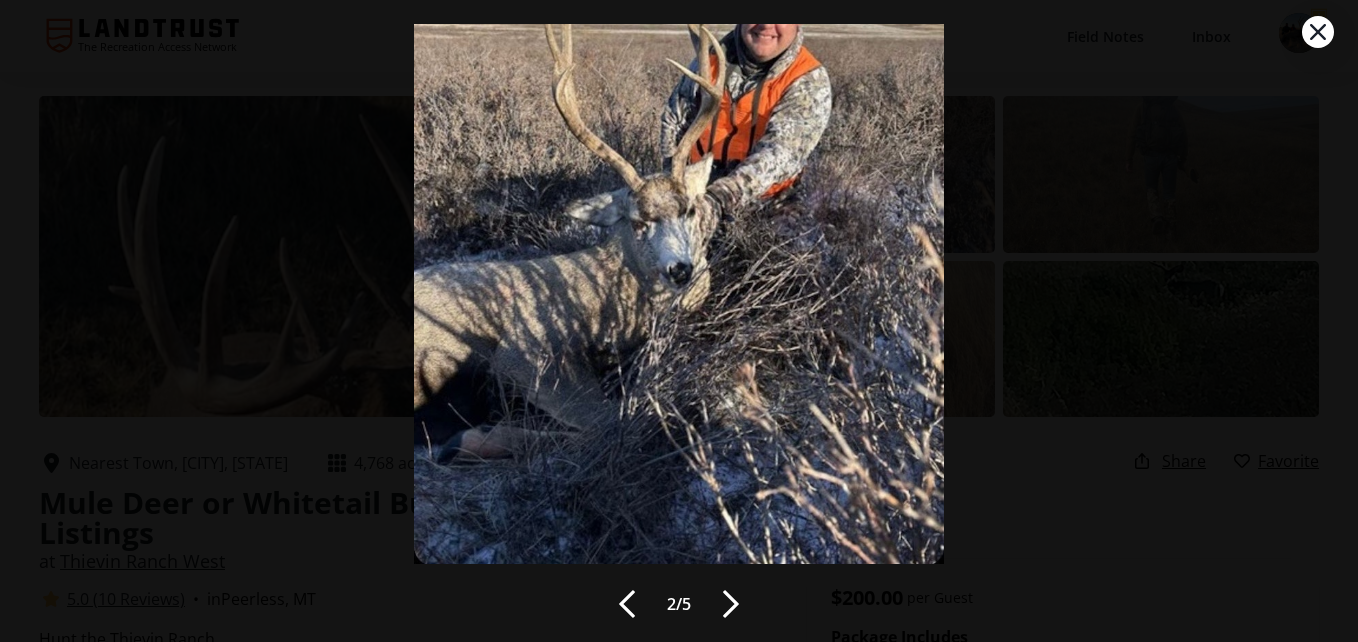 scroll, scrollTop: 62, scrollLeft: 0, axis: vertical 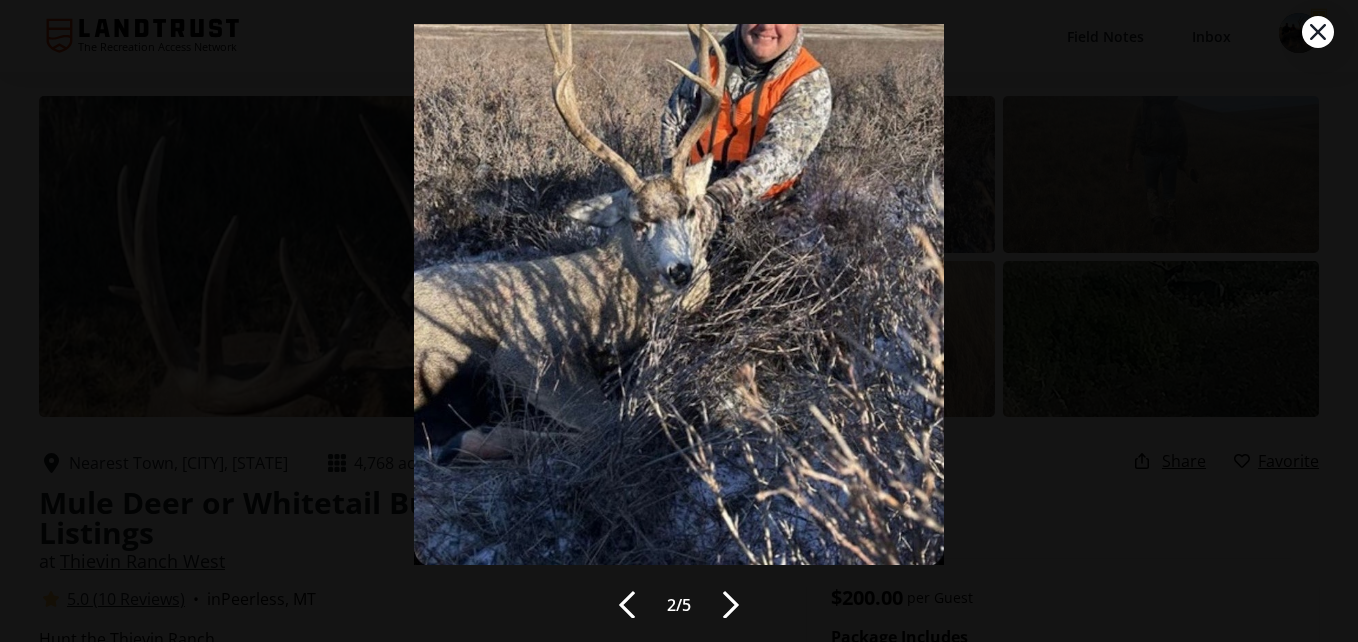 click on "2 / 5" at bounding box center (679, 605) 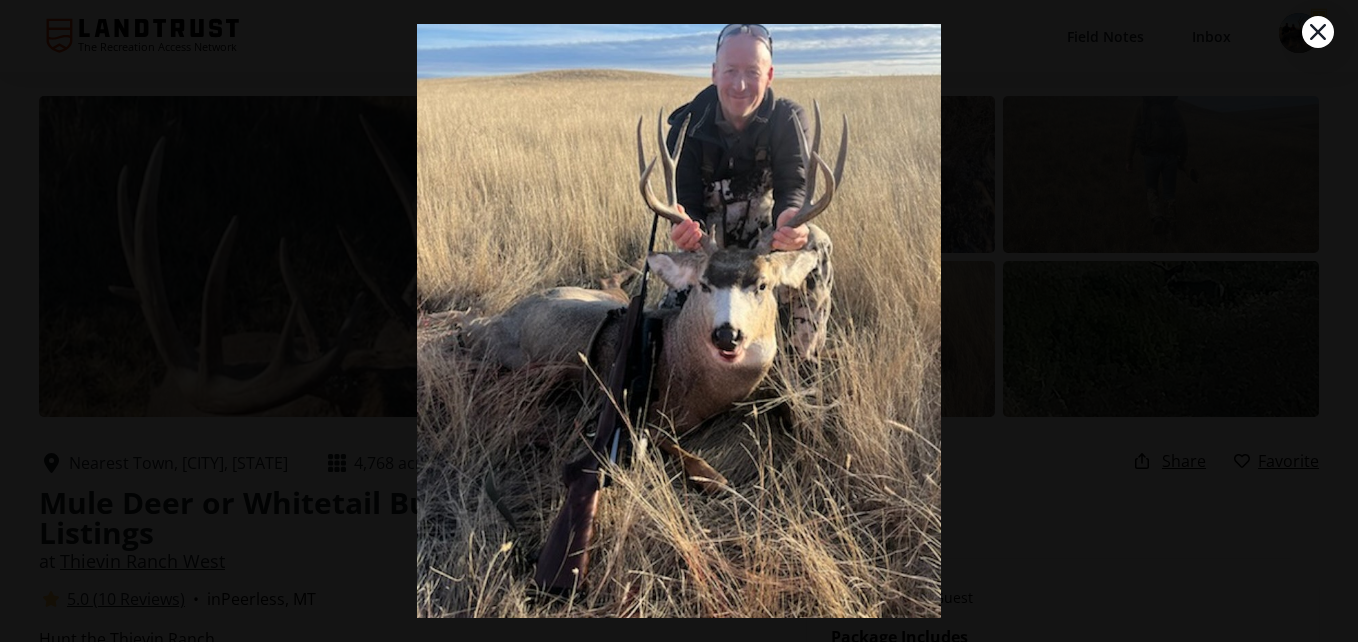 scroll, scrollTop: 72, scrollLeft: 0, axis: vertical 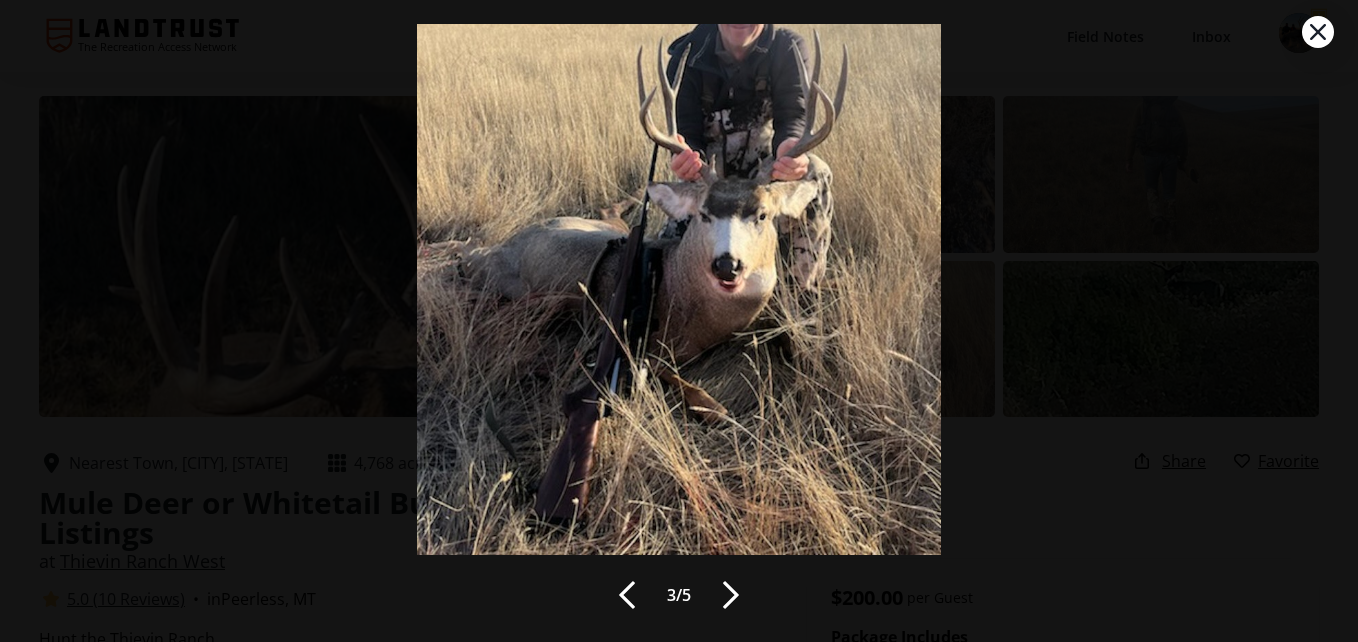 click at bounding box center (731, 595) 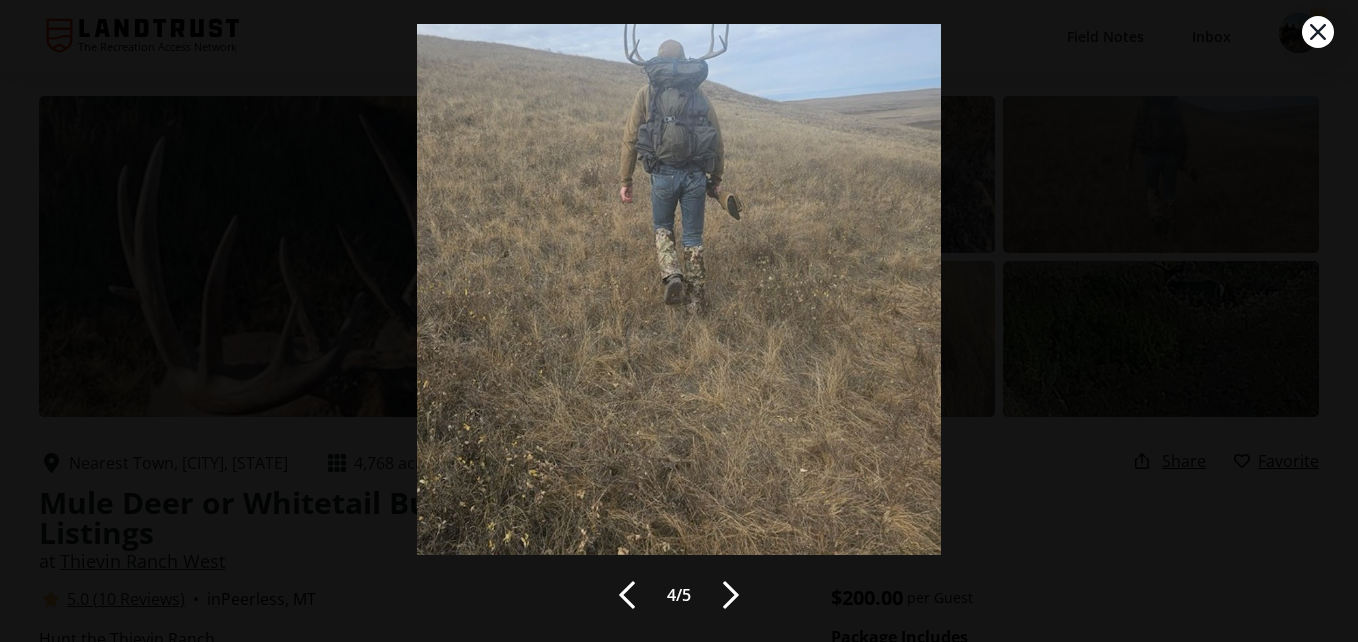 scroll, scrollTop: 0, scrollLeft: 0, axis: both 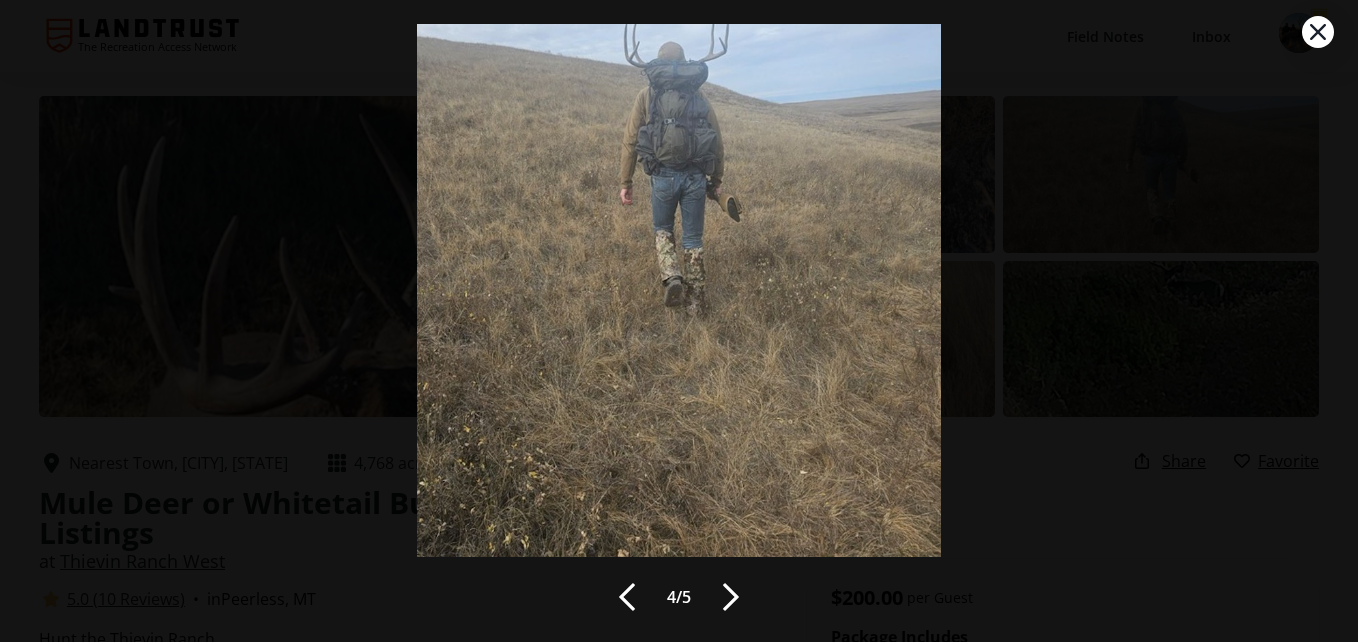 click at bounding box center (731, 597) 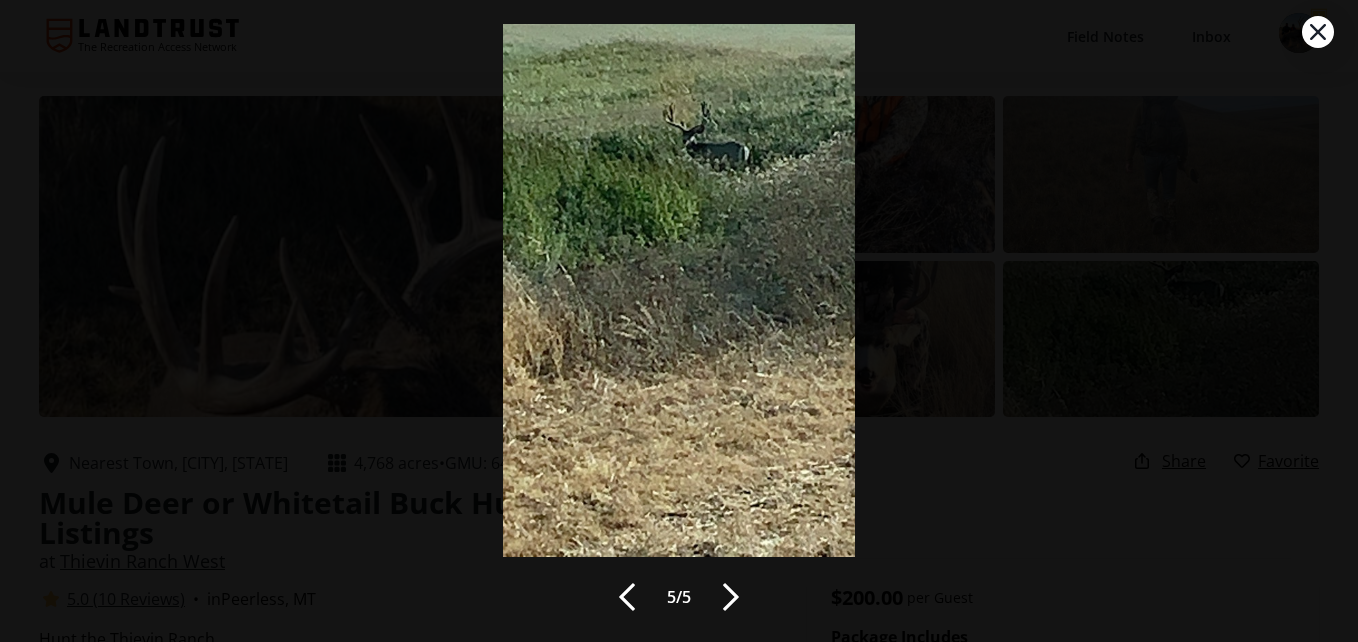 scroll, scrollTop: 0, scrollLeft: 0, axis: both 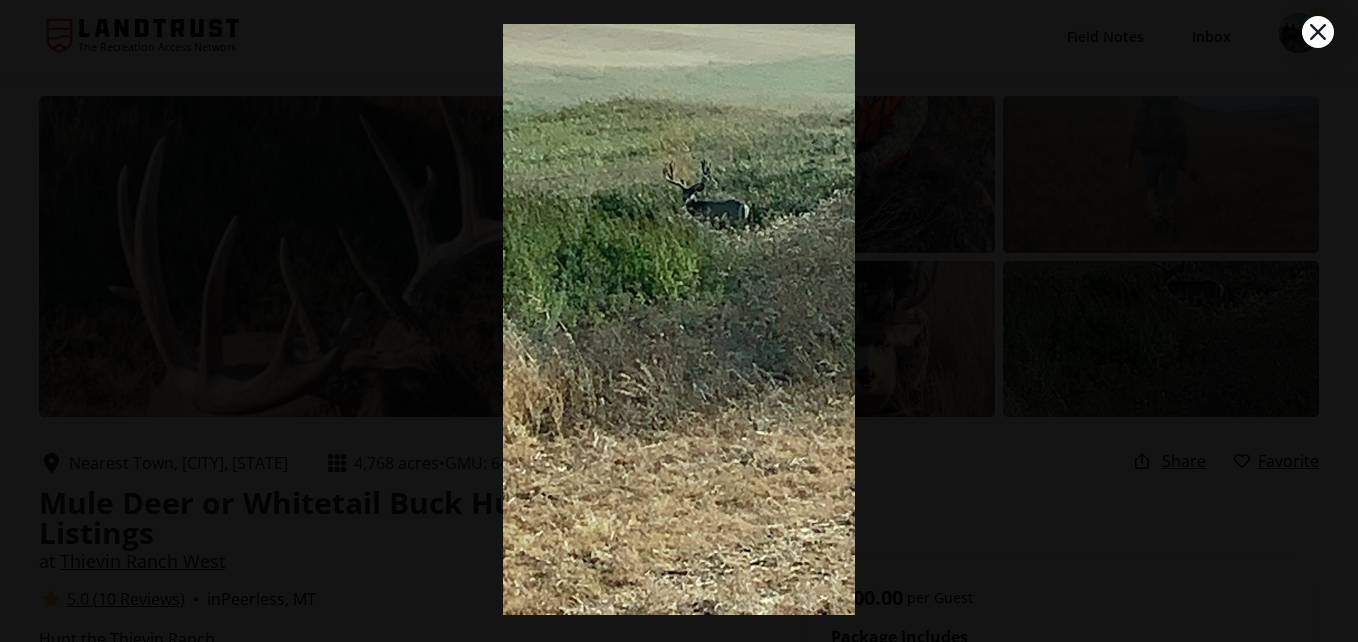 click at bounding box center [1318, 32] 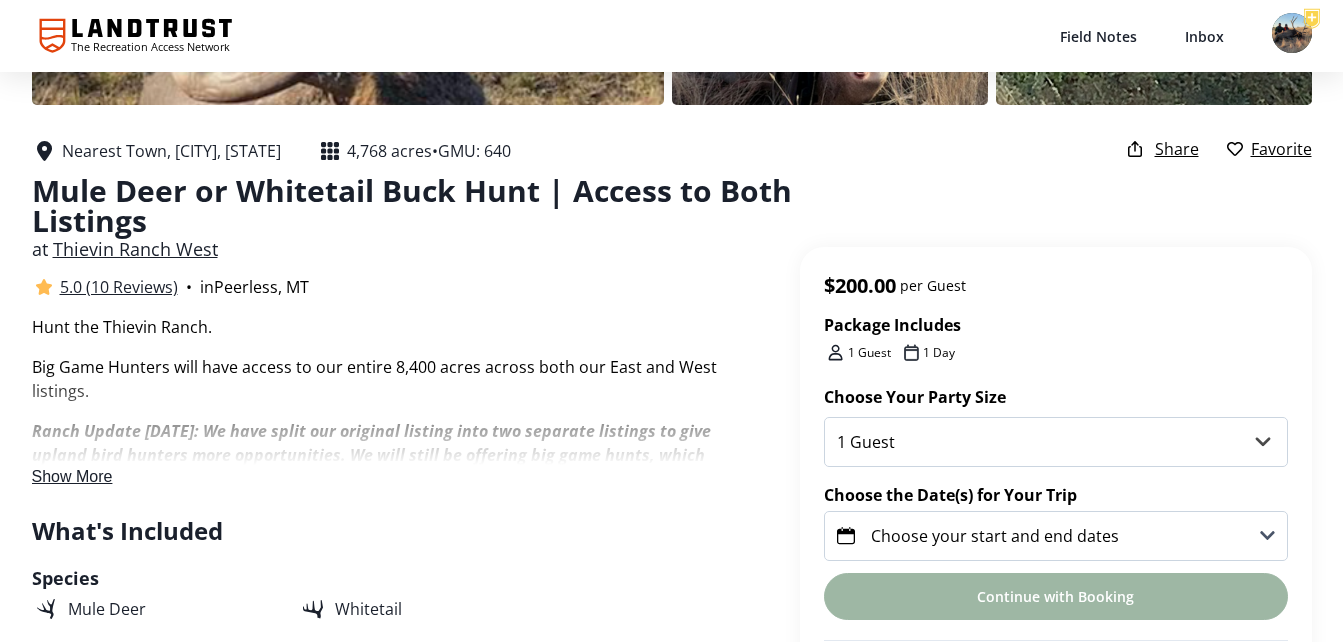 scroll, scrollTop: 313, scrollLeft: 0, axis: vertical 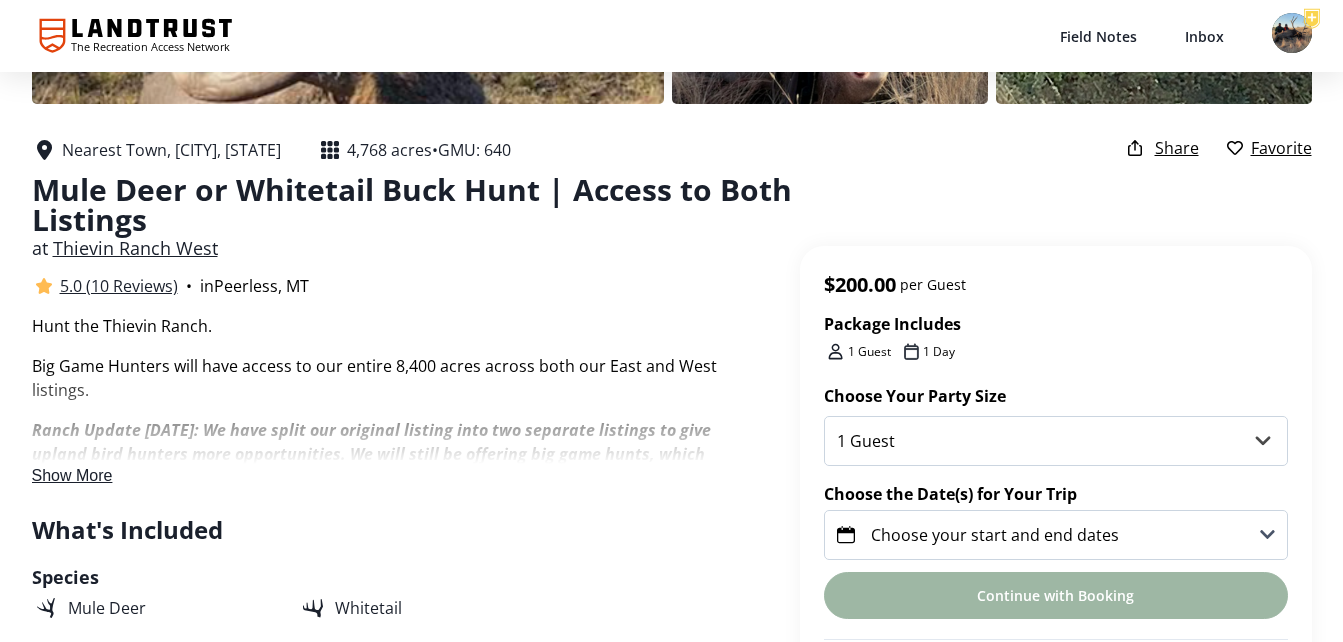 click 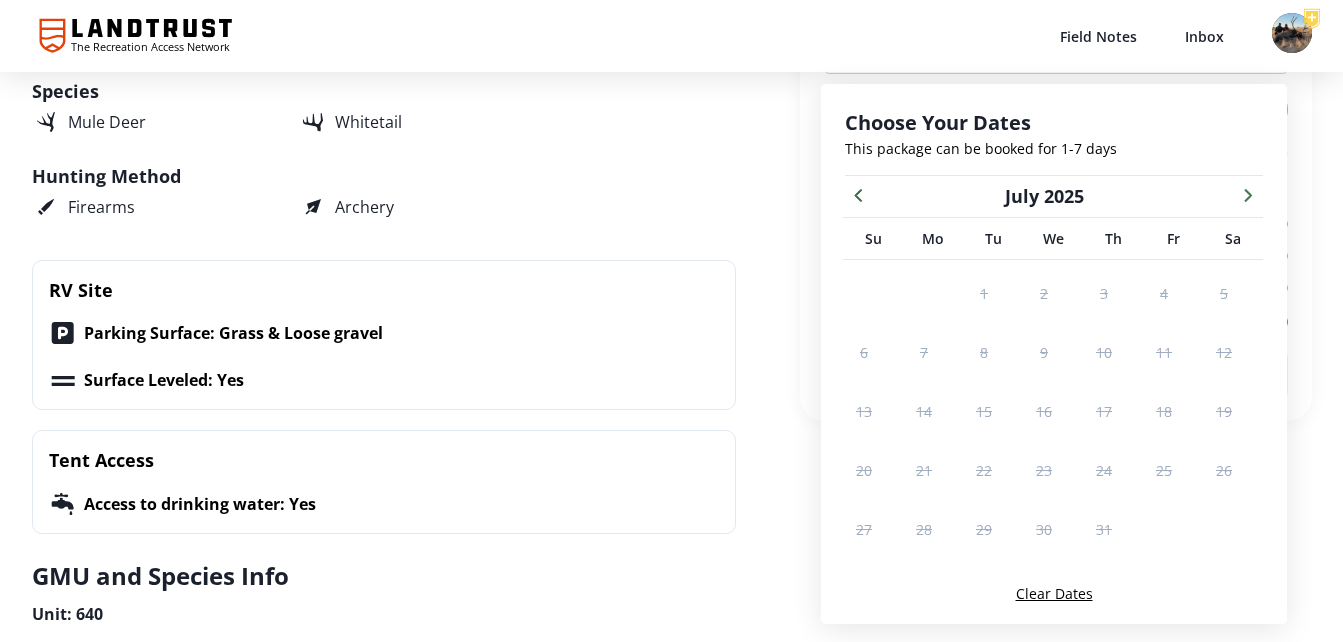 scroll, scrollTop: 801, scrollLeft: 0, axis: vertical 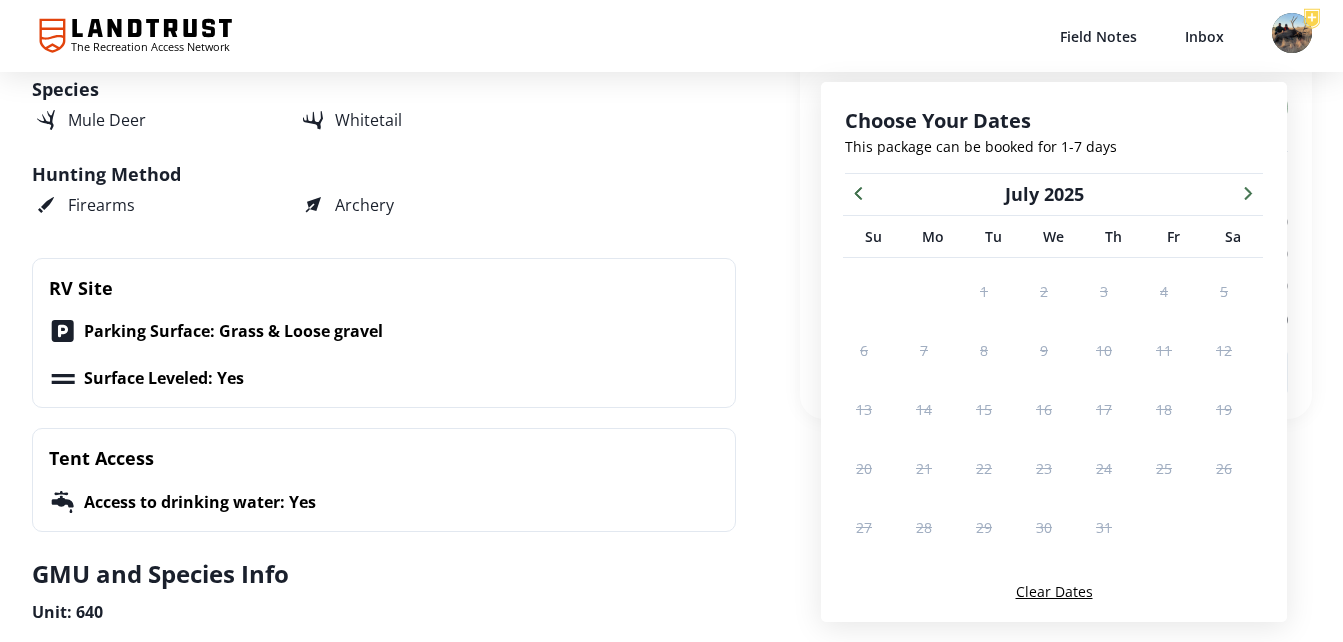 click 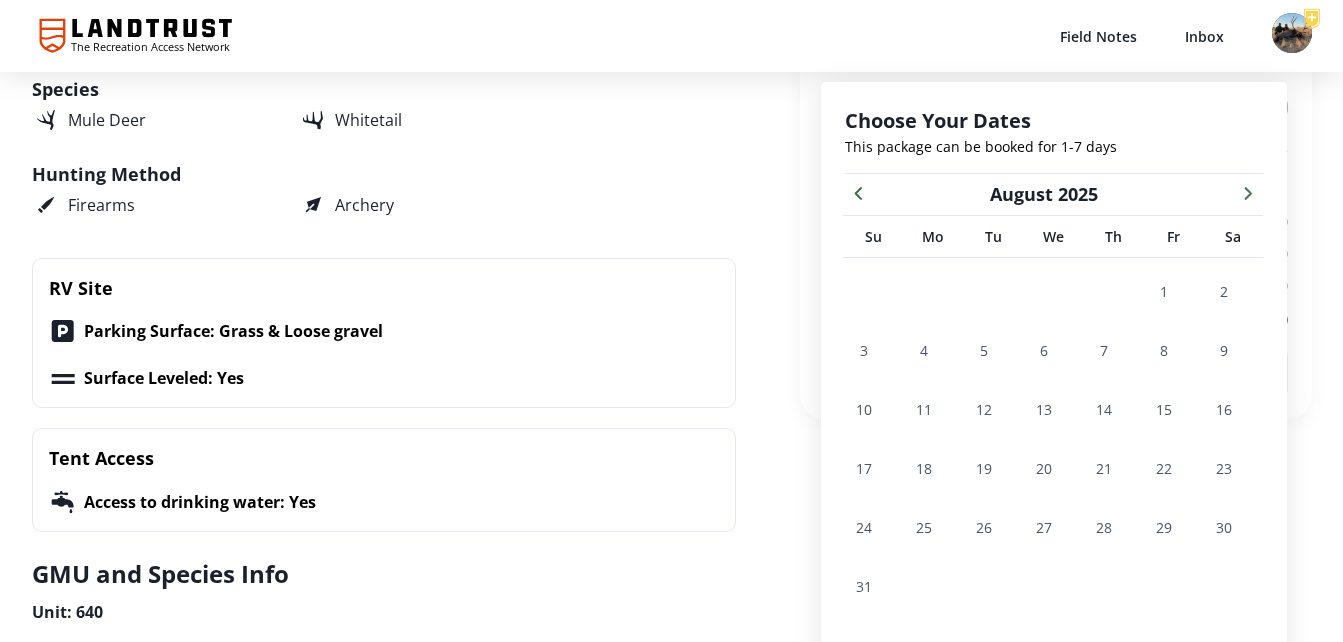 click 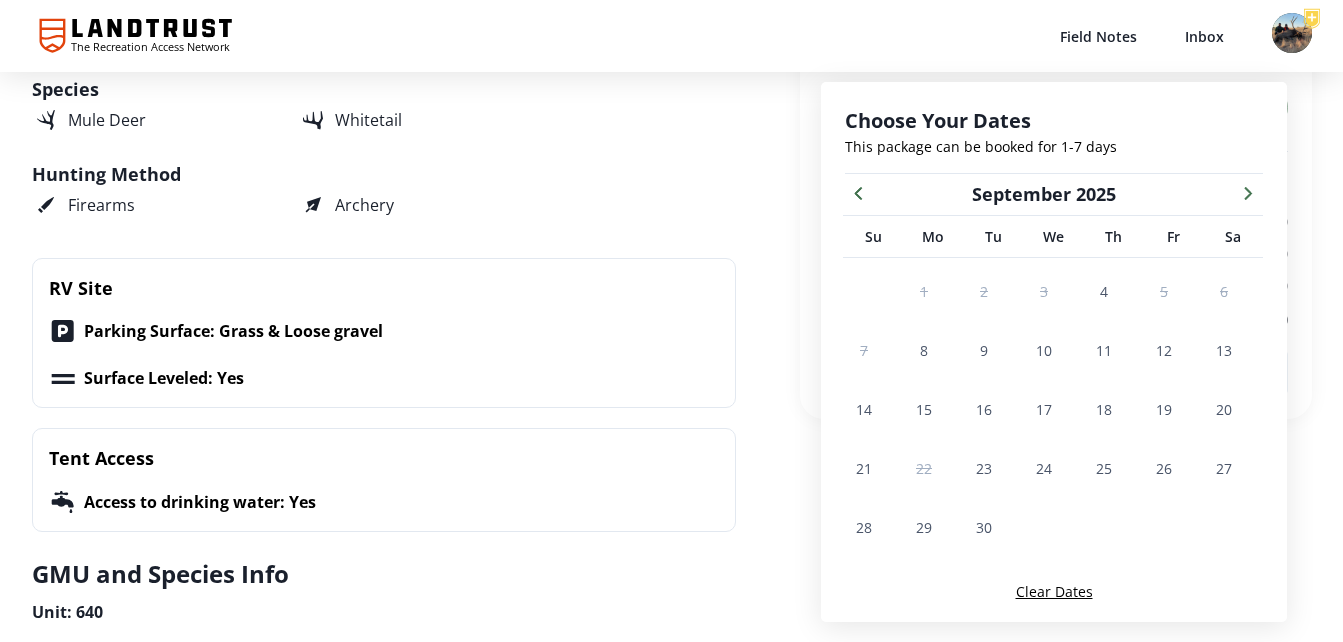 click 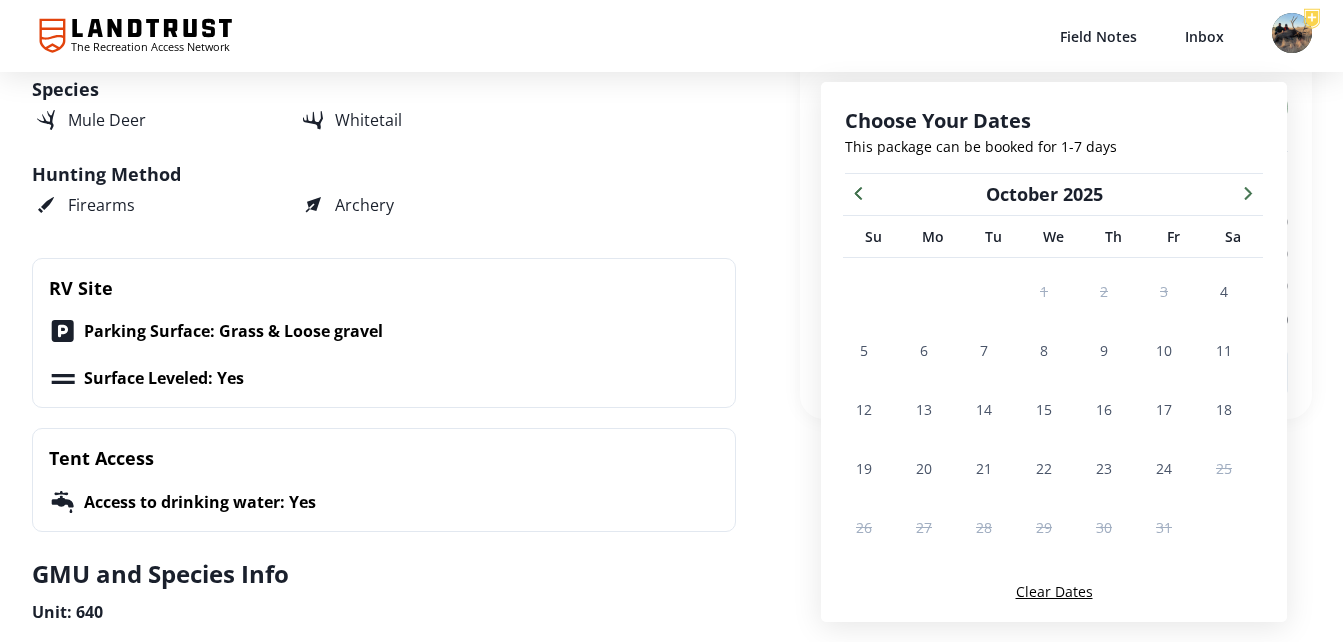 click 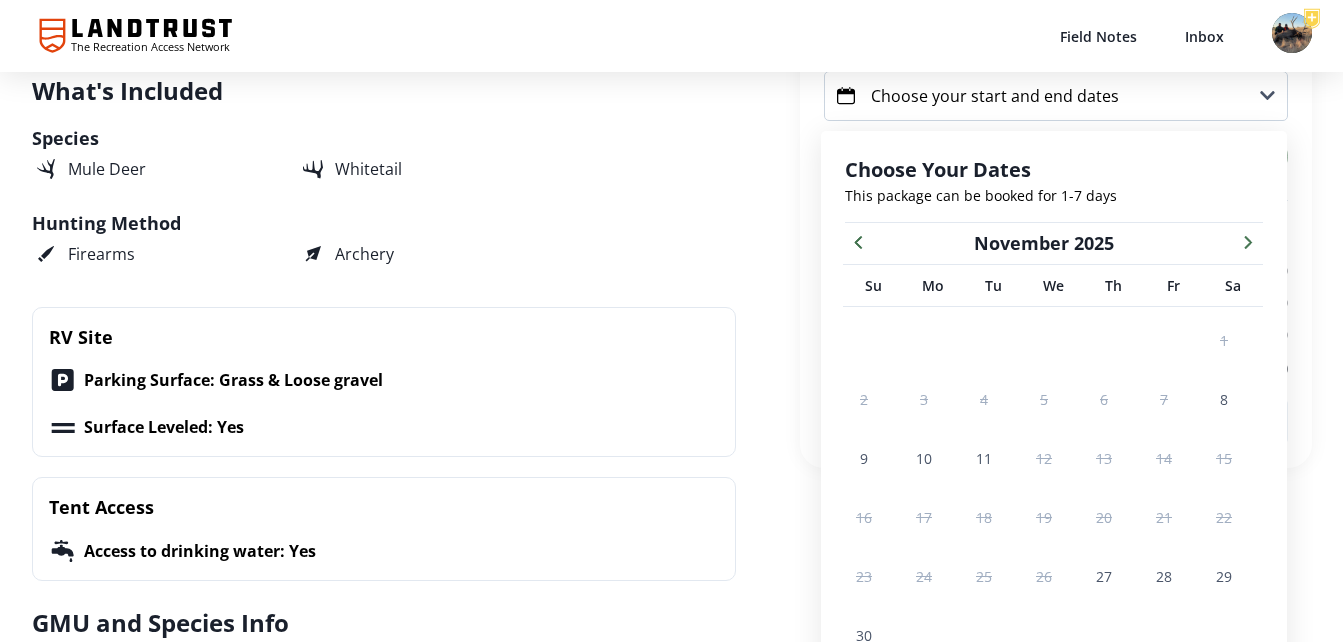 scroll, scrollTop: 751, scrollLeft: 0, axis: vertical 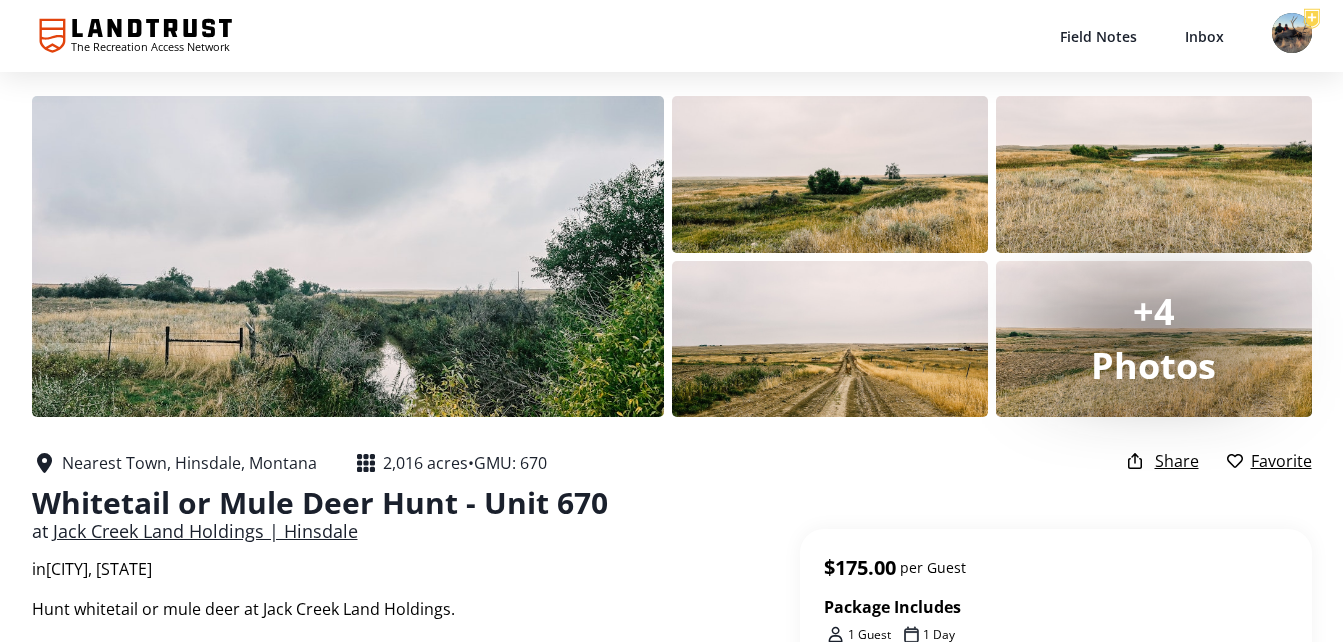 click at bounding box center [348, 256] 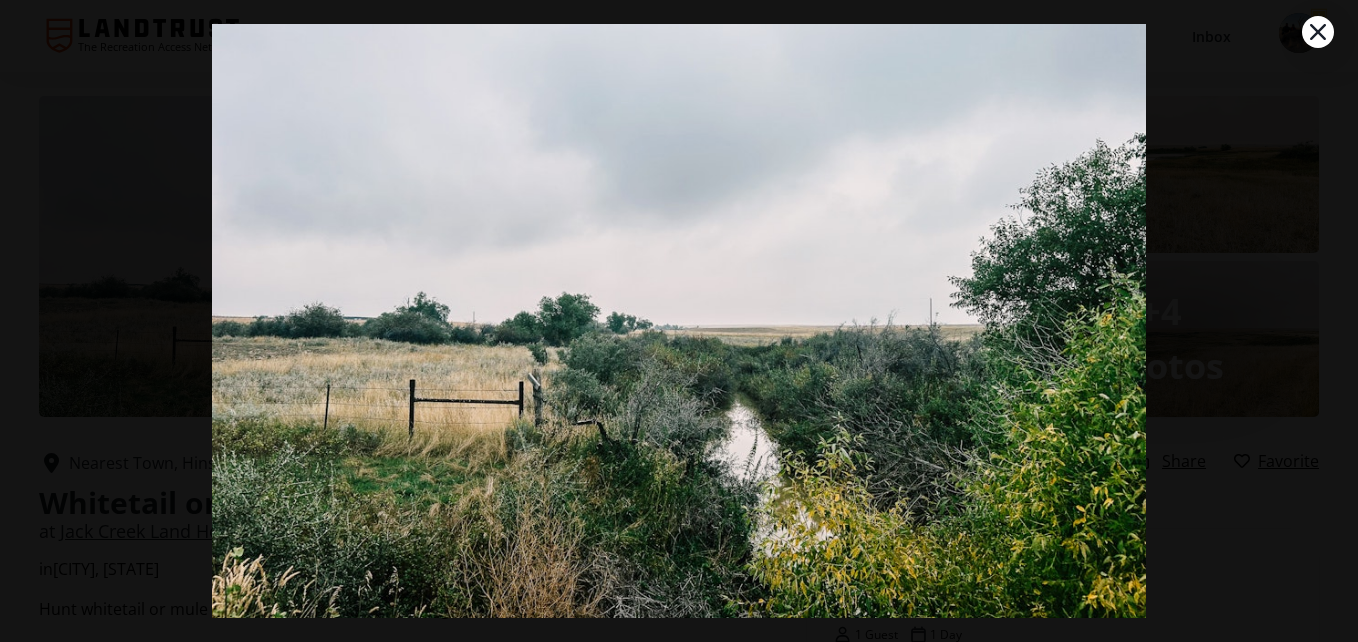 click at bounding box center (678, 277) 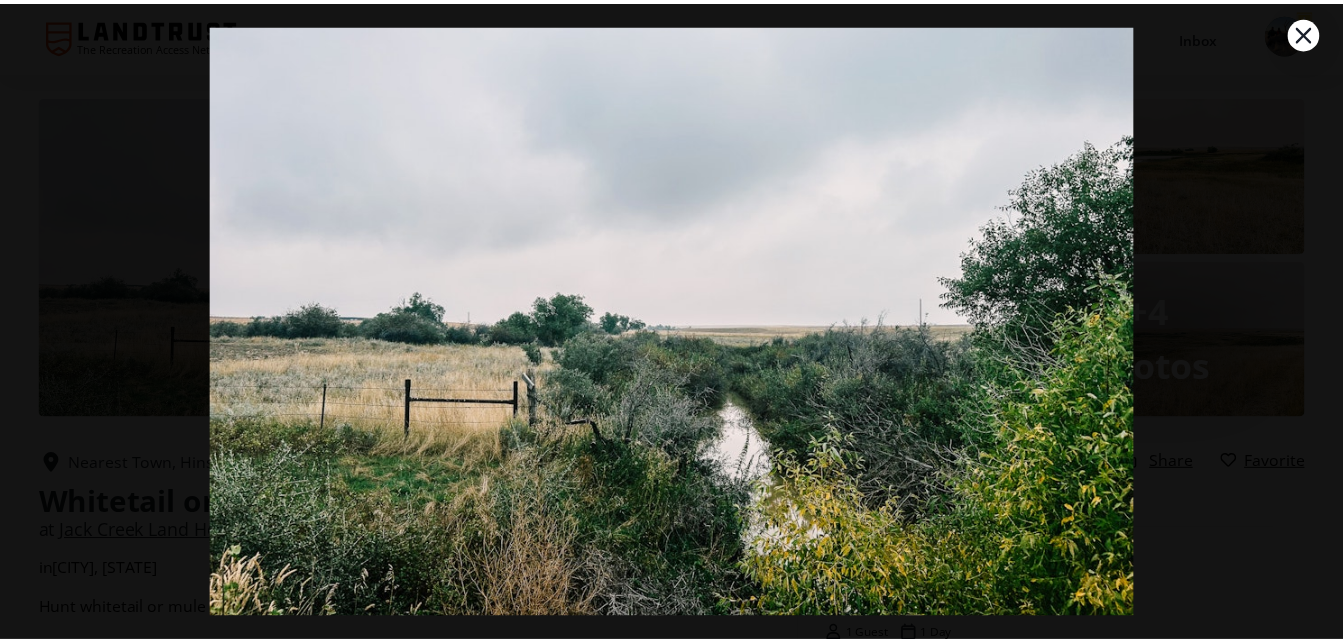 scroll, scrollTop: 97, scrollLeft: 0, axis: vertical 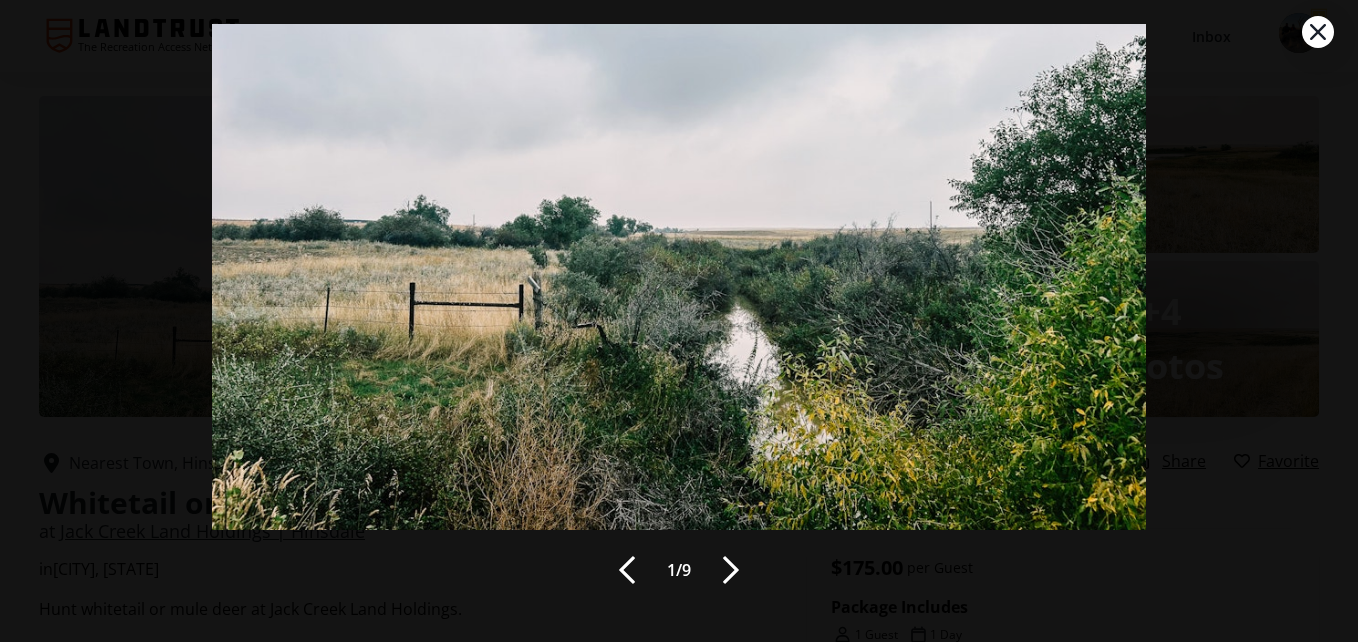 click at bounding box center [731, 570] 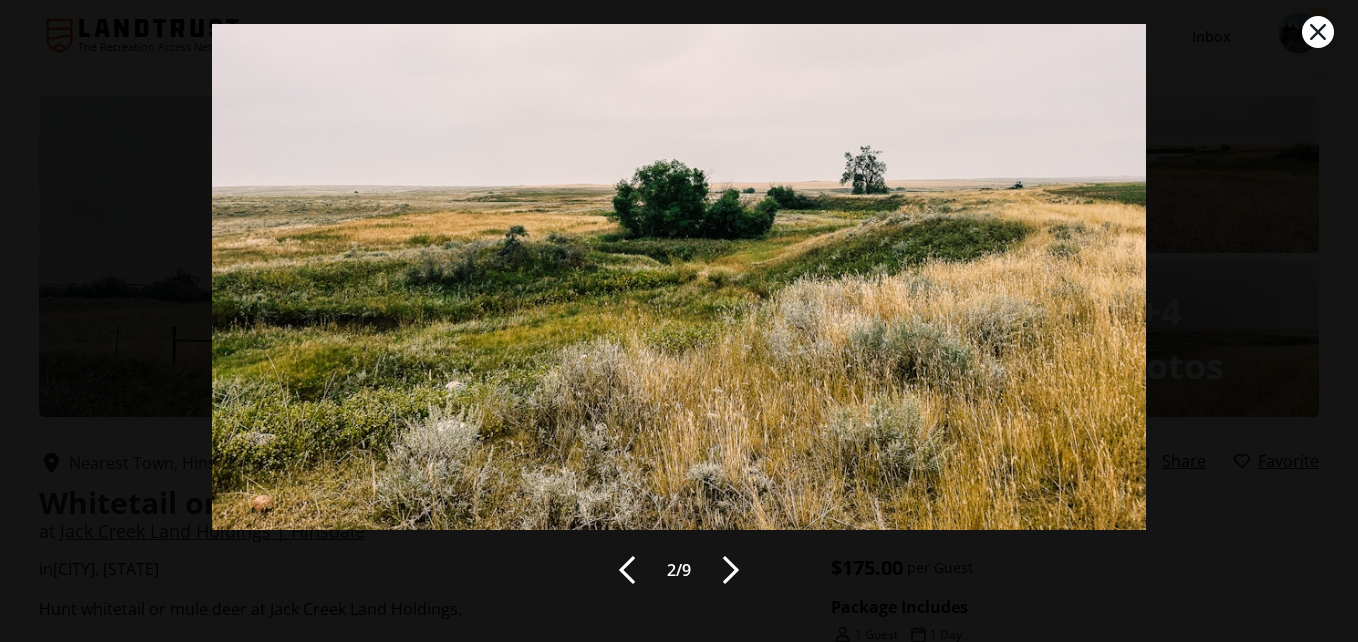 click at bounding box center (731, 570) 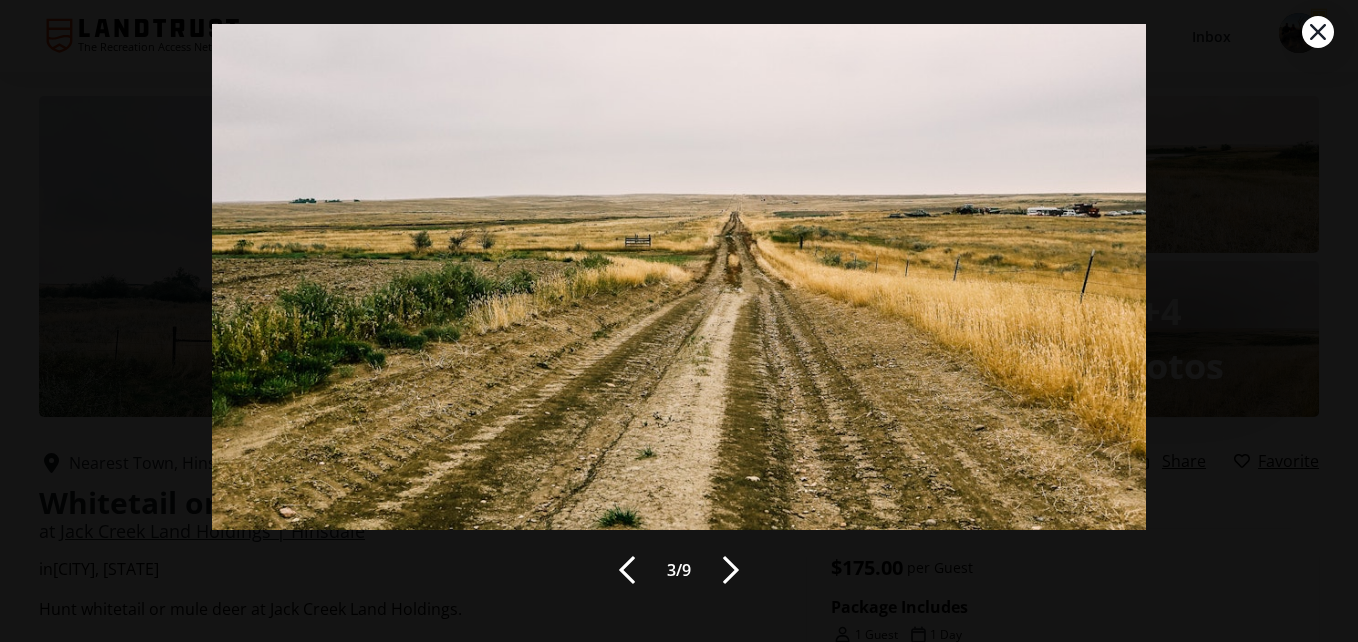 click at bounding box center [731, 570] 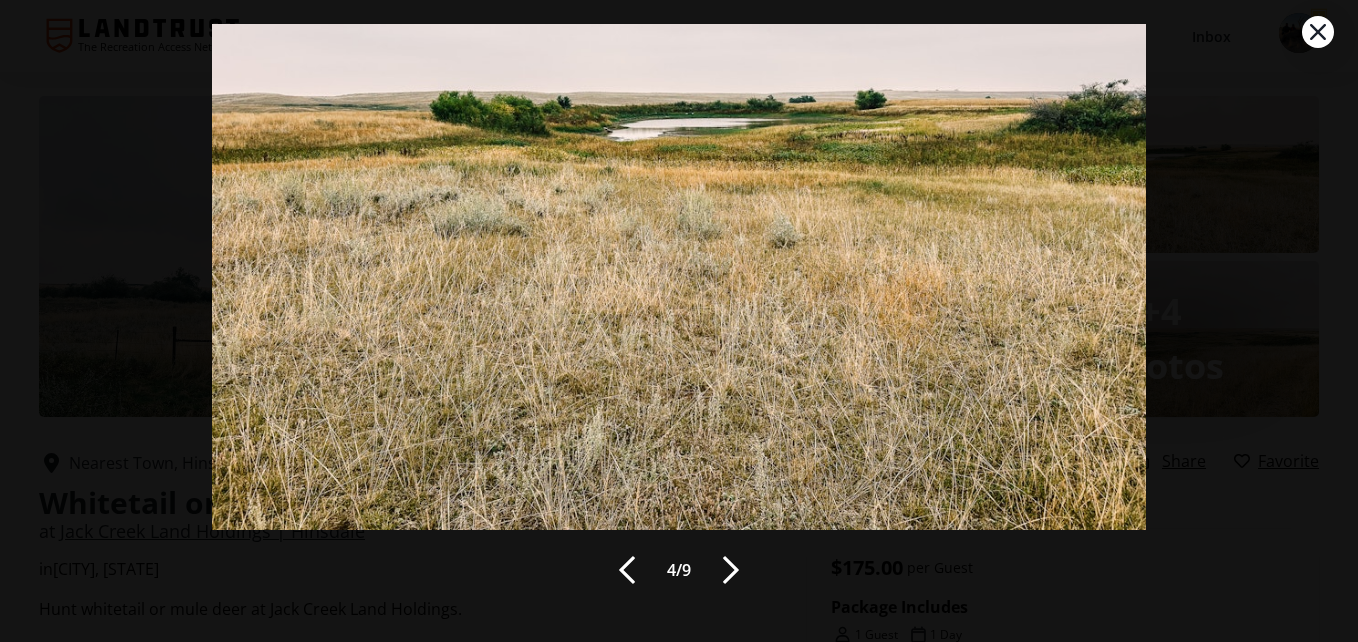 click at bounding box center (731, 570) 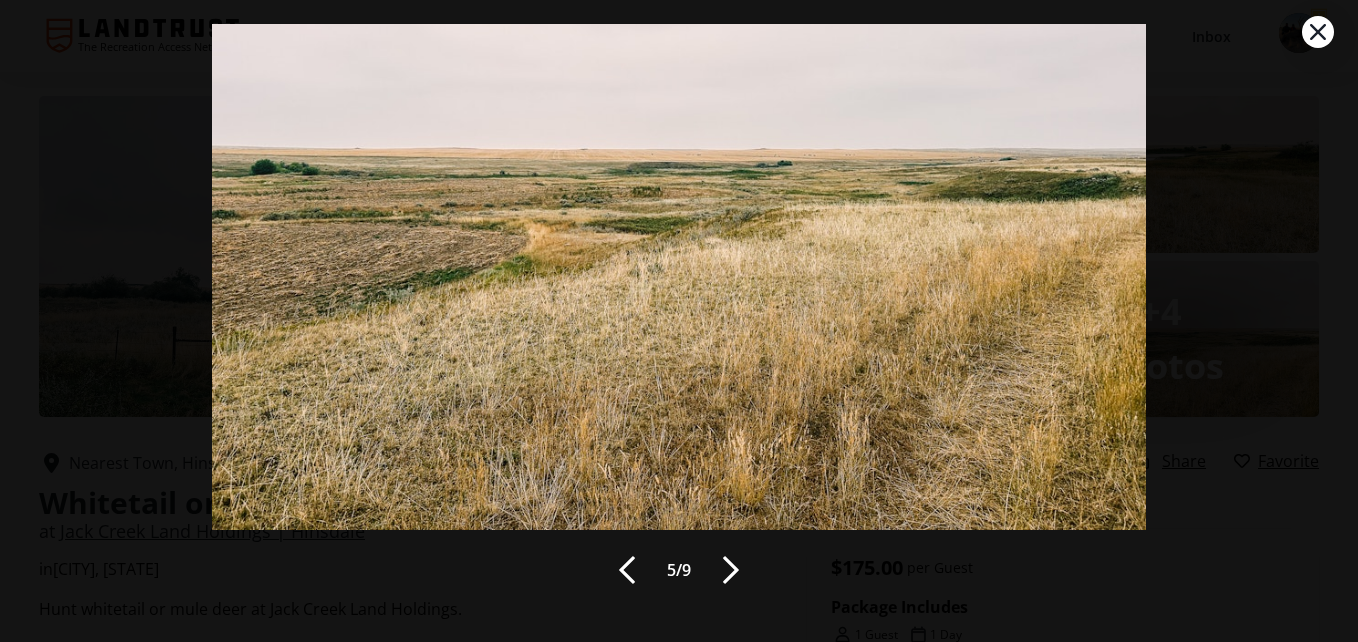 click at bounding box center (731, 570) 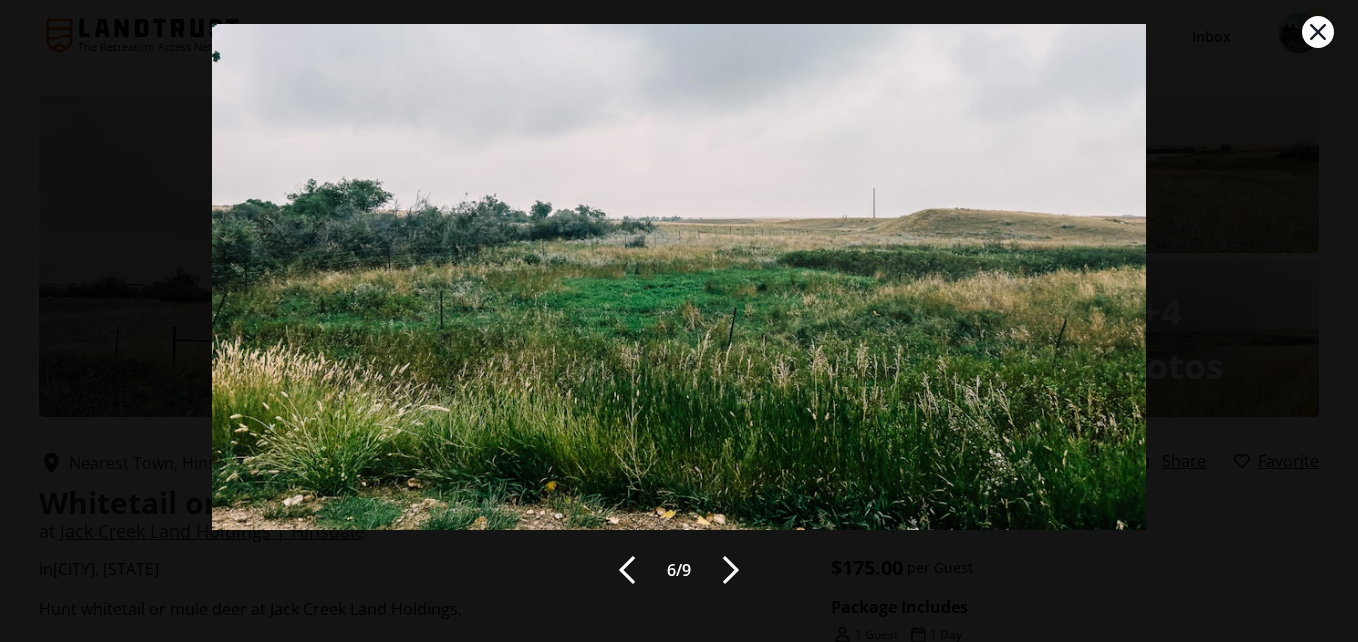 click at bounding box center [731, 570] 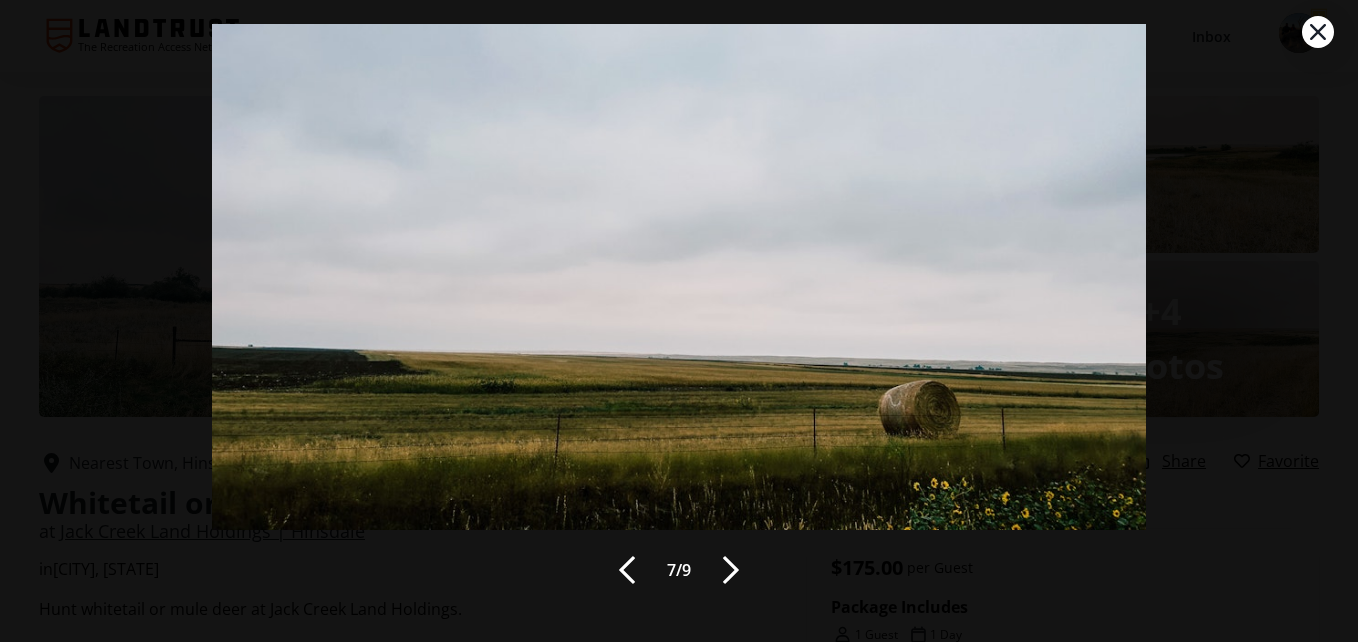 click at bounding box center (731, 570) 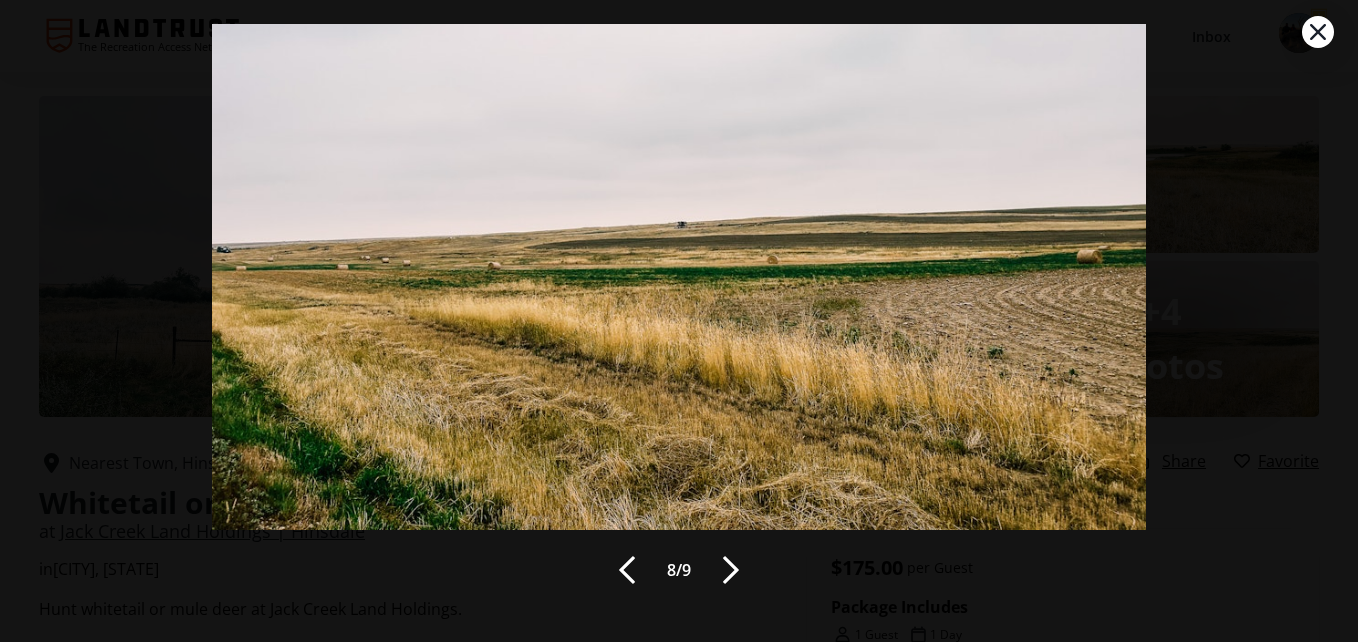 click at bounding box center [731, 570] 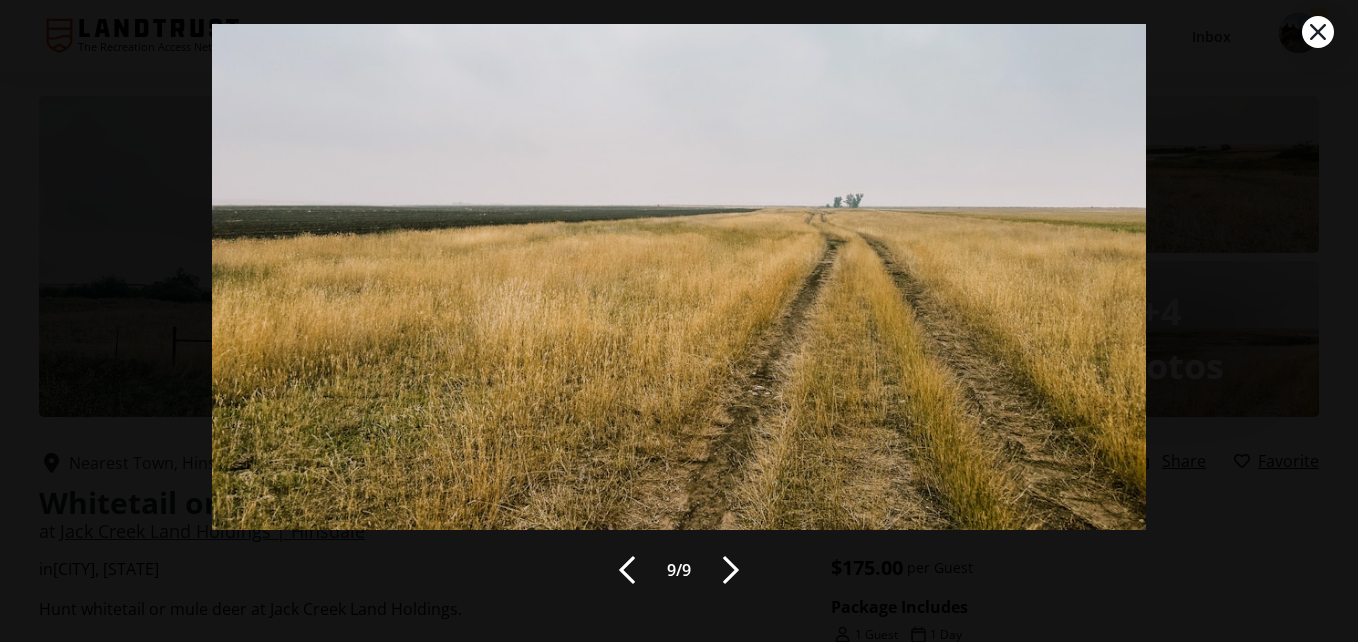 click on "9 / 9" at bounding box center (679, 321) 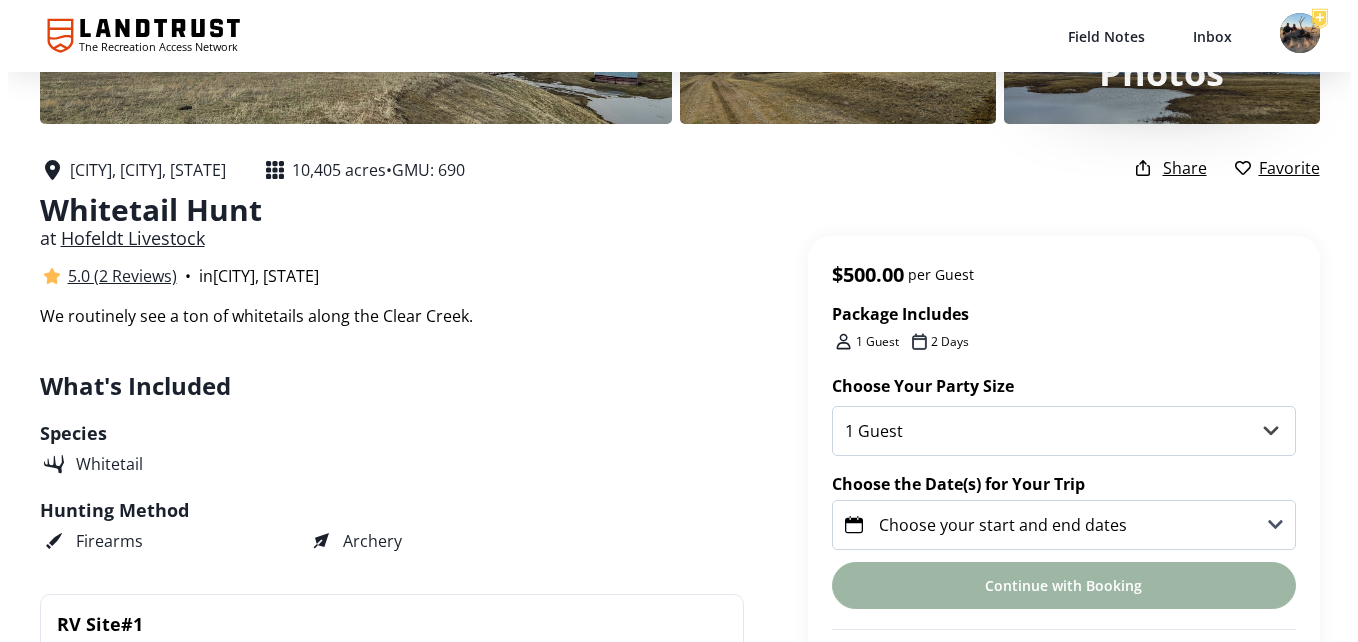 scroll, scrollTop: 0, scrollLeft: 0, axis: both 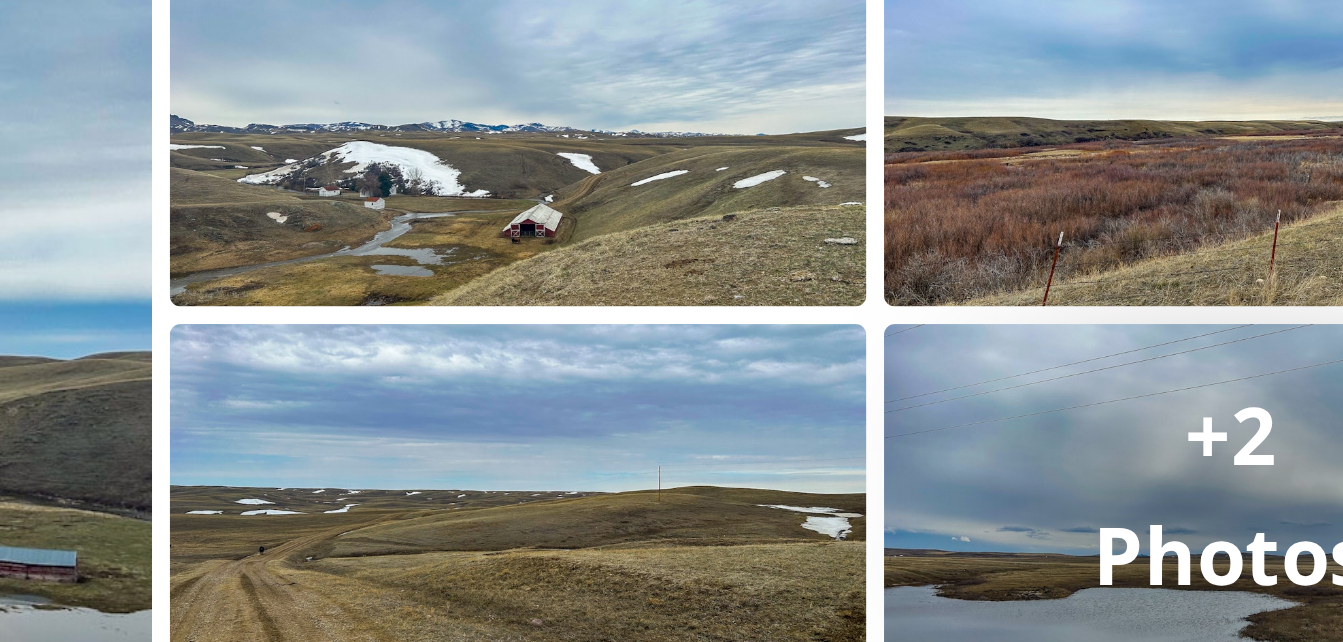click at bounding box center [830, 174] 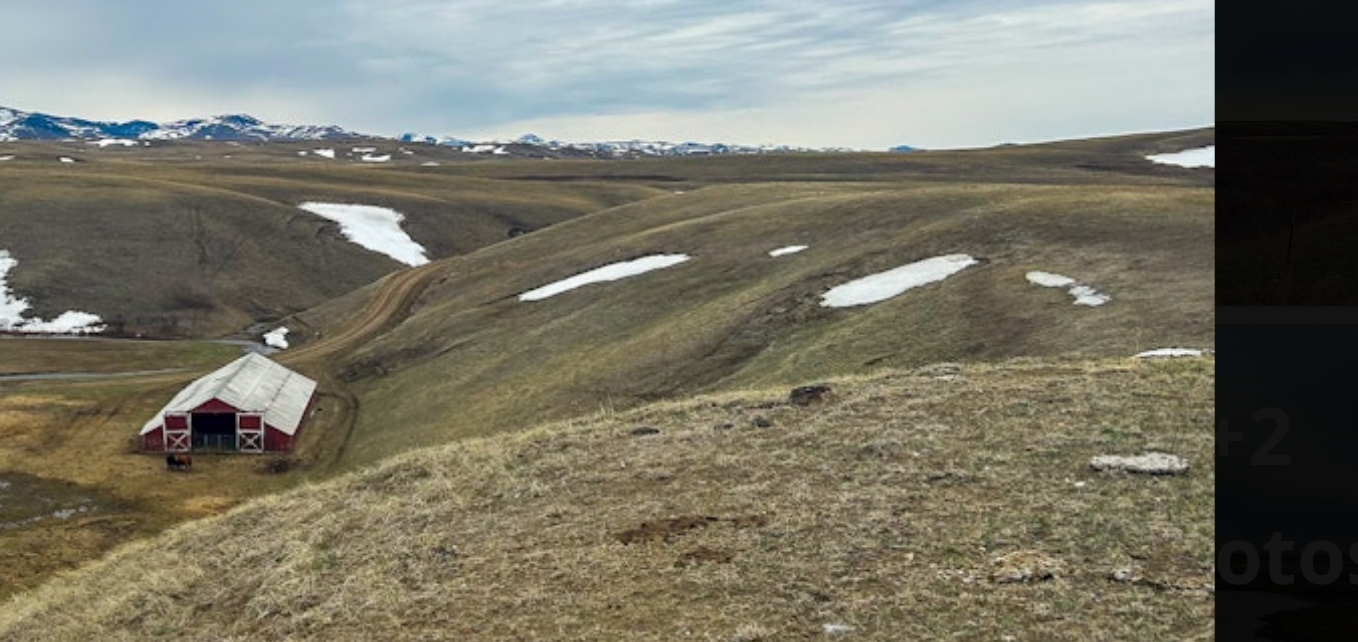scroll, scrollTop: 97, scrollLeft: 0, axis: vertical 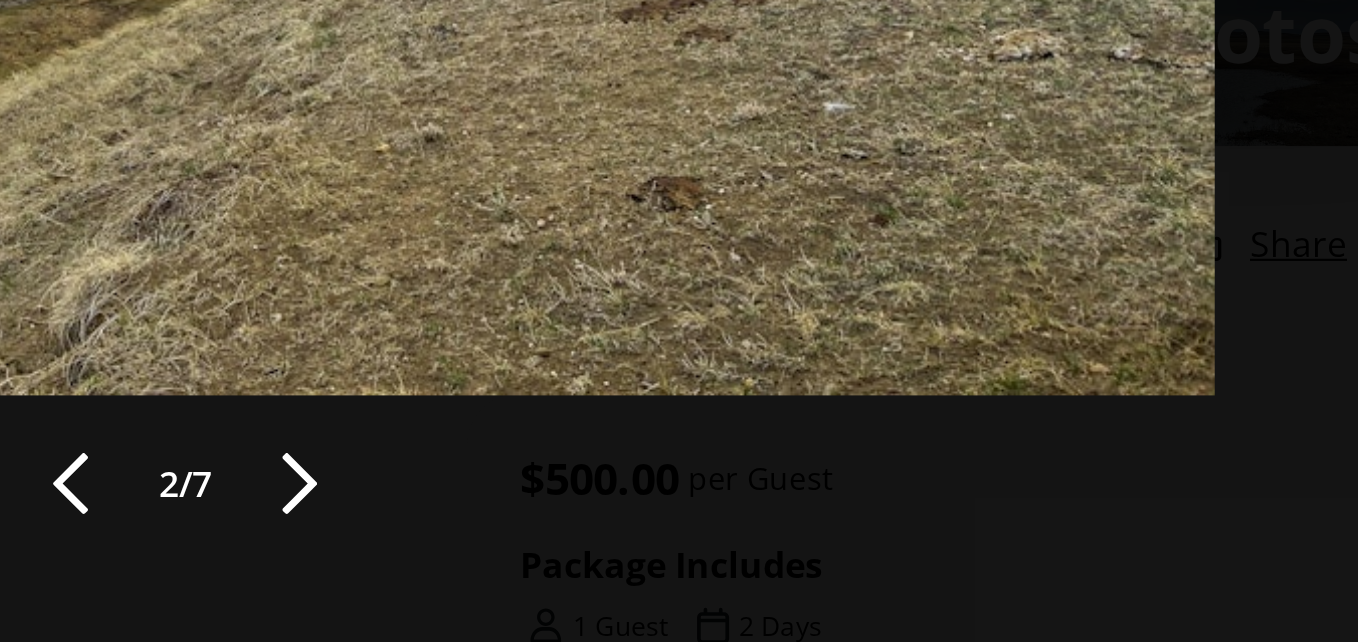 click at bounding box center [731, 570] 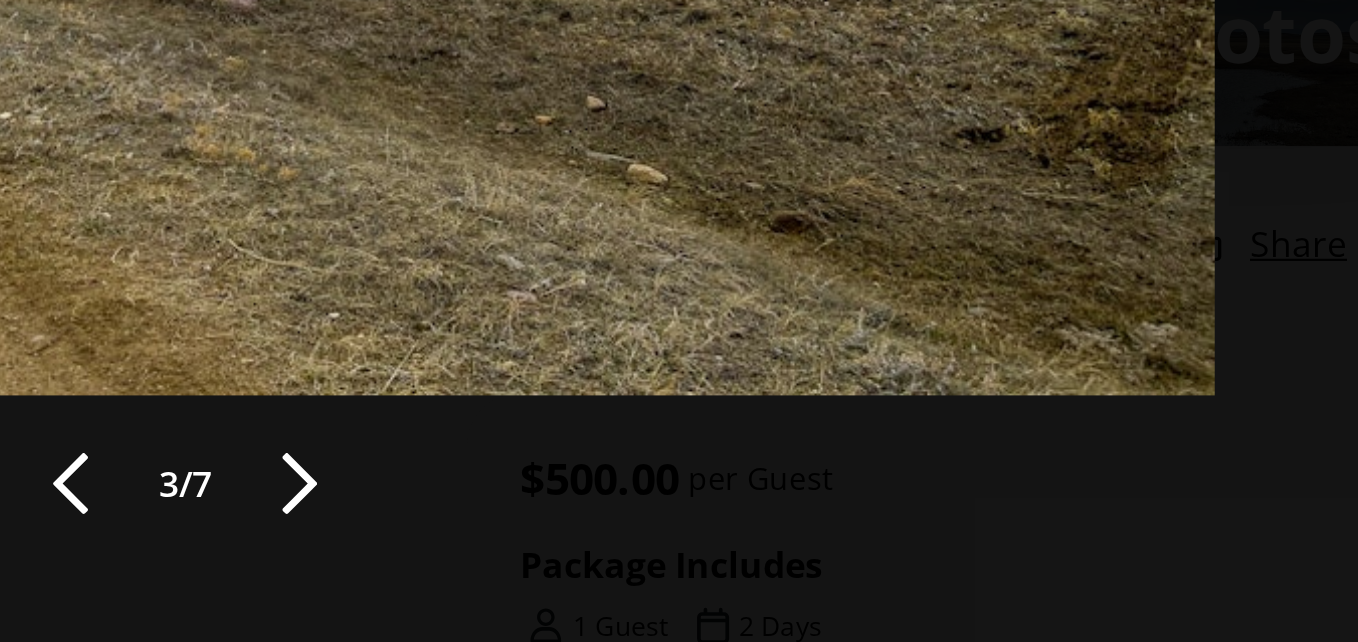 scroll, scrollTop: 0, scrollLeft: 0, axis: both 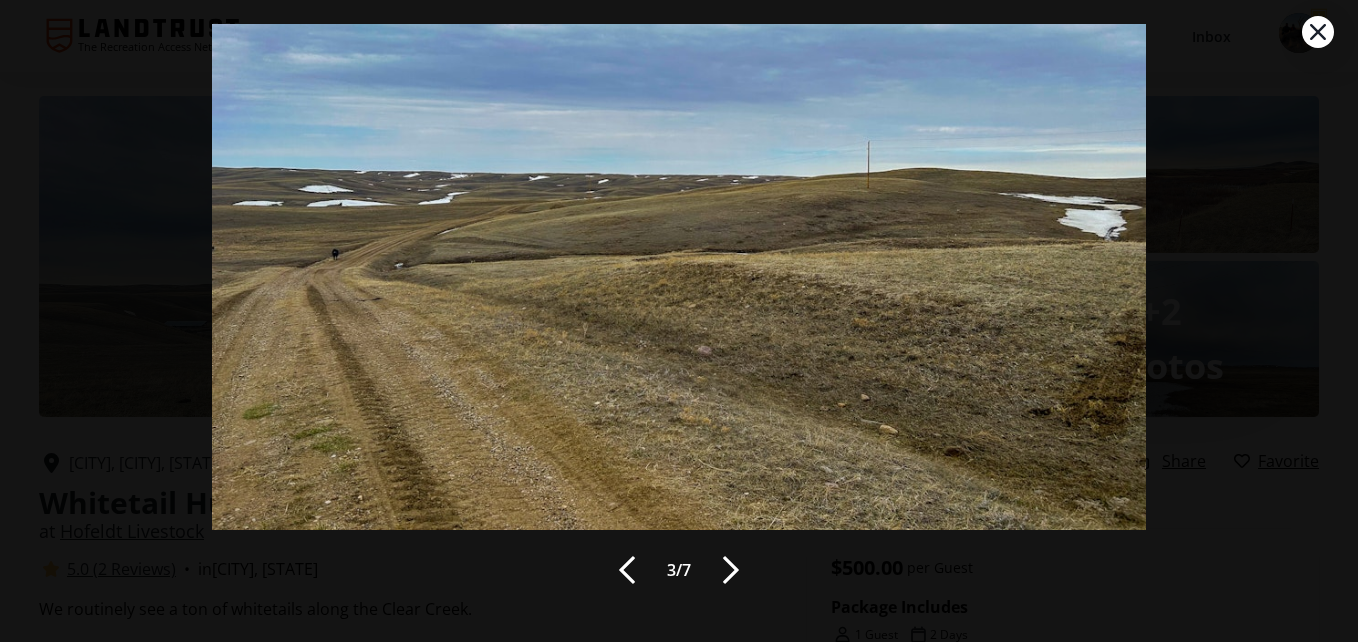click on "3 / 7" at bounding box center [678, 224] 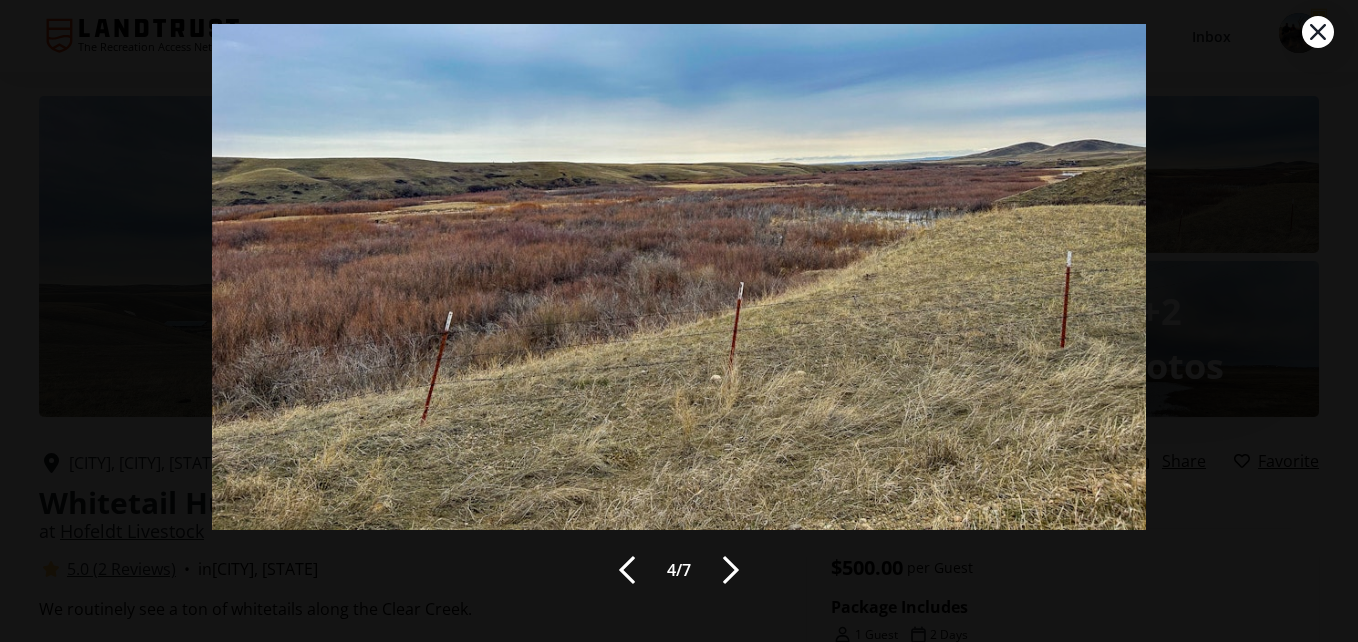 click at bounding box center [731, 570] 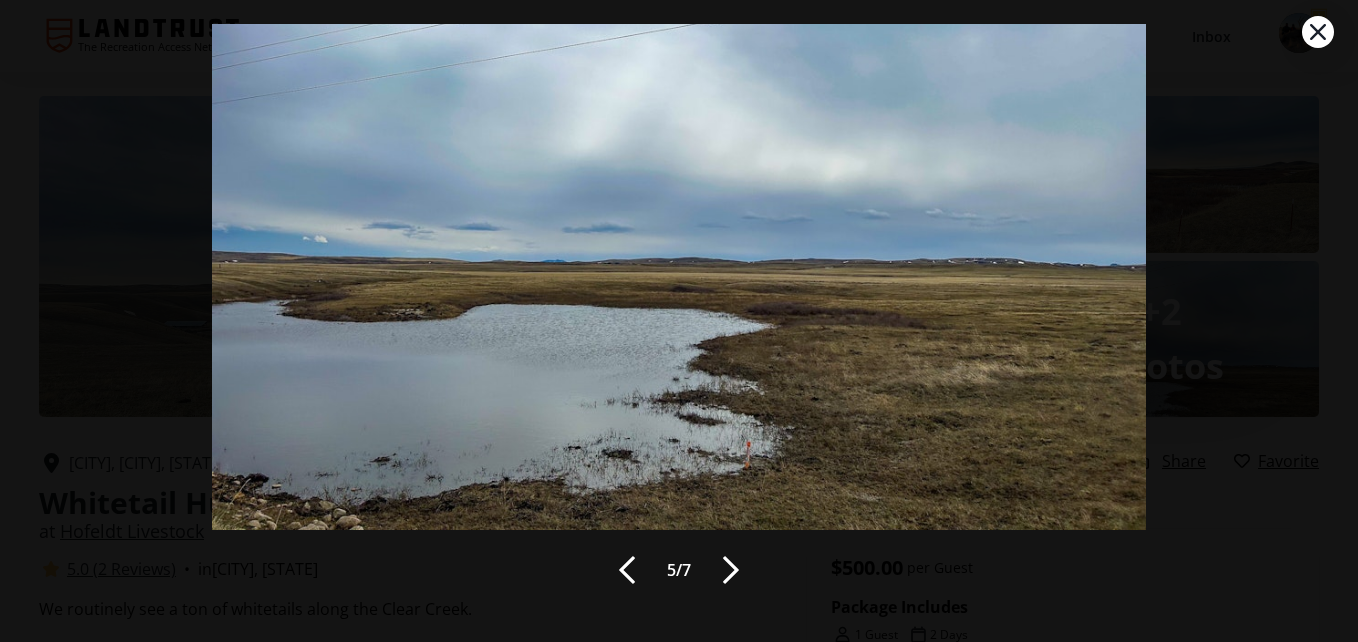 click at bounding box center (731, 570) 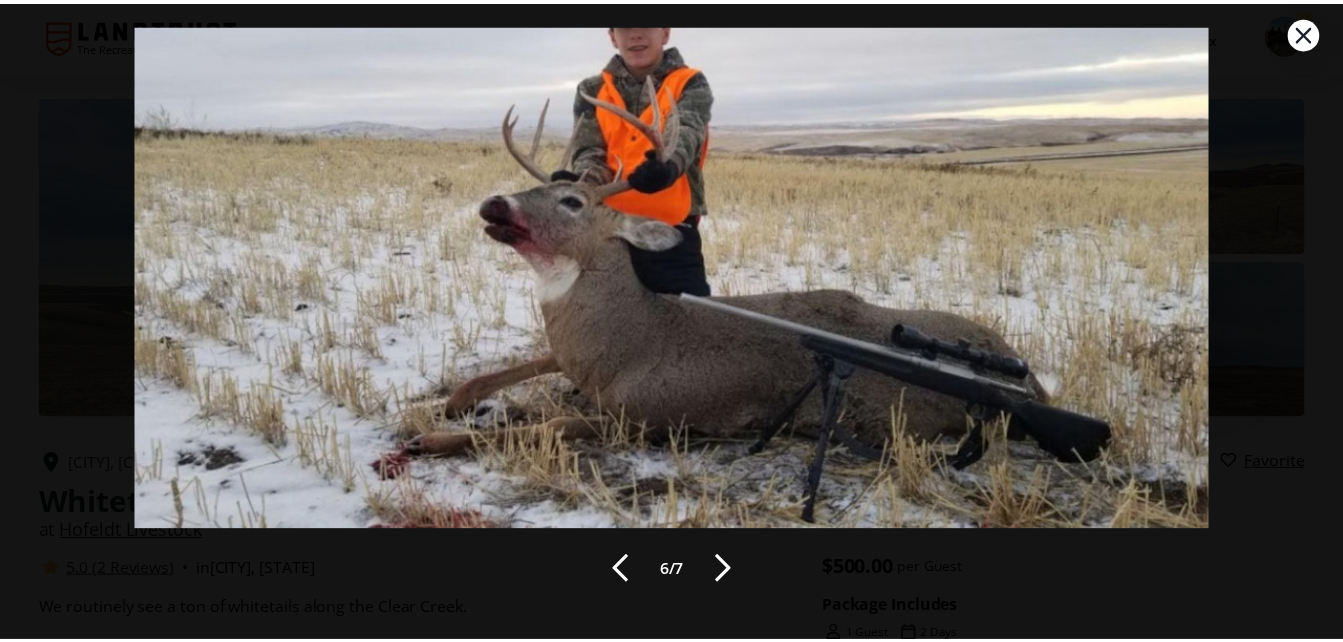 scroll, scrollTop: 0, scrollLeft: 0, axis: both 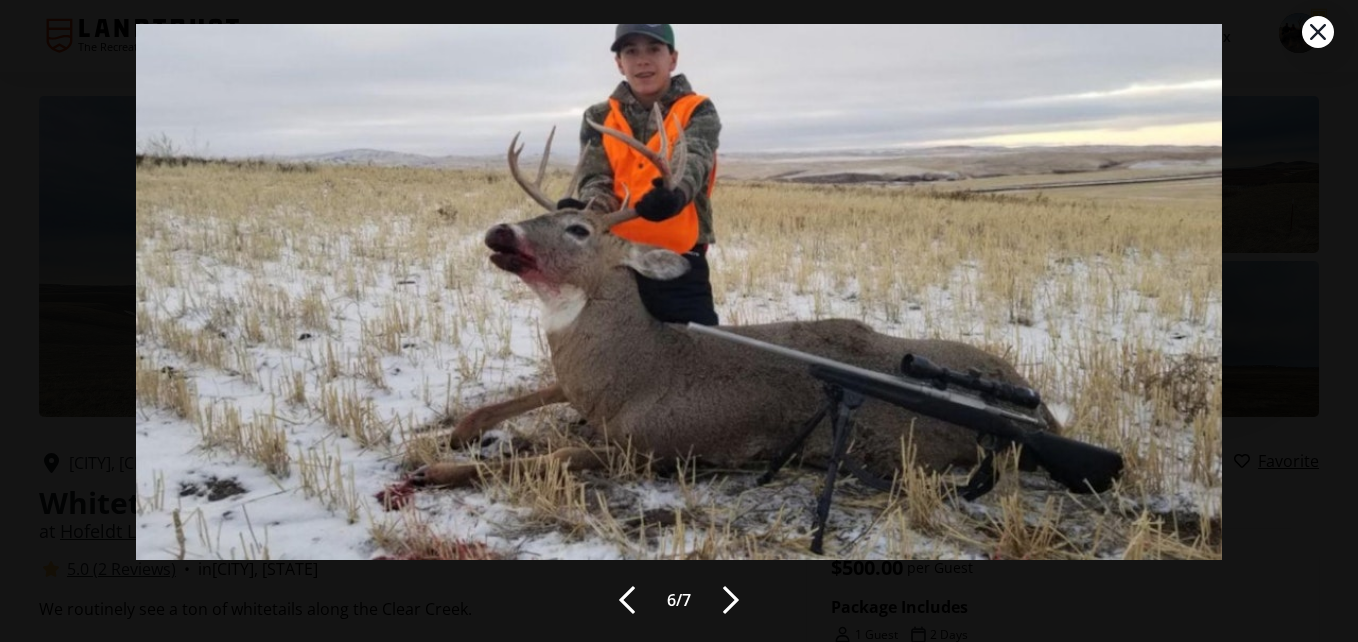 click on "6 / 7" at bounding box center (679, 320) 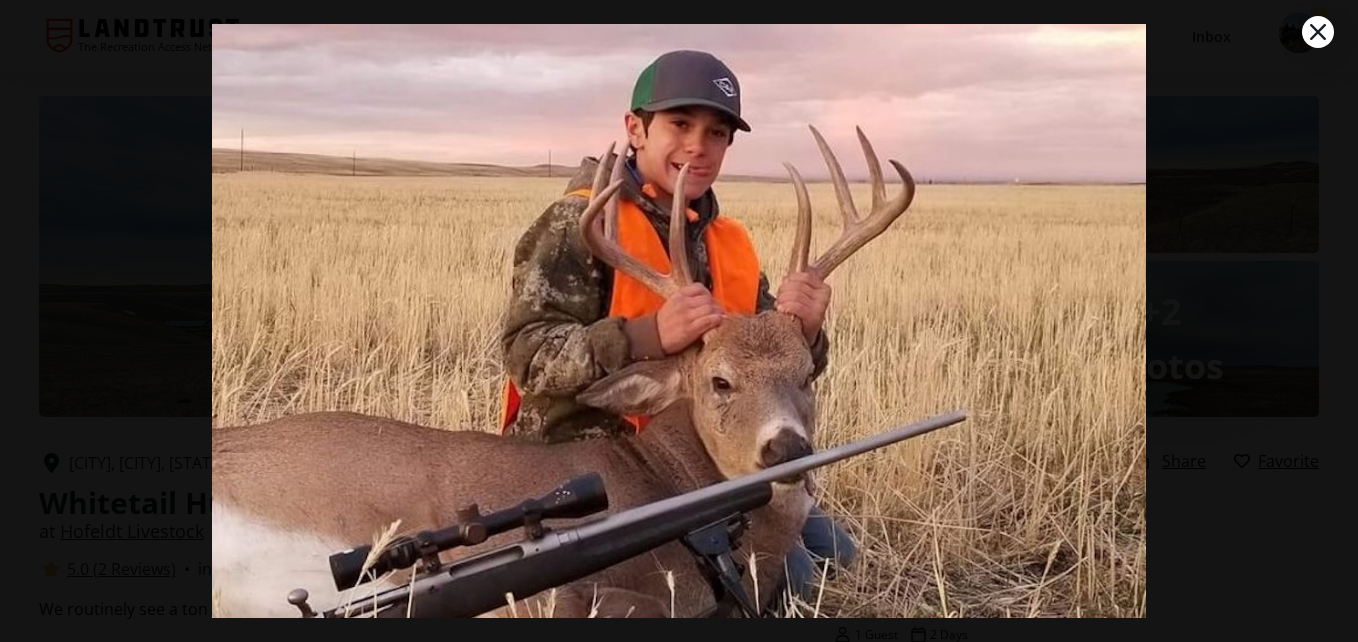 click at bounding box center [678, 277] 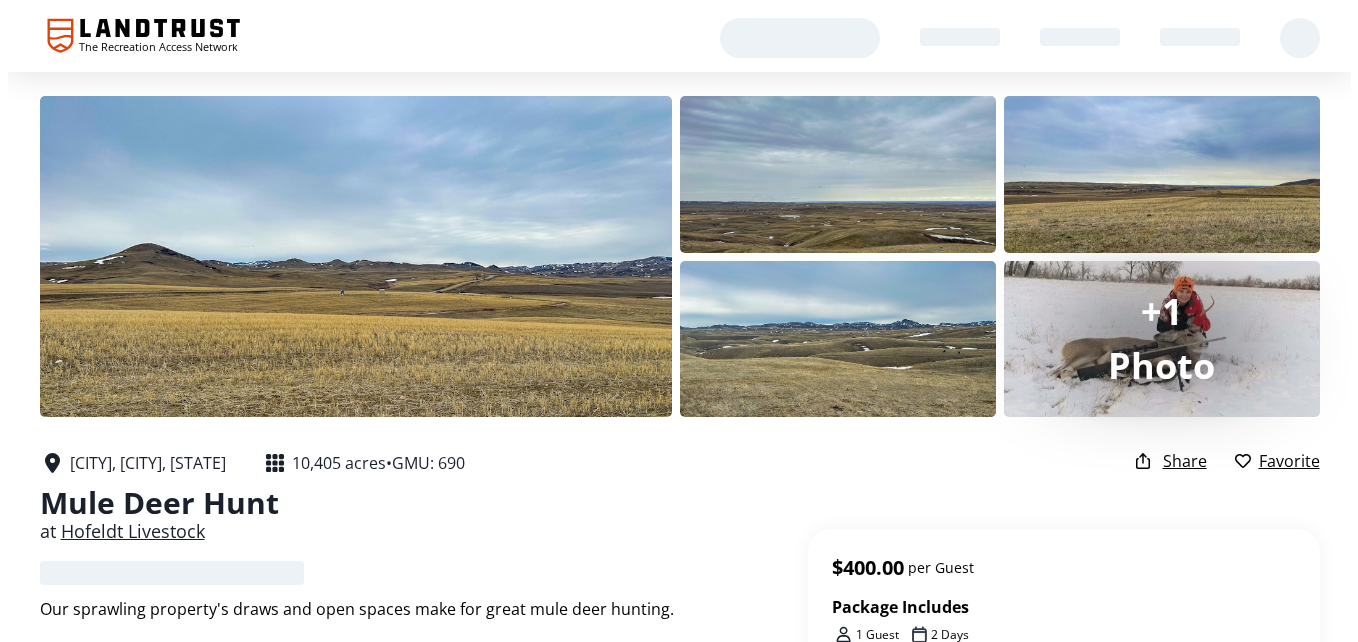 scroll, scrollTop: 0, scrollLeft: 0, axis: both 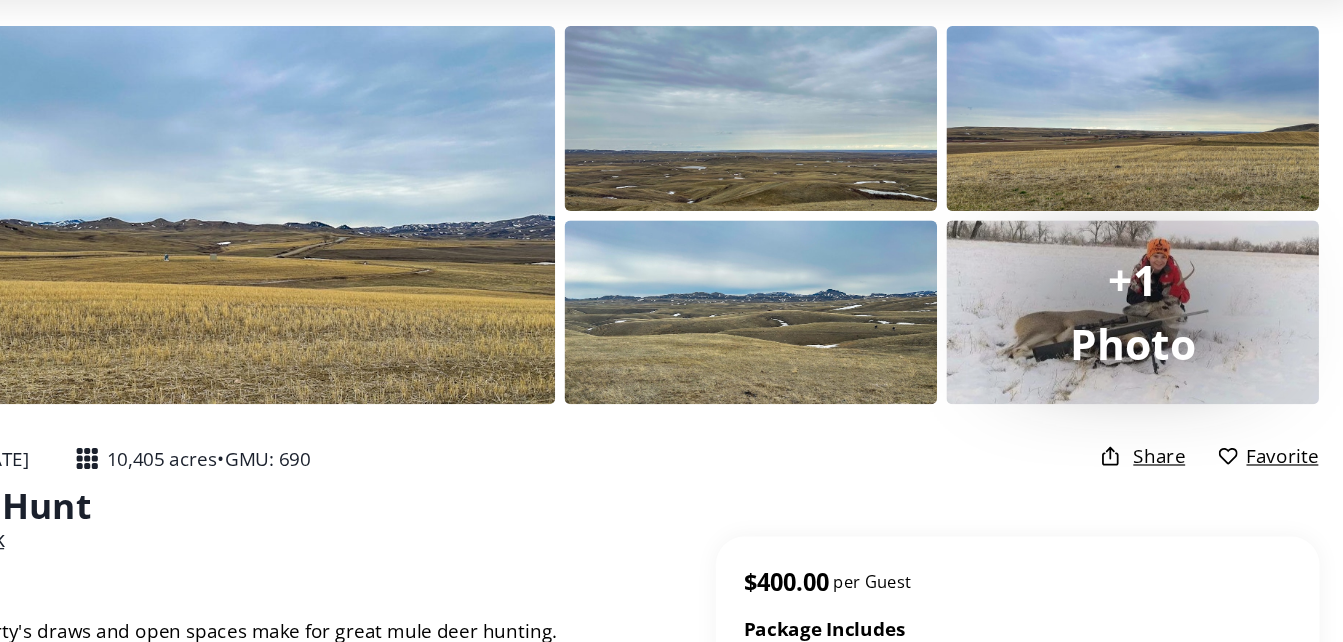 click at bounding box center (830, 339) 